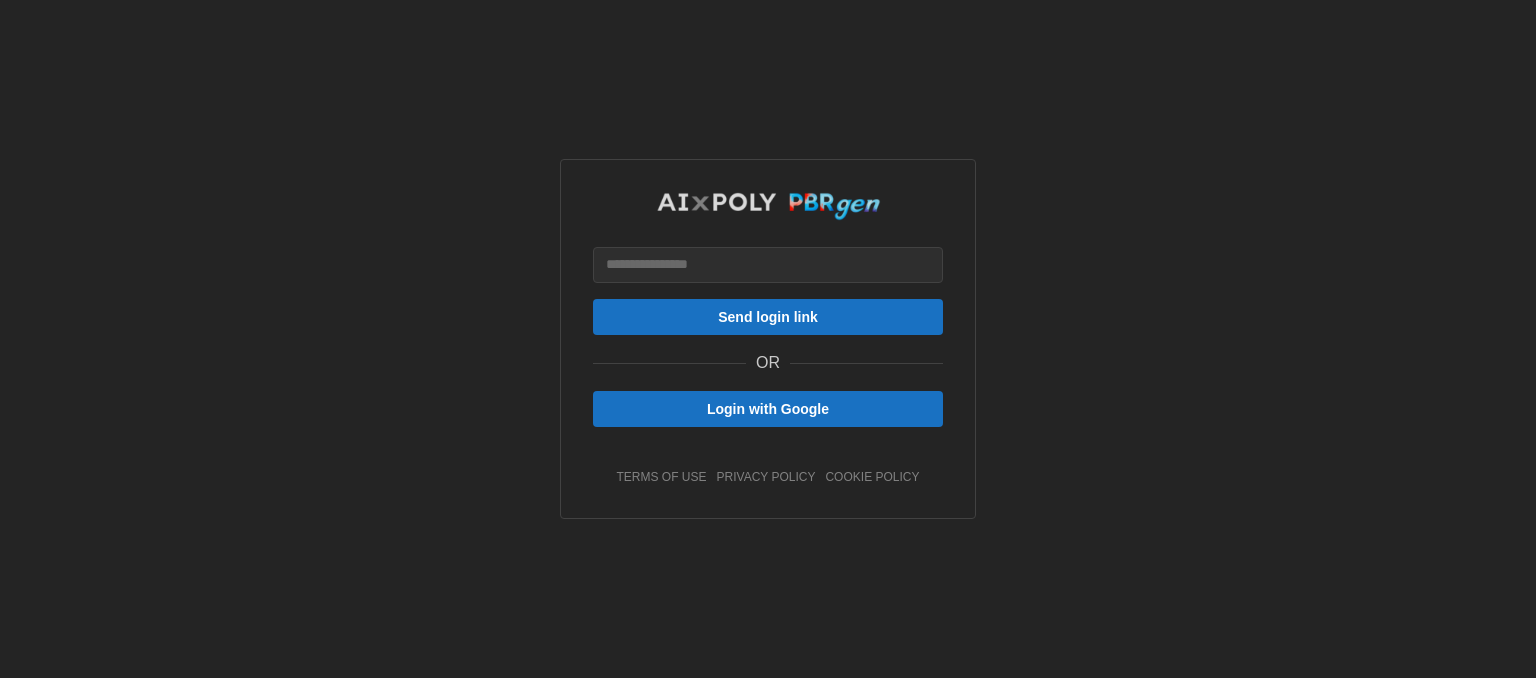 scroll, scrollTop: 0, scrollLeft: 0, axis: both 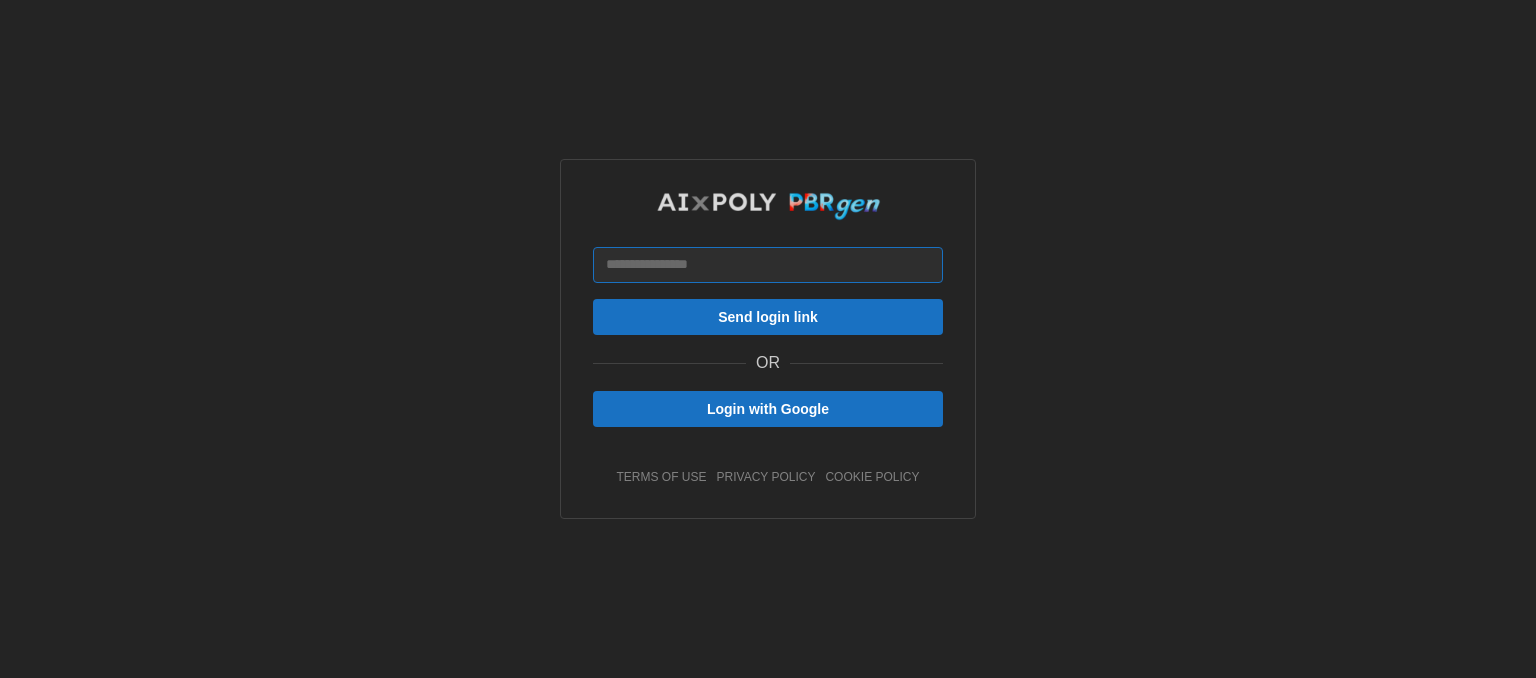 click at bounding box center [768, 265] 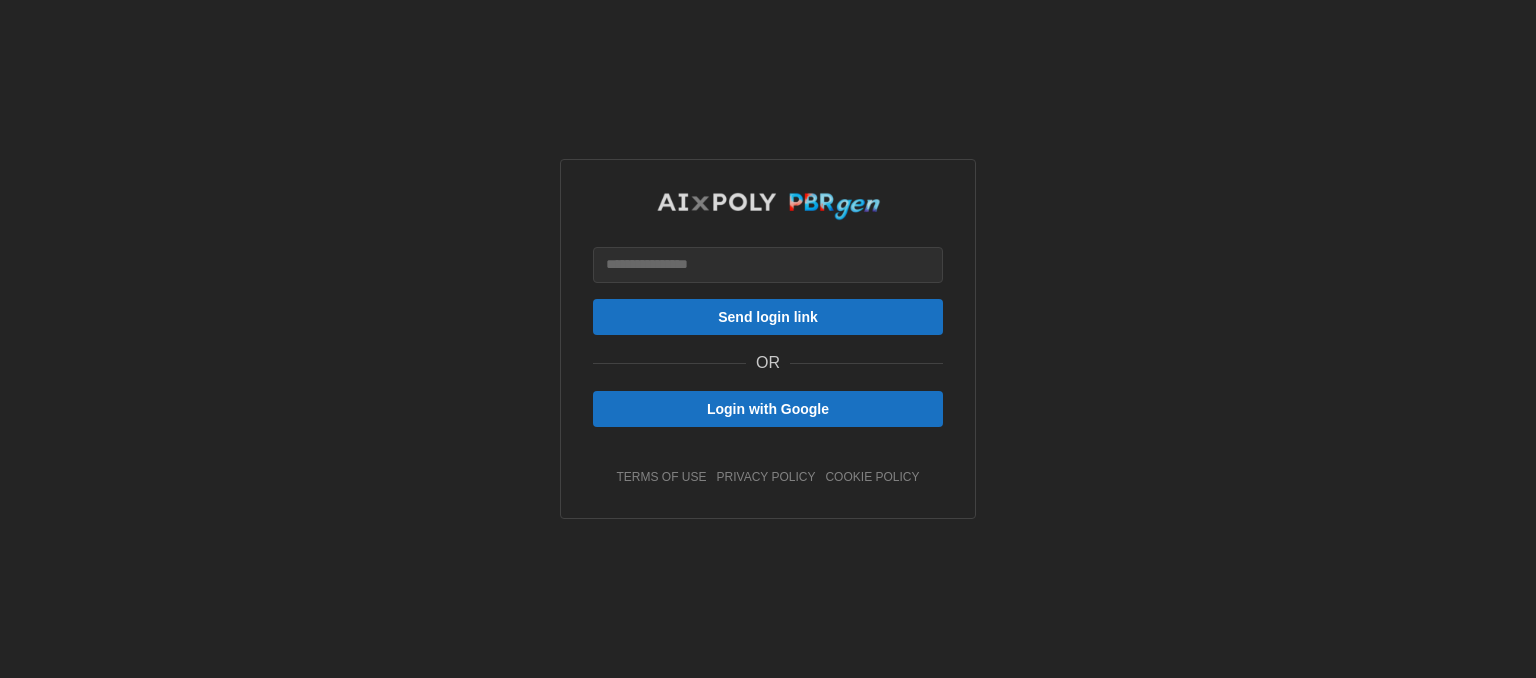 click on "Login with Google" at bounding box center [768, 409] 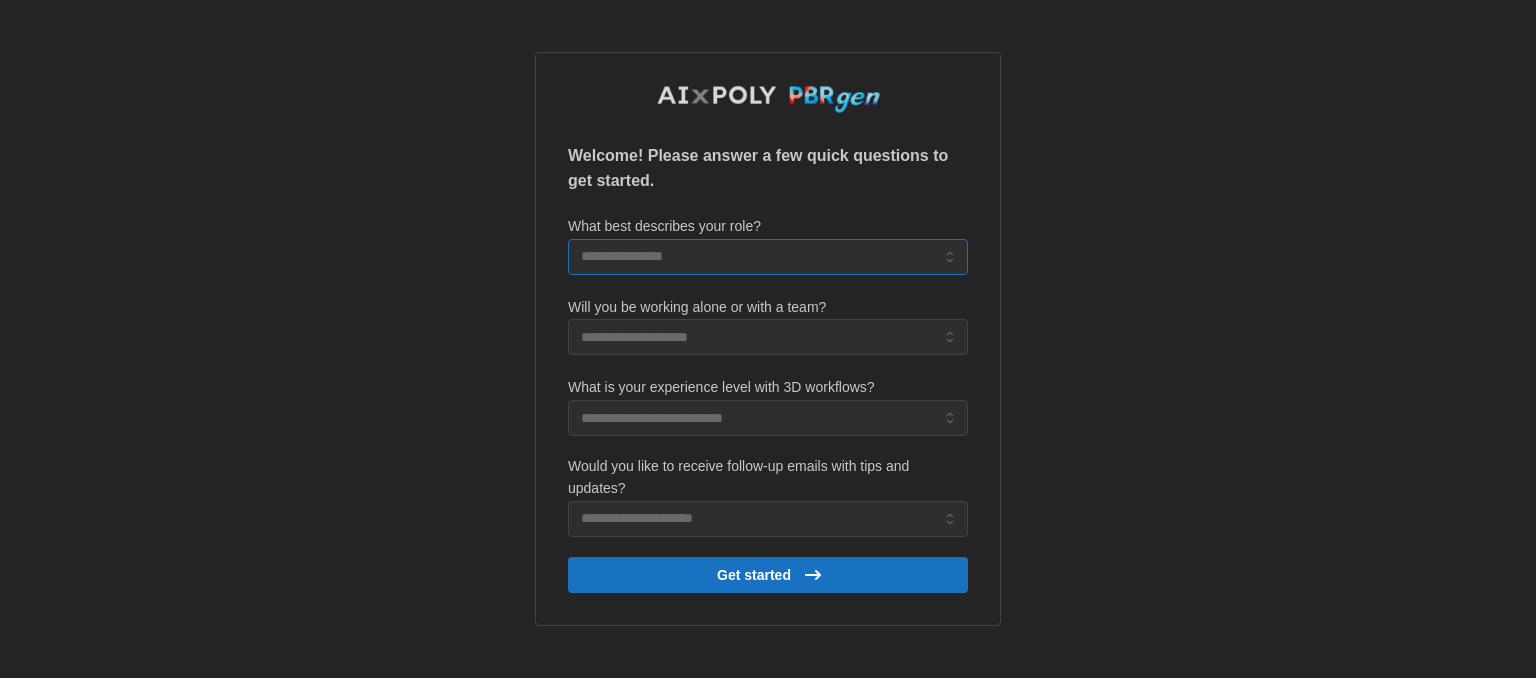 click on "What best describes your role?" at bounding box center [768, 257] 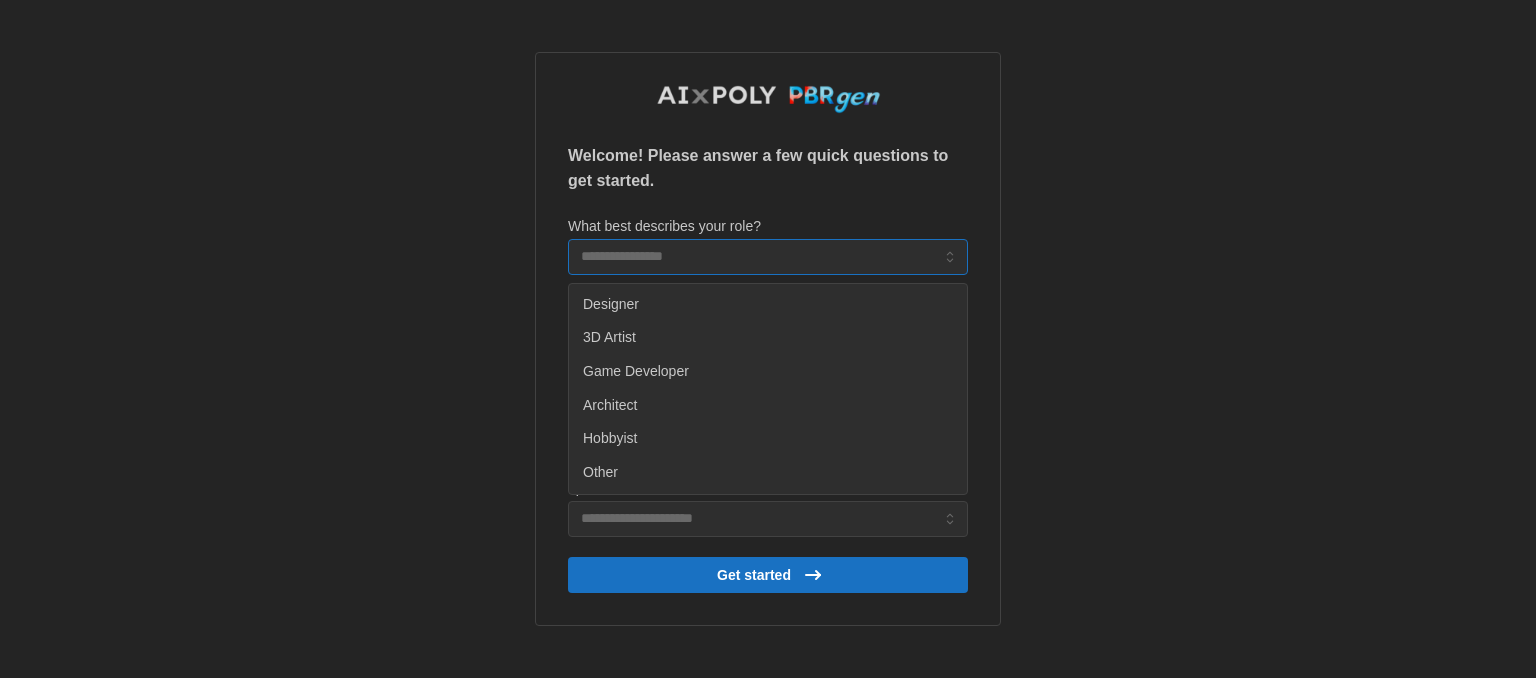 click on "Designer" at bounding box center (768, 305) 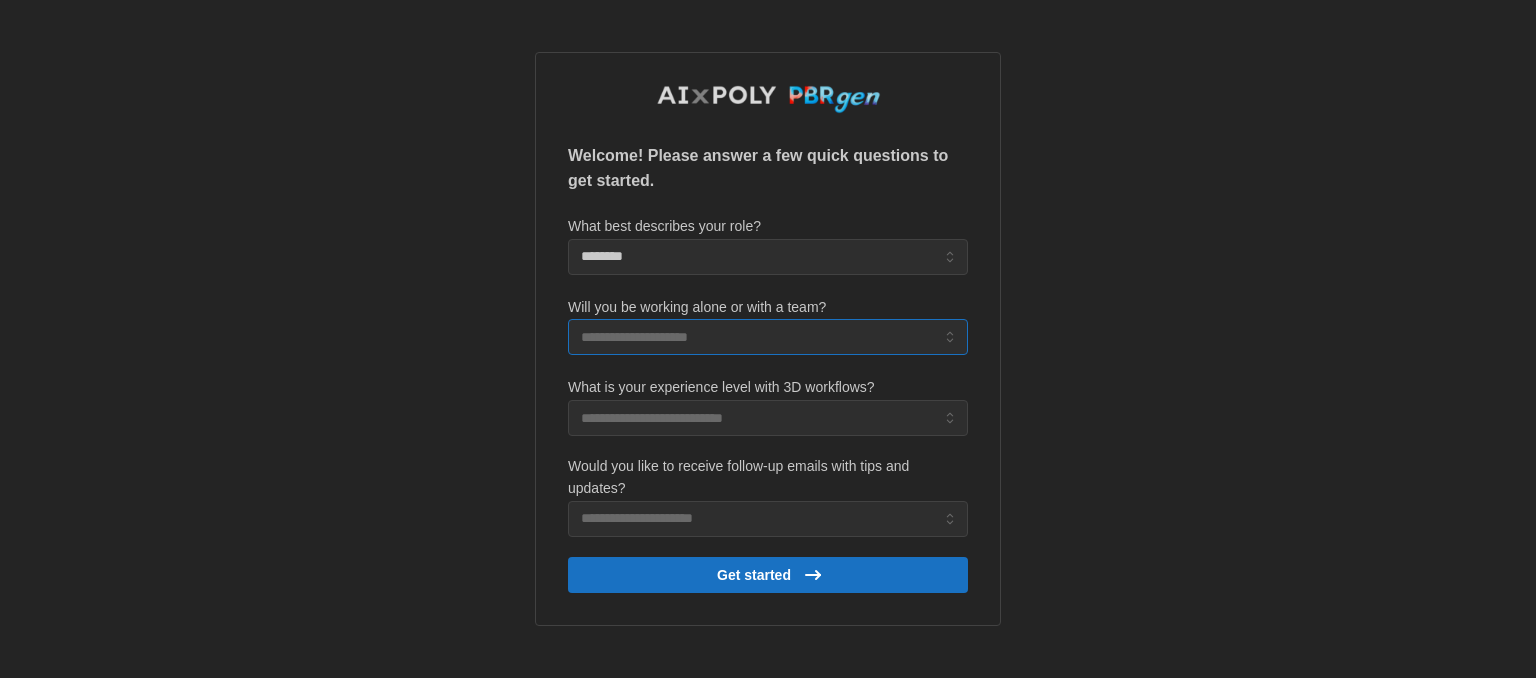 click on "Will you be working alone or with a team?" at bounding box center [768, 337] 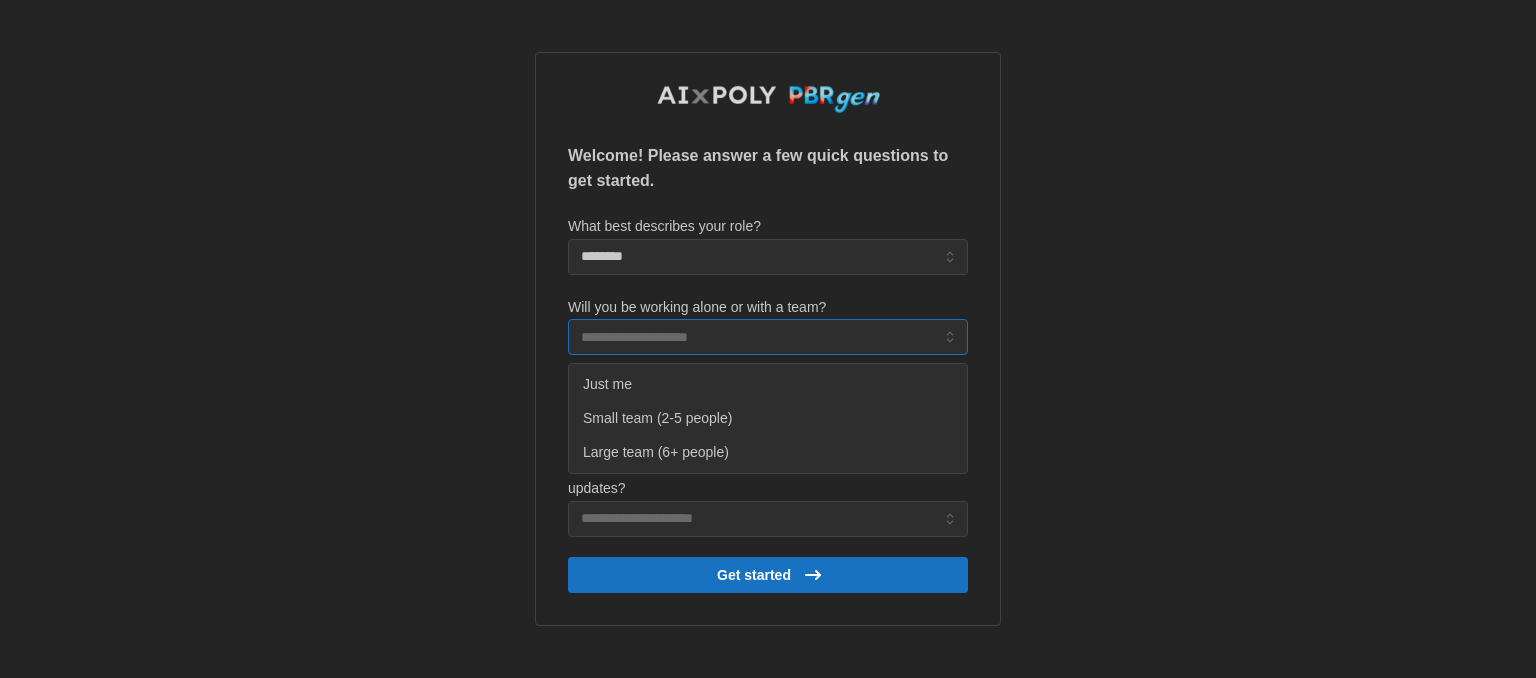 click on "Just me" at bounding box center [768, 385] 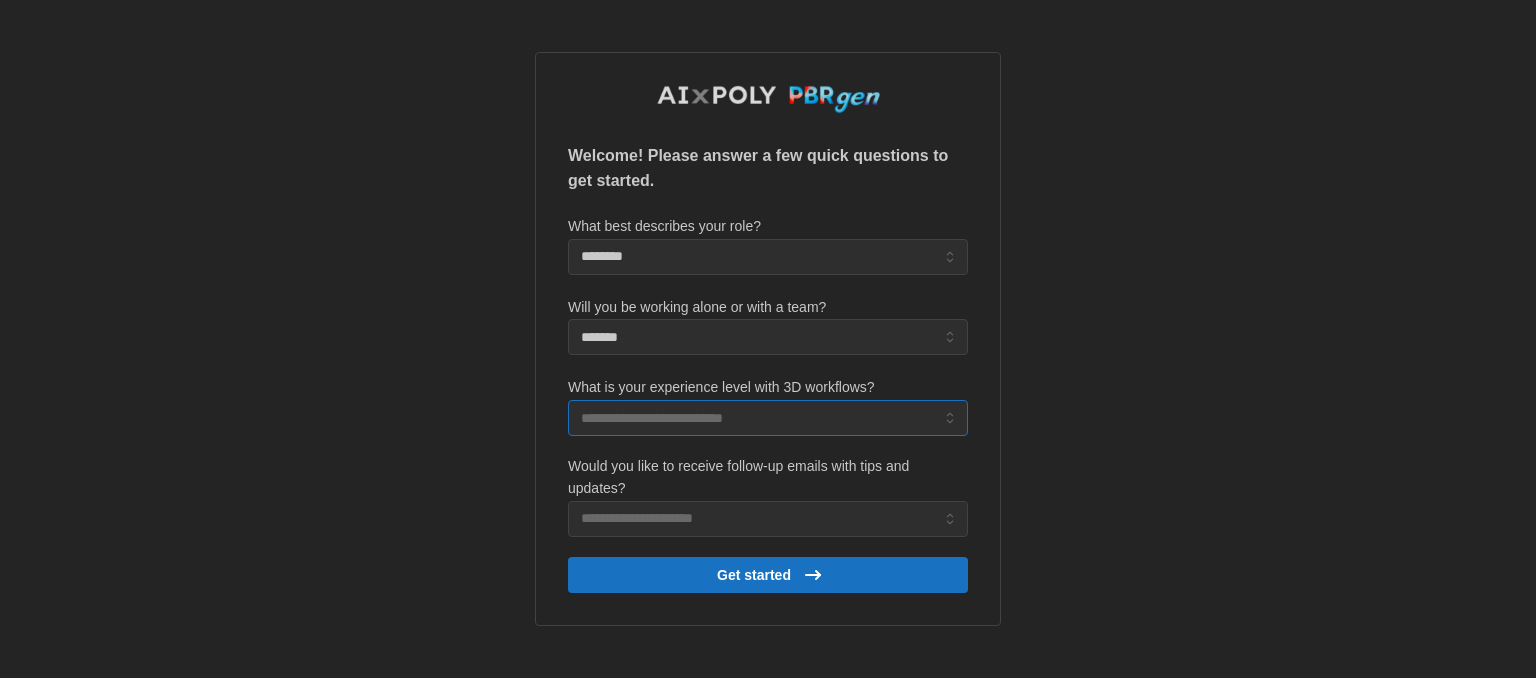 click on "What is your experience level with 3D workflows?" at bounding box center [768, 418] 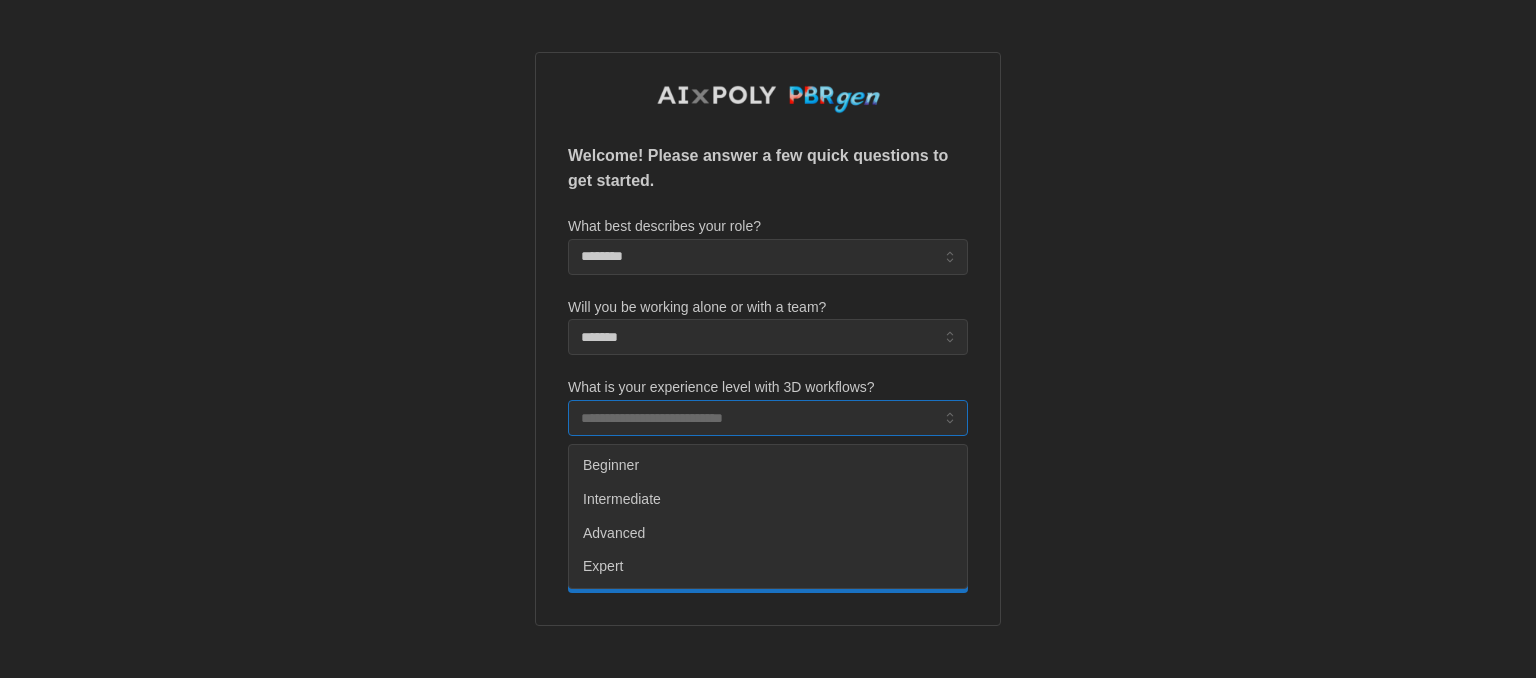 click on "Beginner" at bounding box center (768, 466) 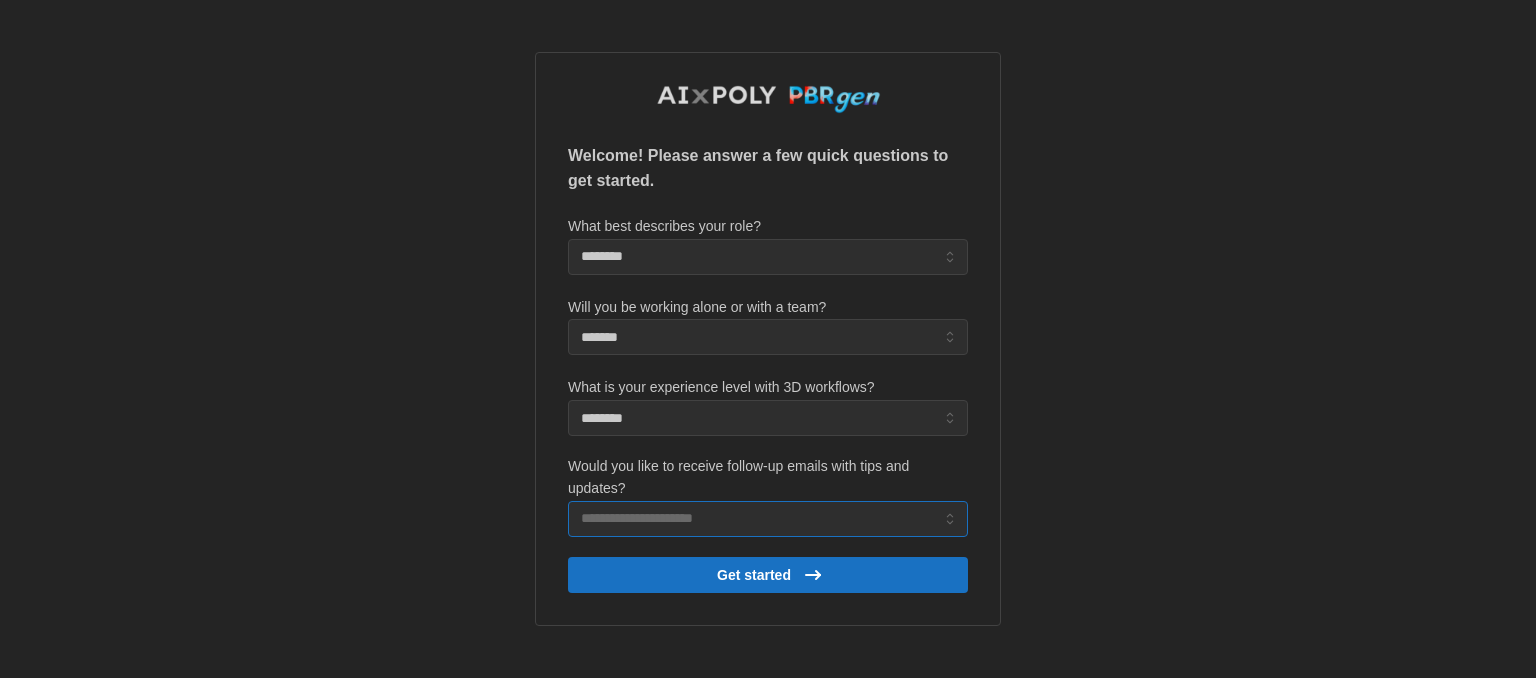 click on "Would you like to receive follow-up emails with tips and updates?" at bounding box center (768, 519) 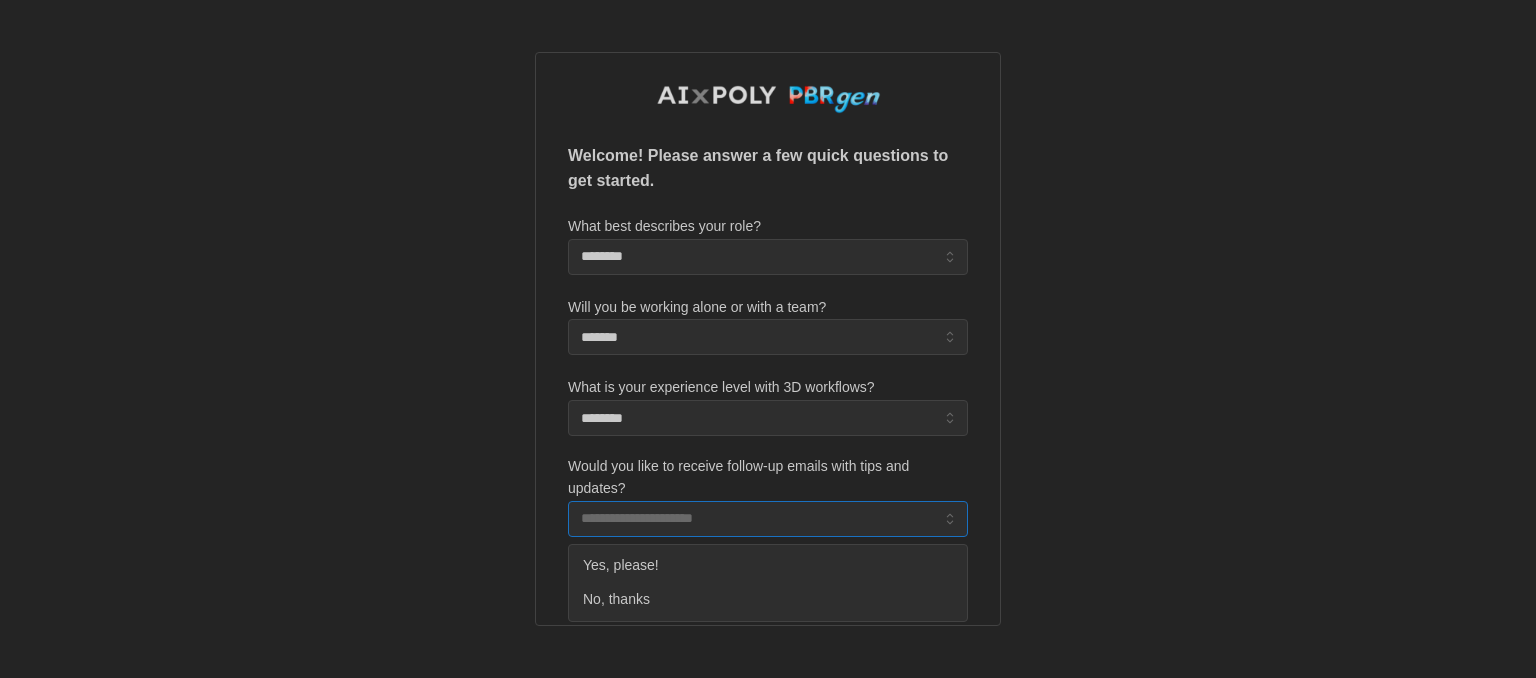 click on "No, thanks" at bounding box center [616, 600] 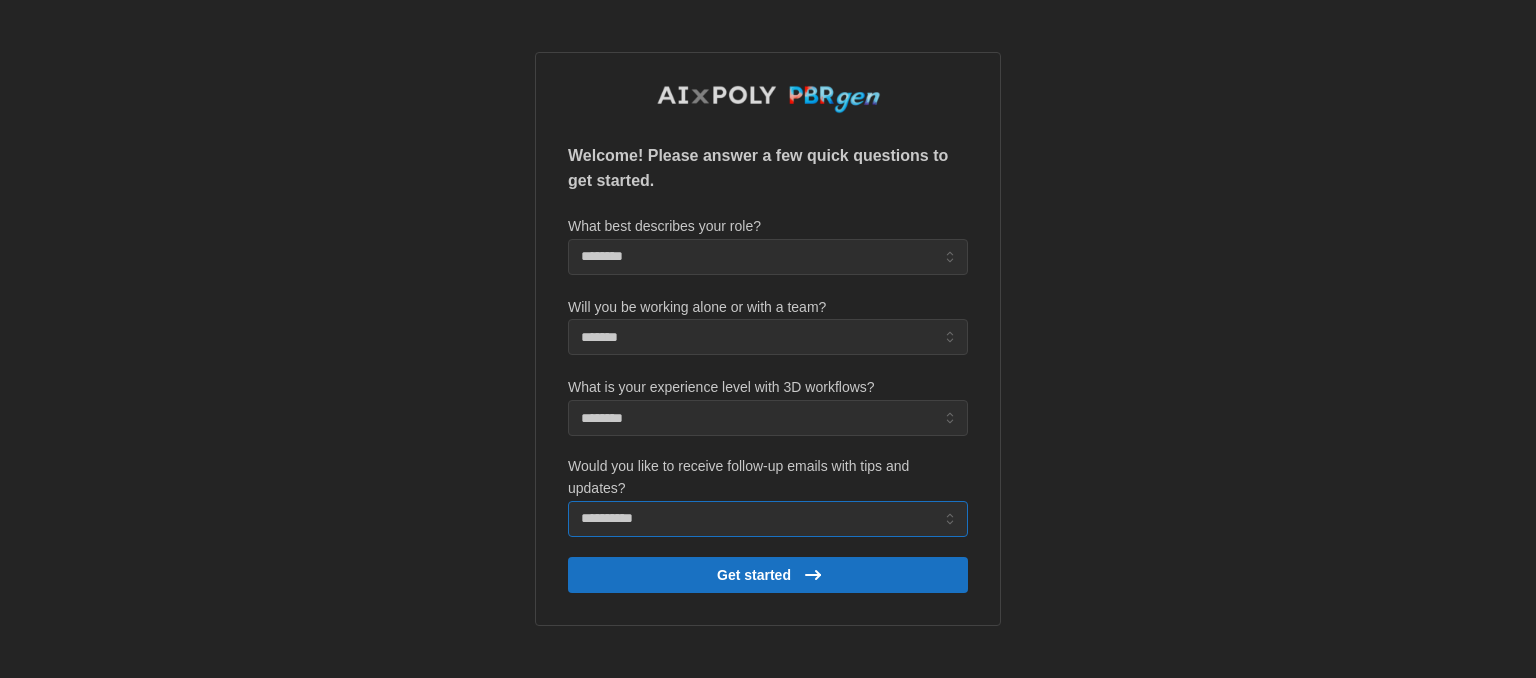 type on "**********" 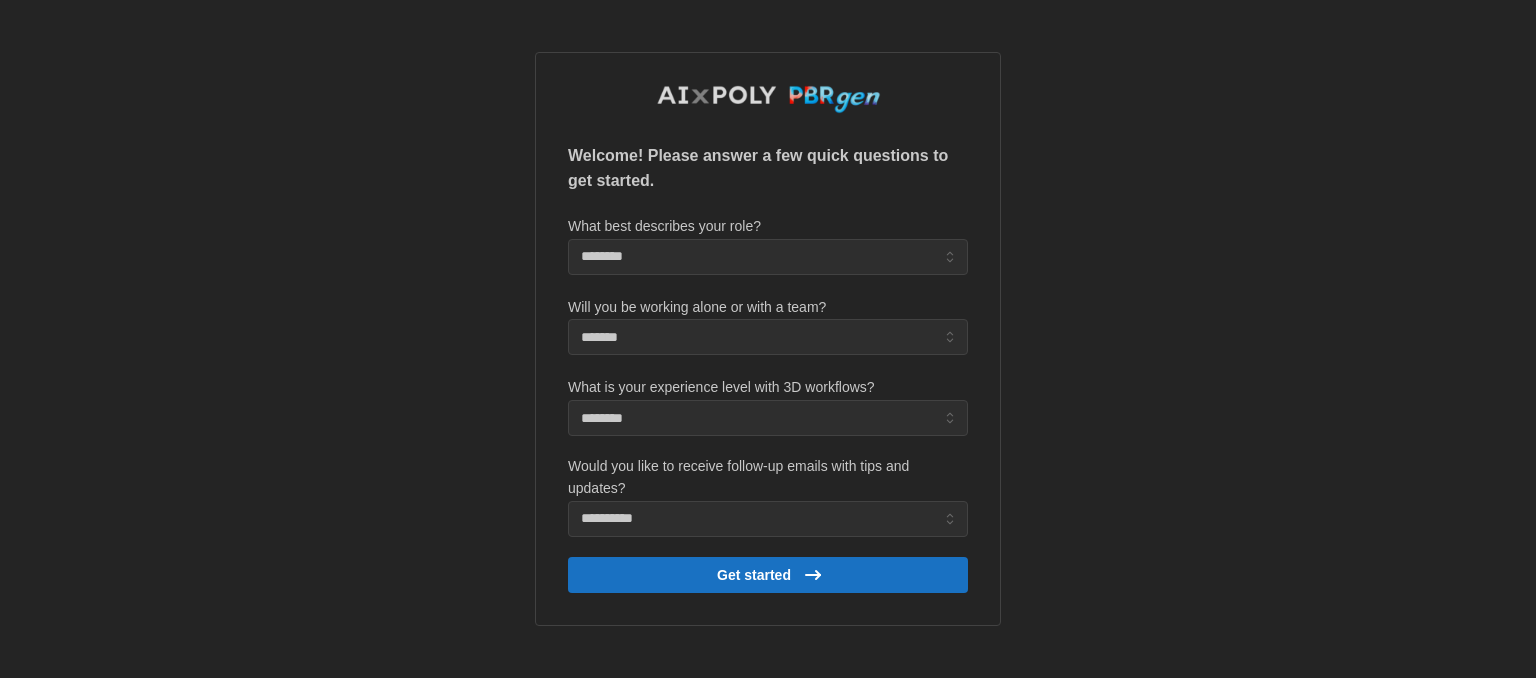 click on "Get started" at bounding box center (771, 575) 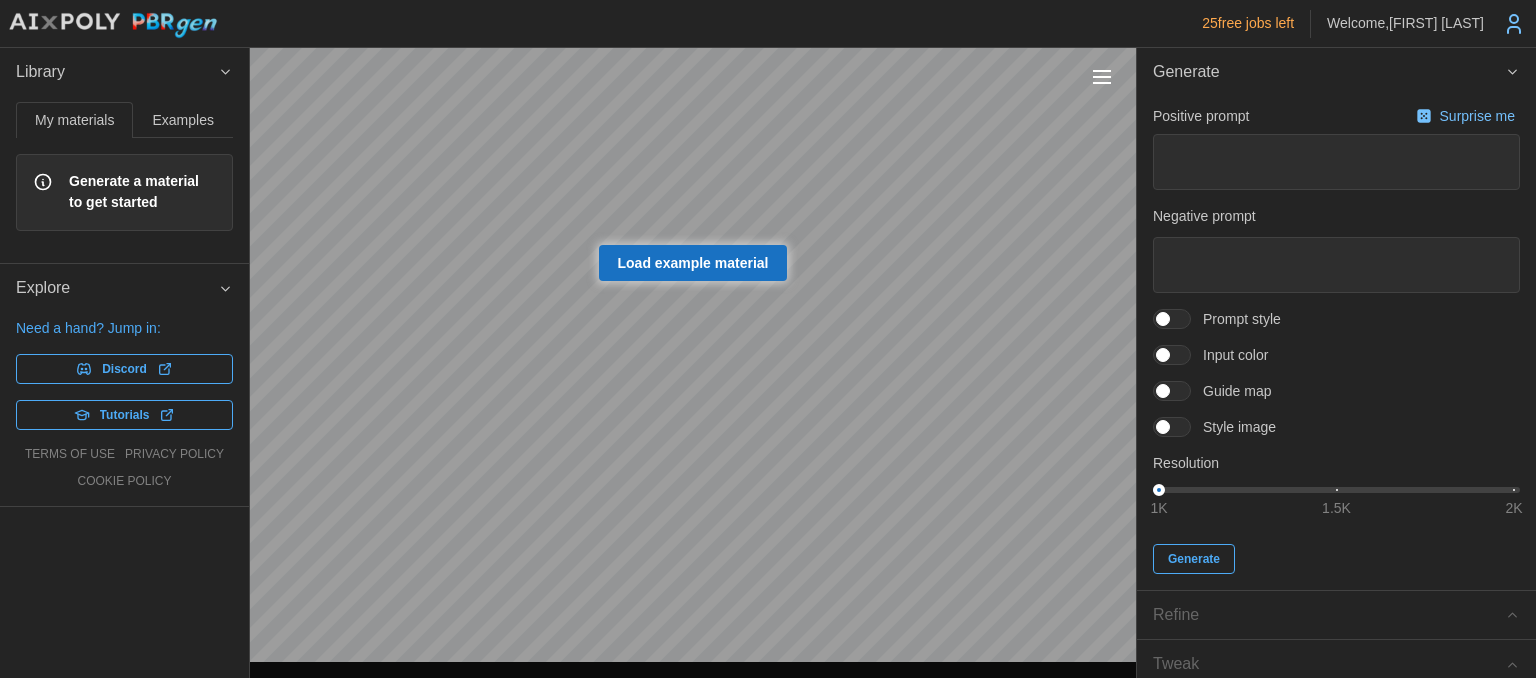 click on "Examples" at bounding box center [183, 120] 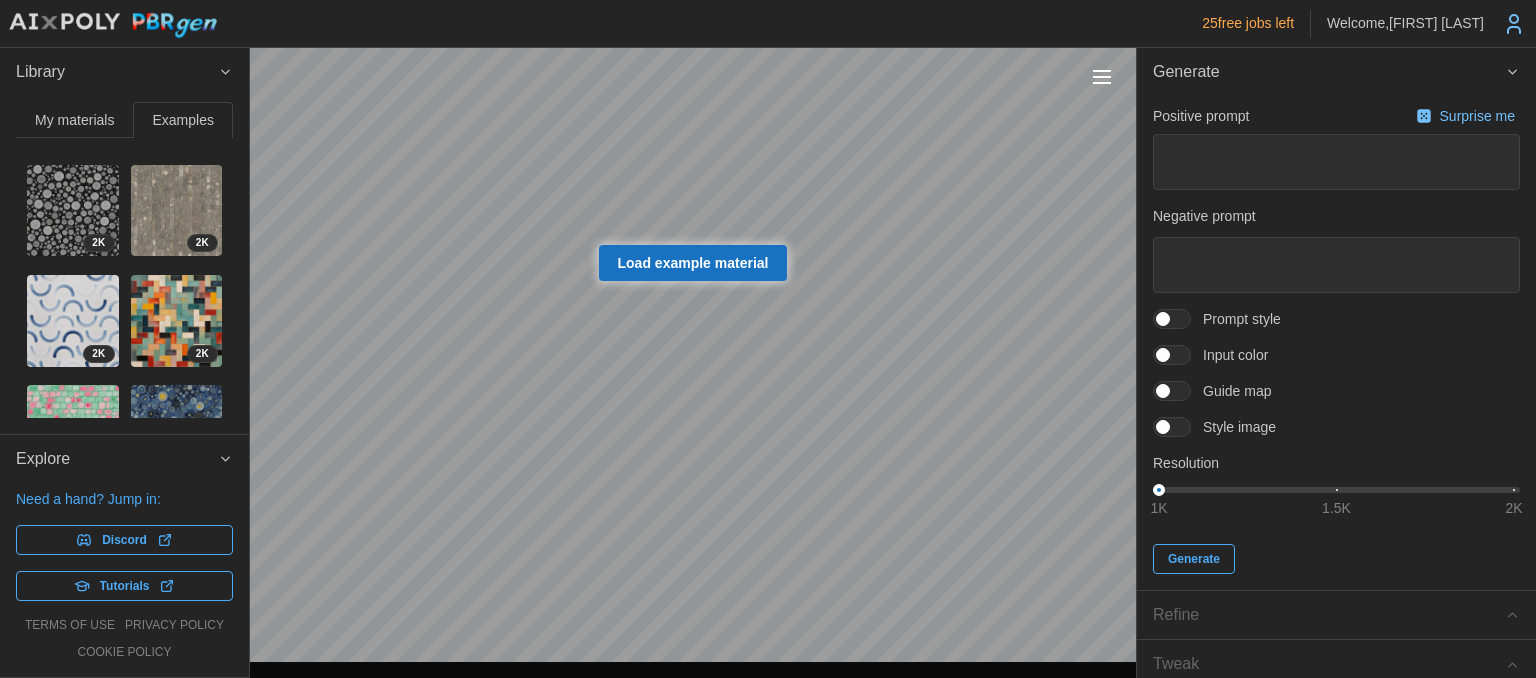 click at bounding box center [177, 321] 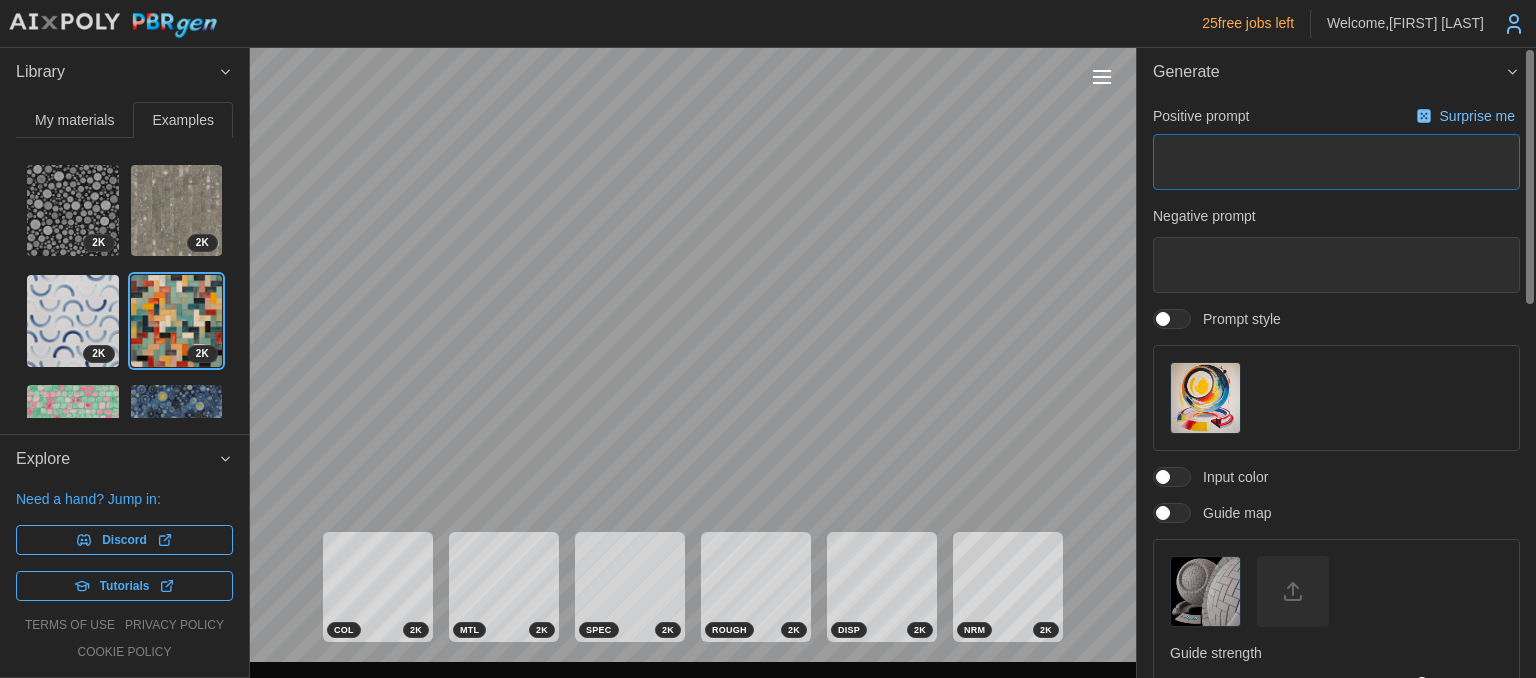 click at bounding box center (1336, 162) 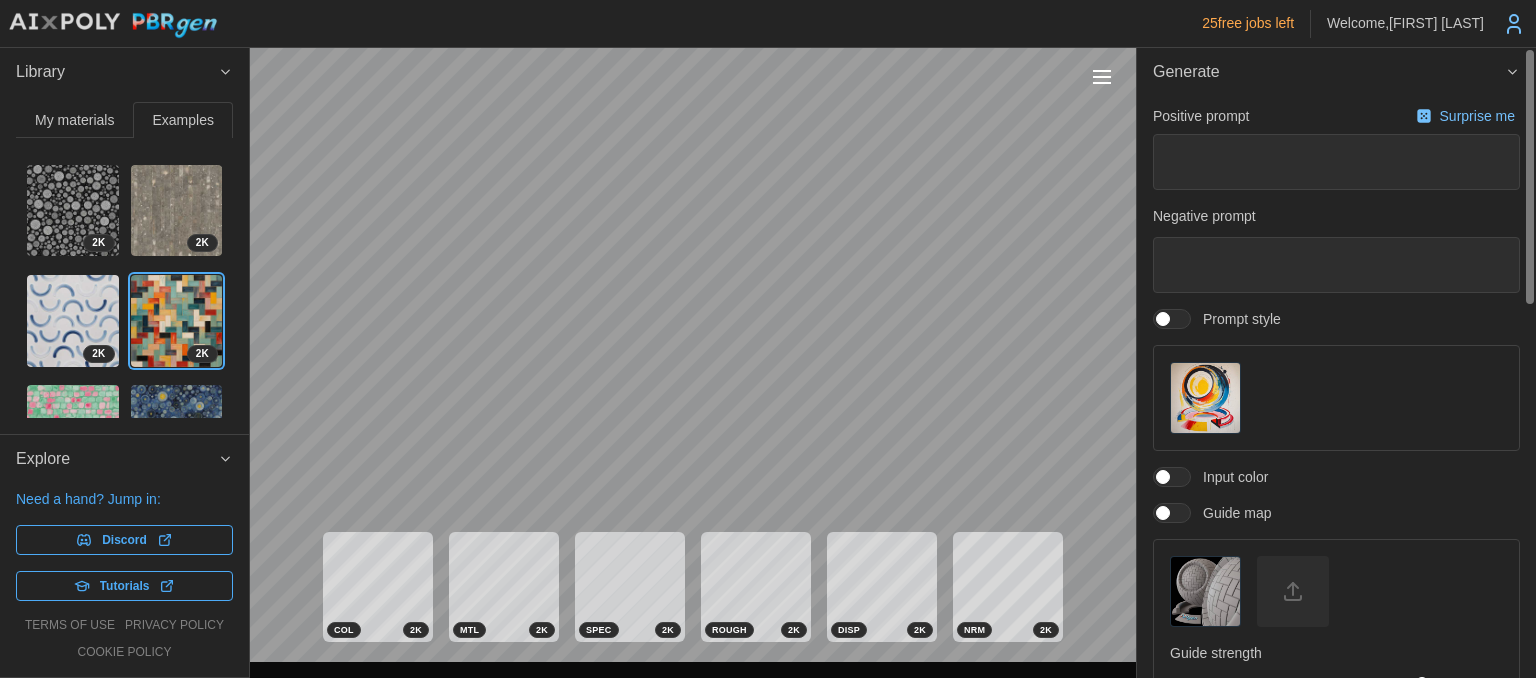 click on "Surprise me" at bounding box center [1479, 116] 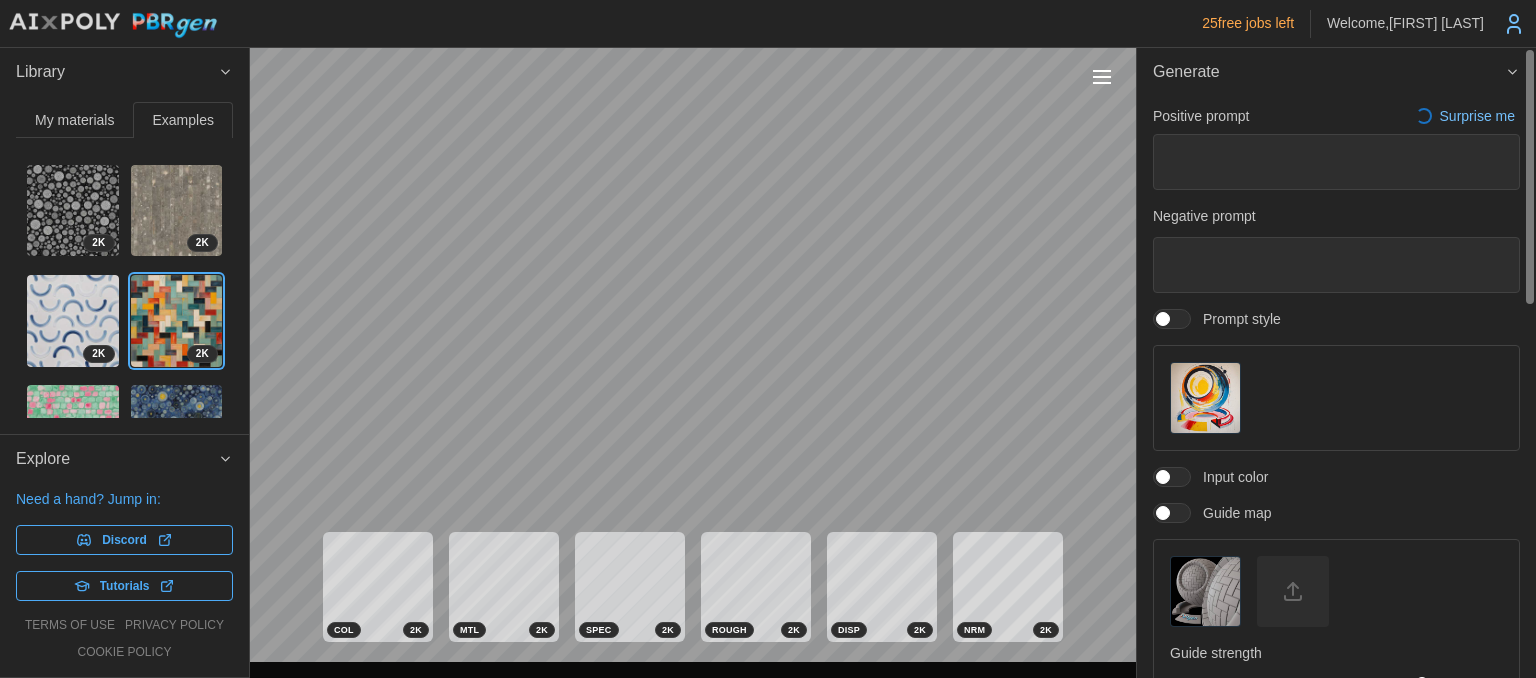 type on "*" 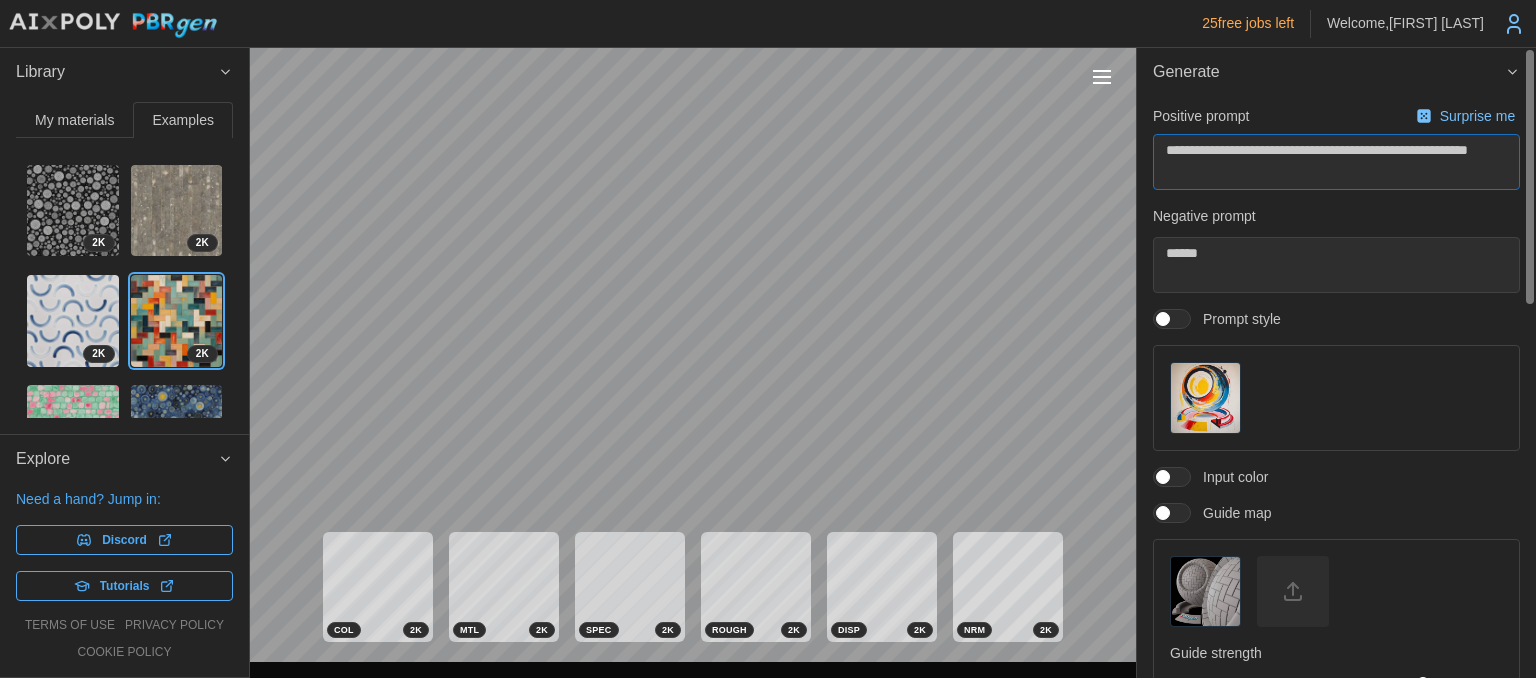 click on "**********" at bounding box center (1336, 162) 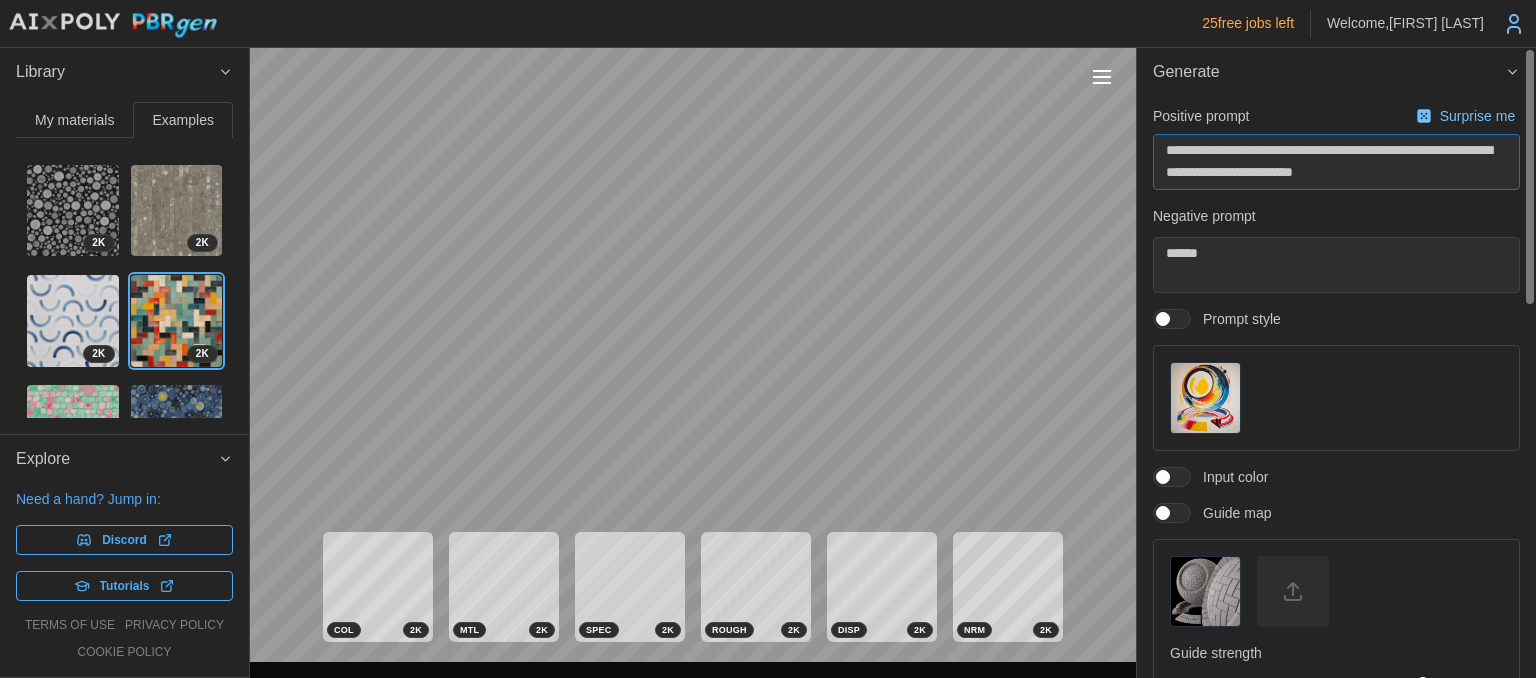drag, startPoint x: 1168, startPoint y: 150, endPoint x: 1120, endPoint y: 145, distance: 48.259712 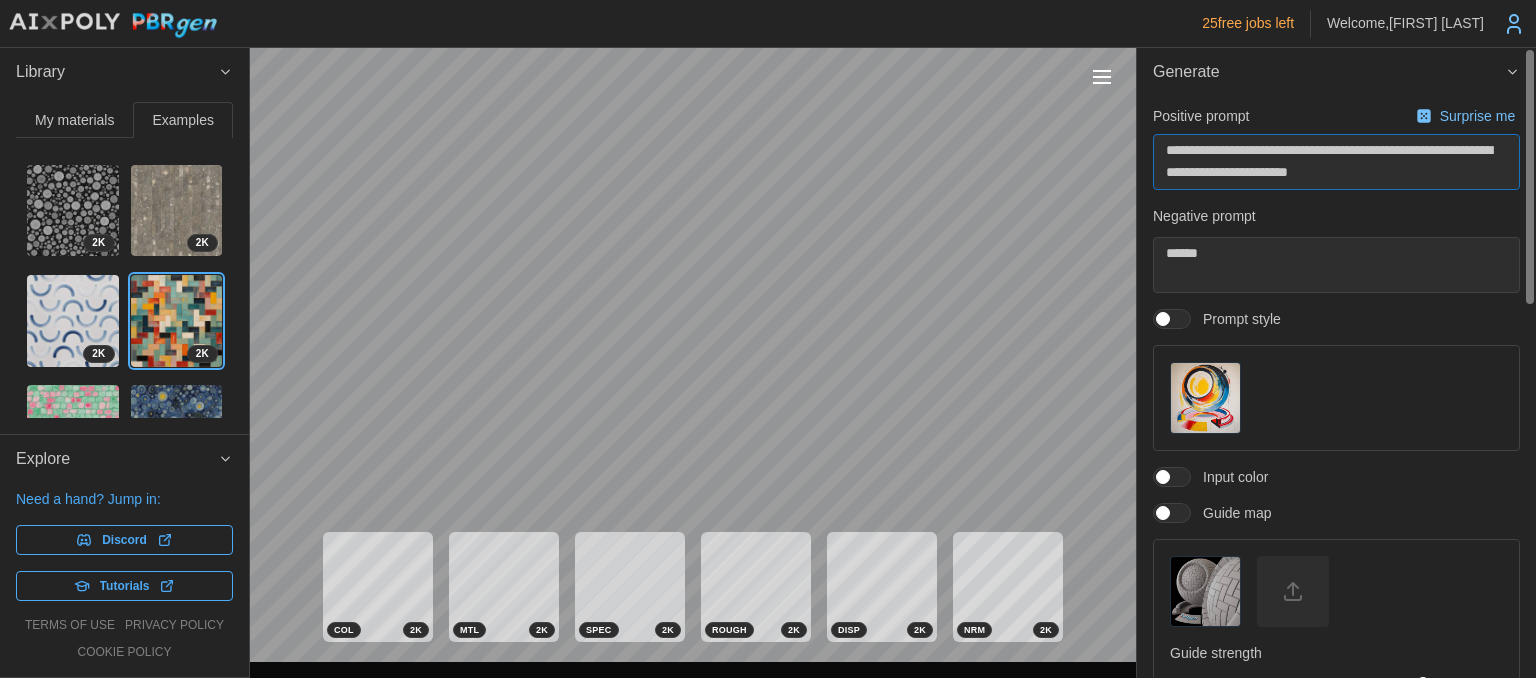 type on "**********" 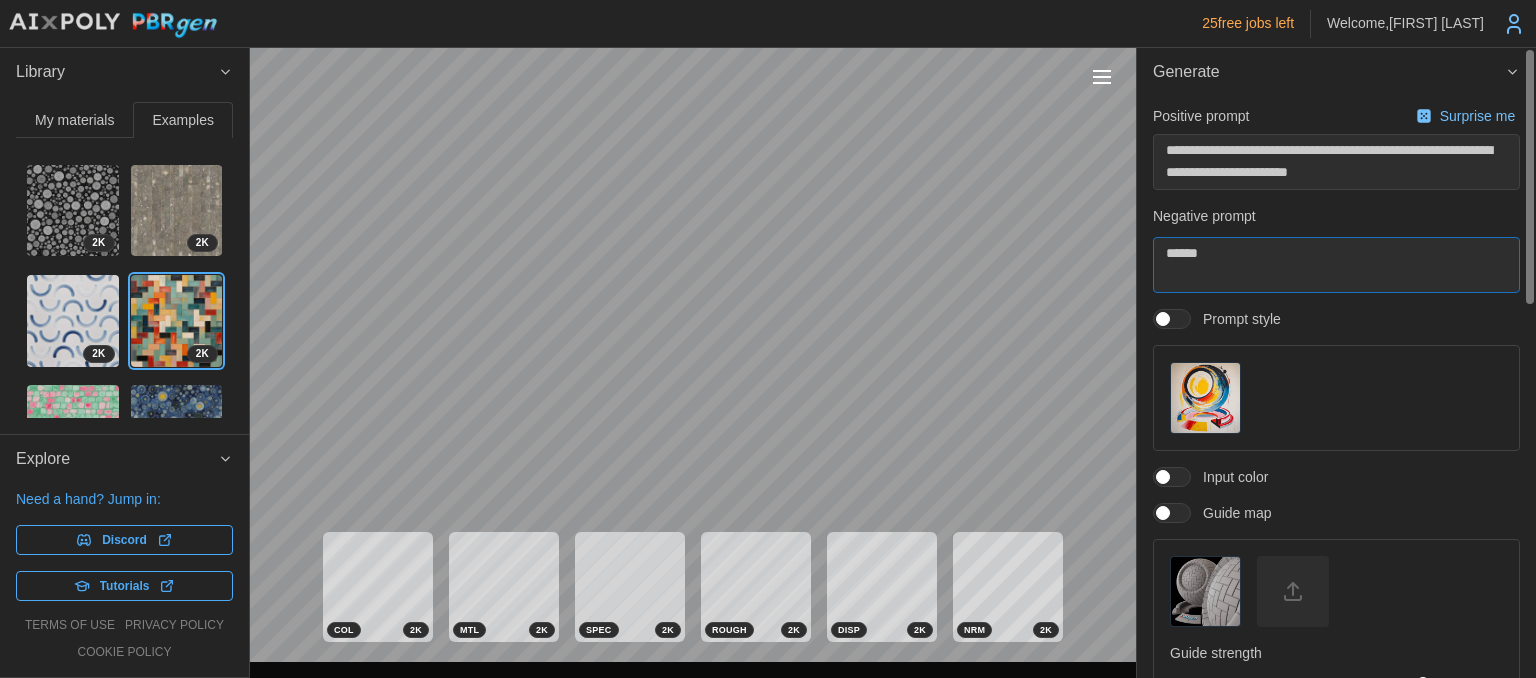 click on "******" at bounding box center [1336, 265] 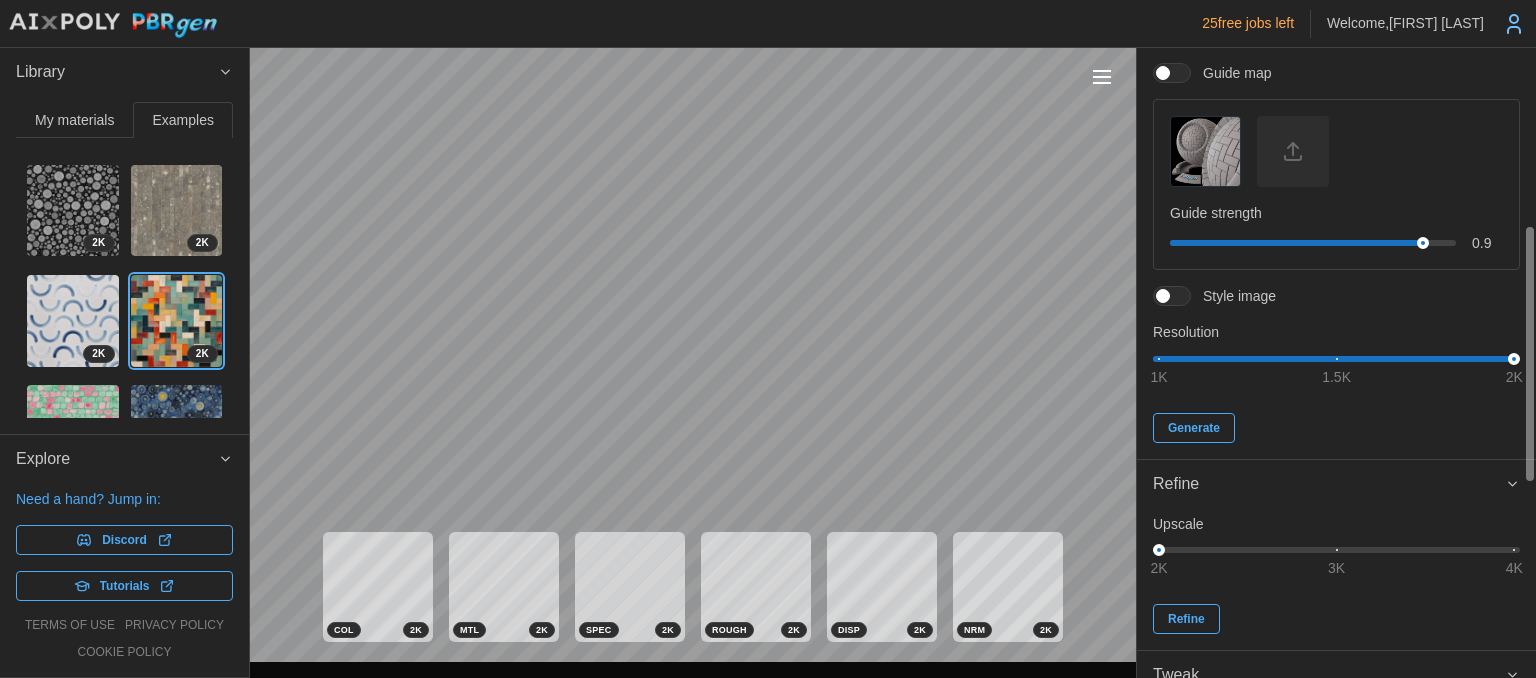 scroll, scrollTop: 518, scrollLeft: 0, axis: vertical 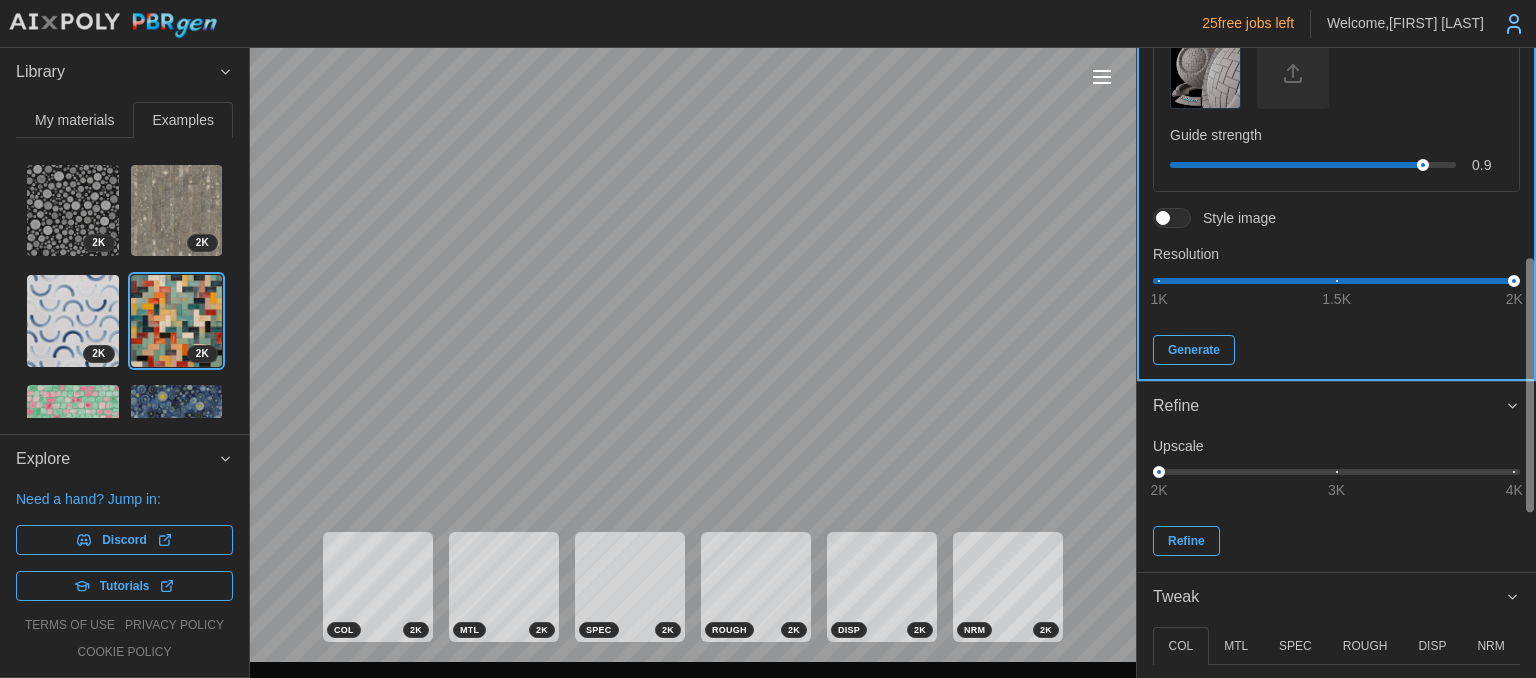 click on "Generate" at bounding box center [1194, 350] 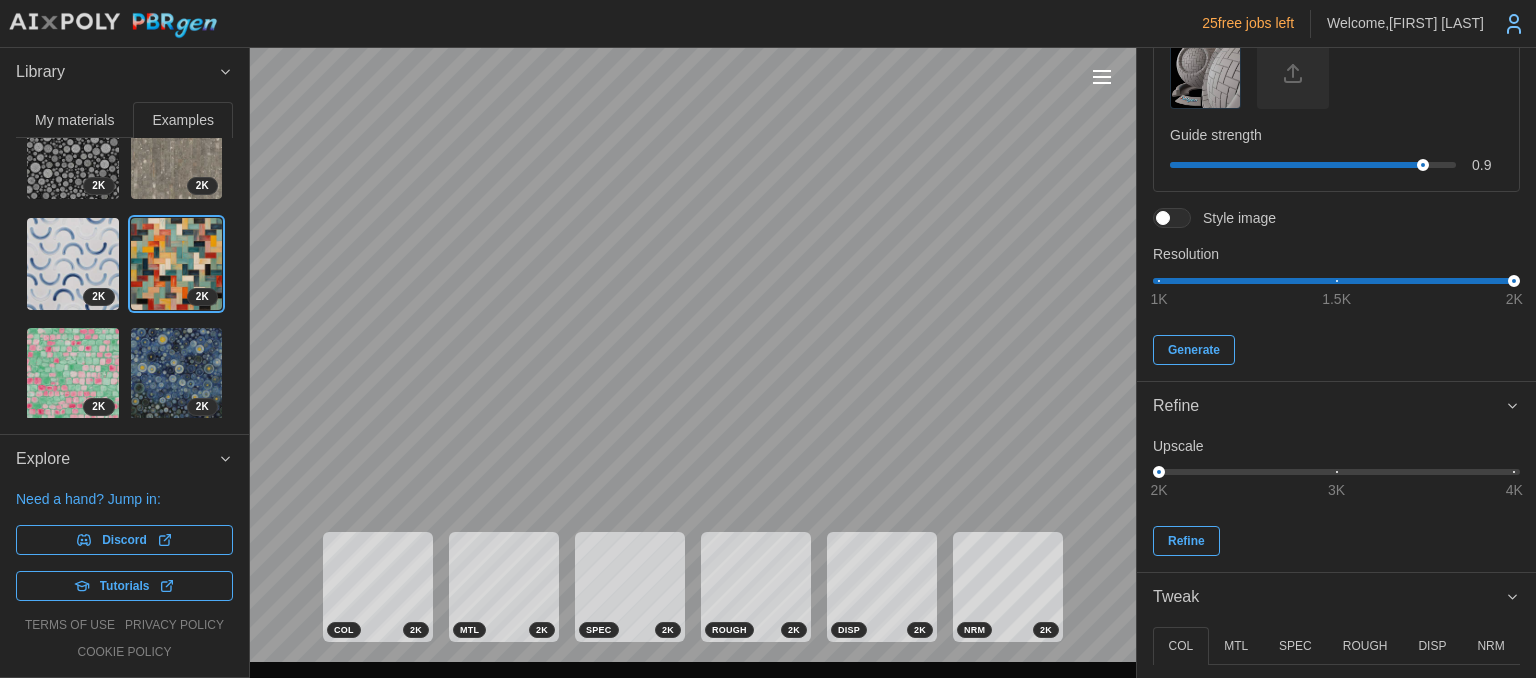 scroll, scrollTop: 0, scrollLeft: 0, axis: both 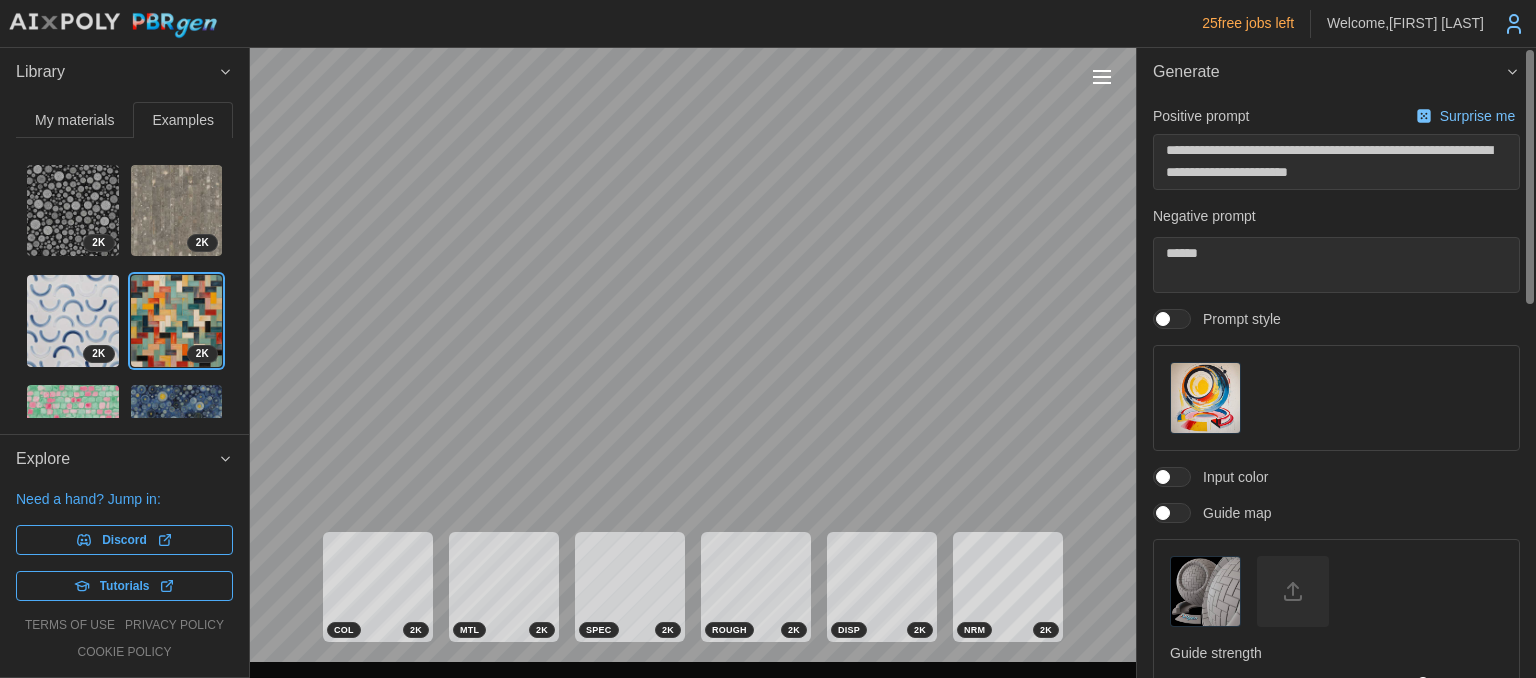 click on "My materials" at bounding box center [74, 120] 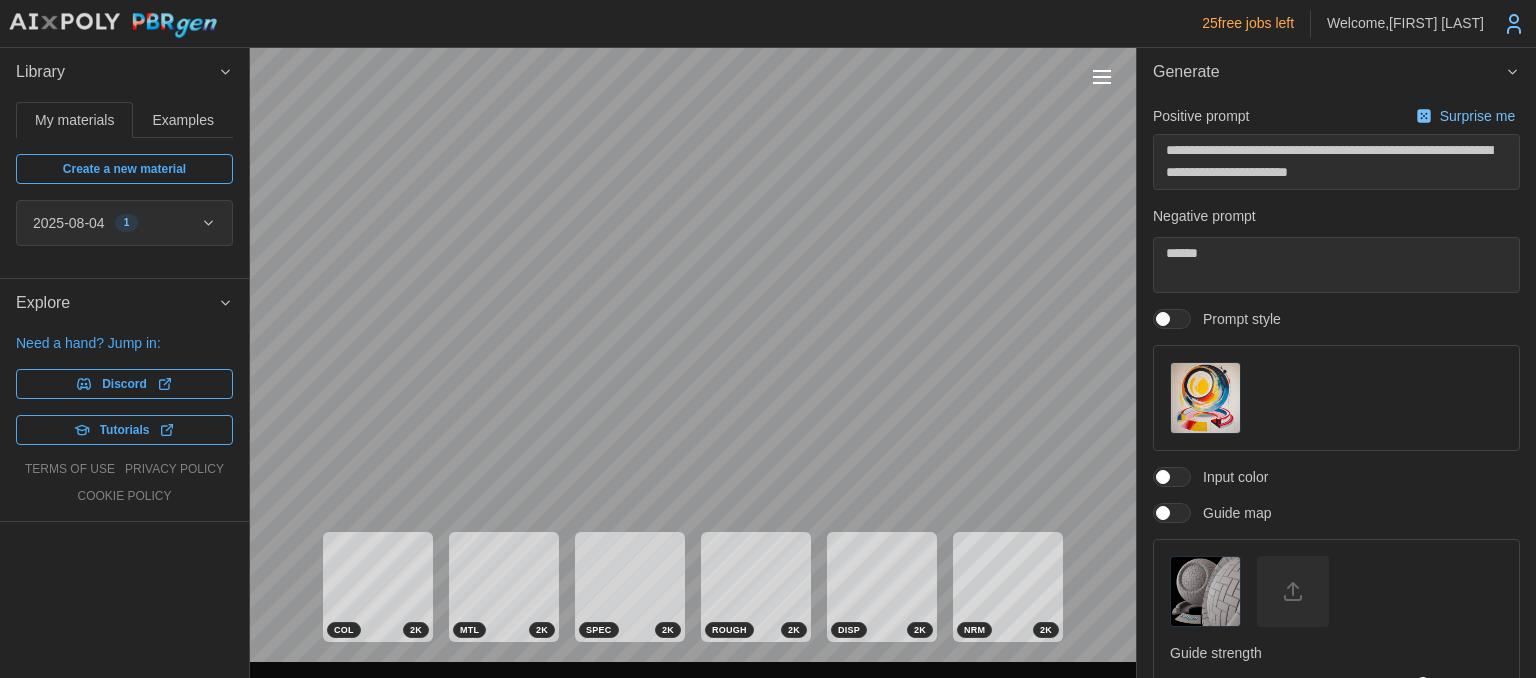 click on "Create a new material" at bounding box center (124, 169) 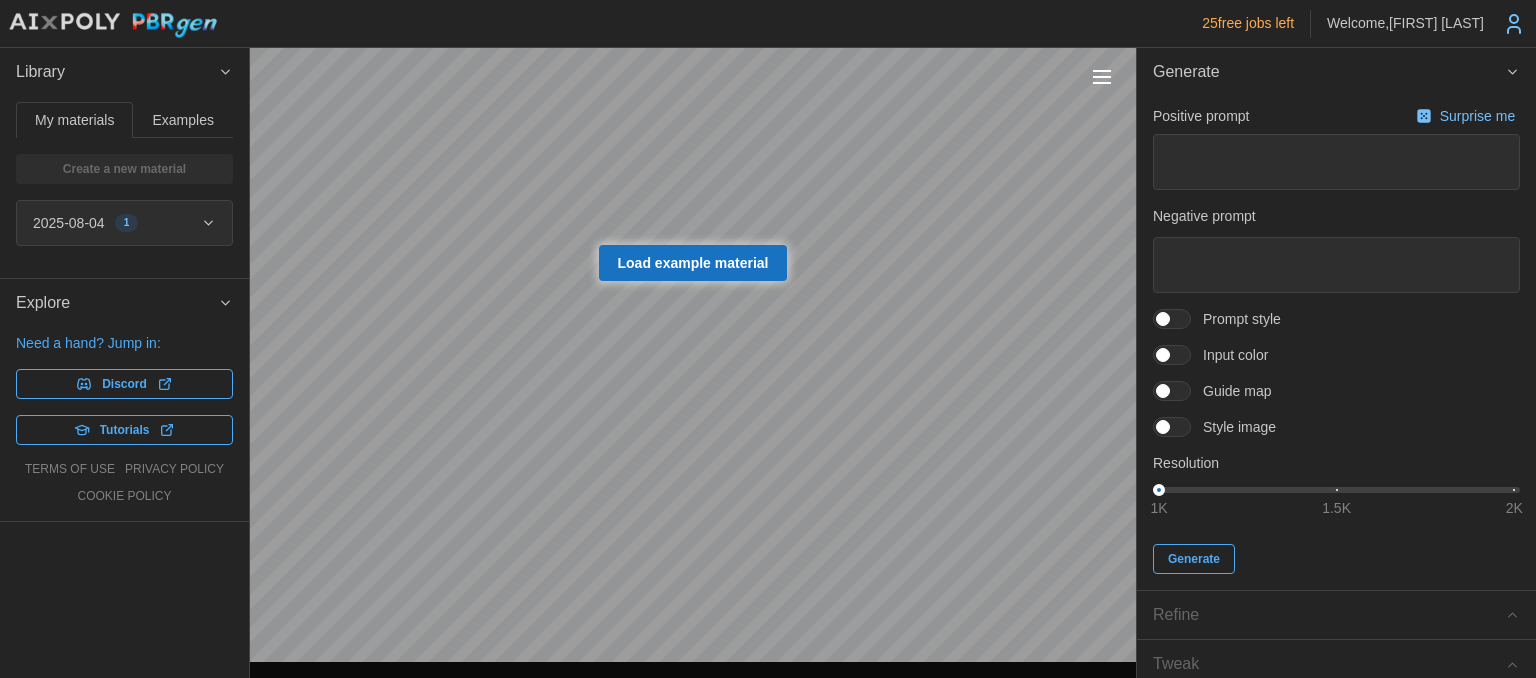 click on "2025-08-04 1" at bounding box center [117, 223] 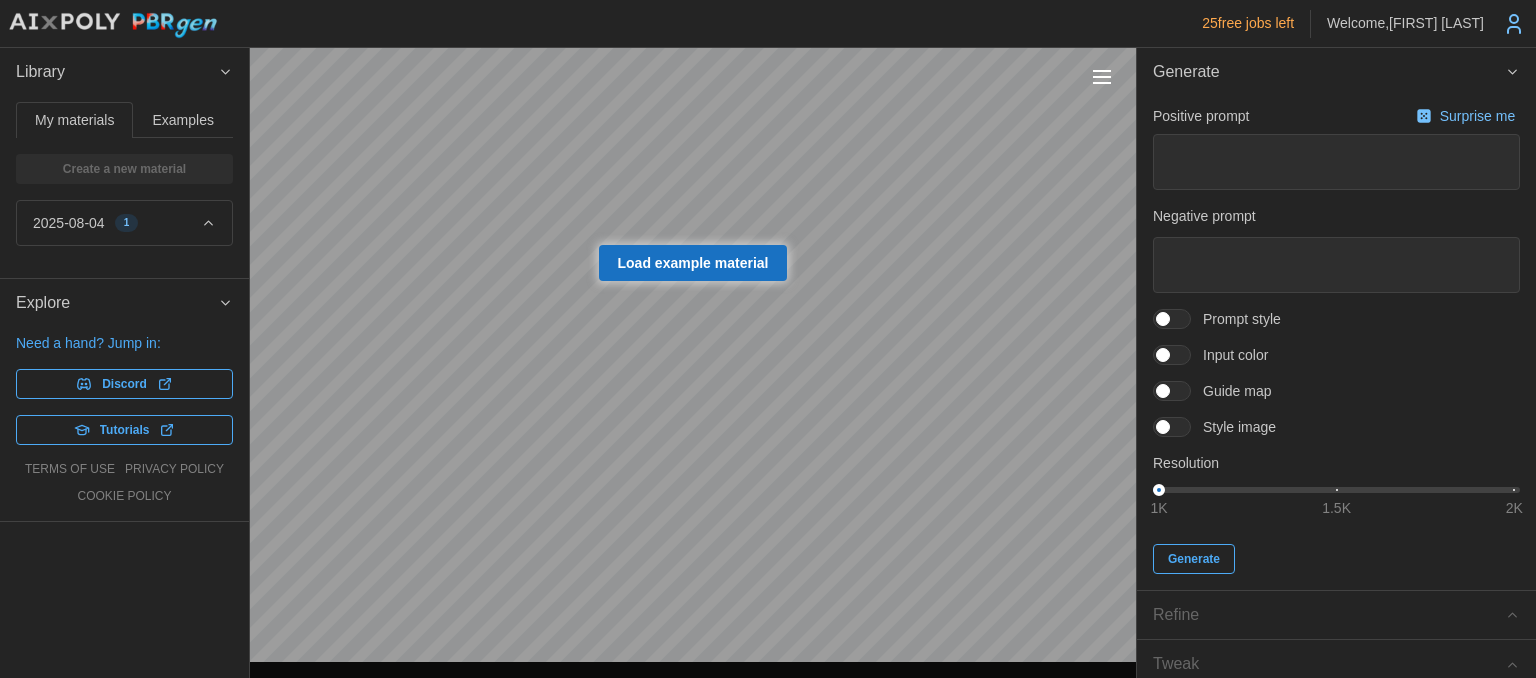 click on "2025-08-04 1" at bounding box center (117, 223) 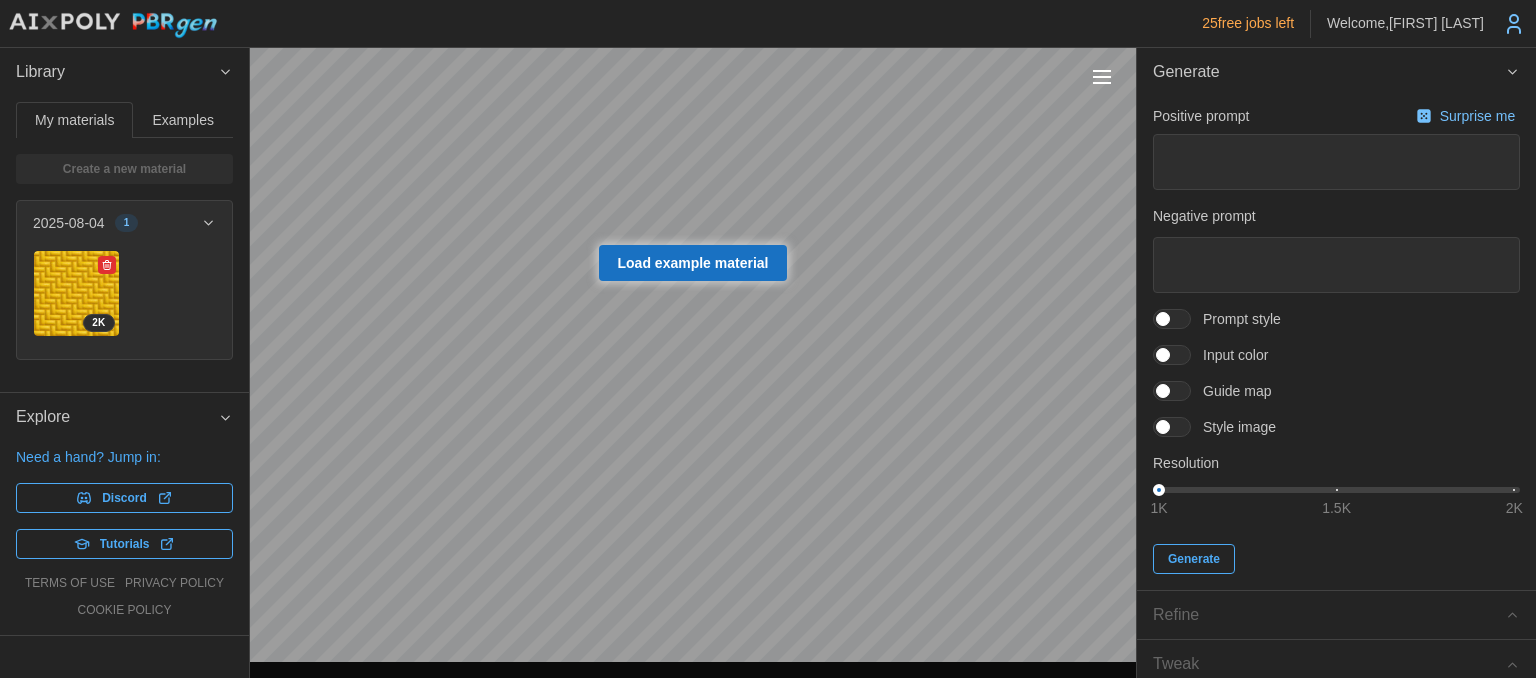 click at bounding box center (76, 293) 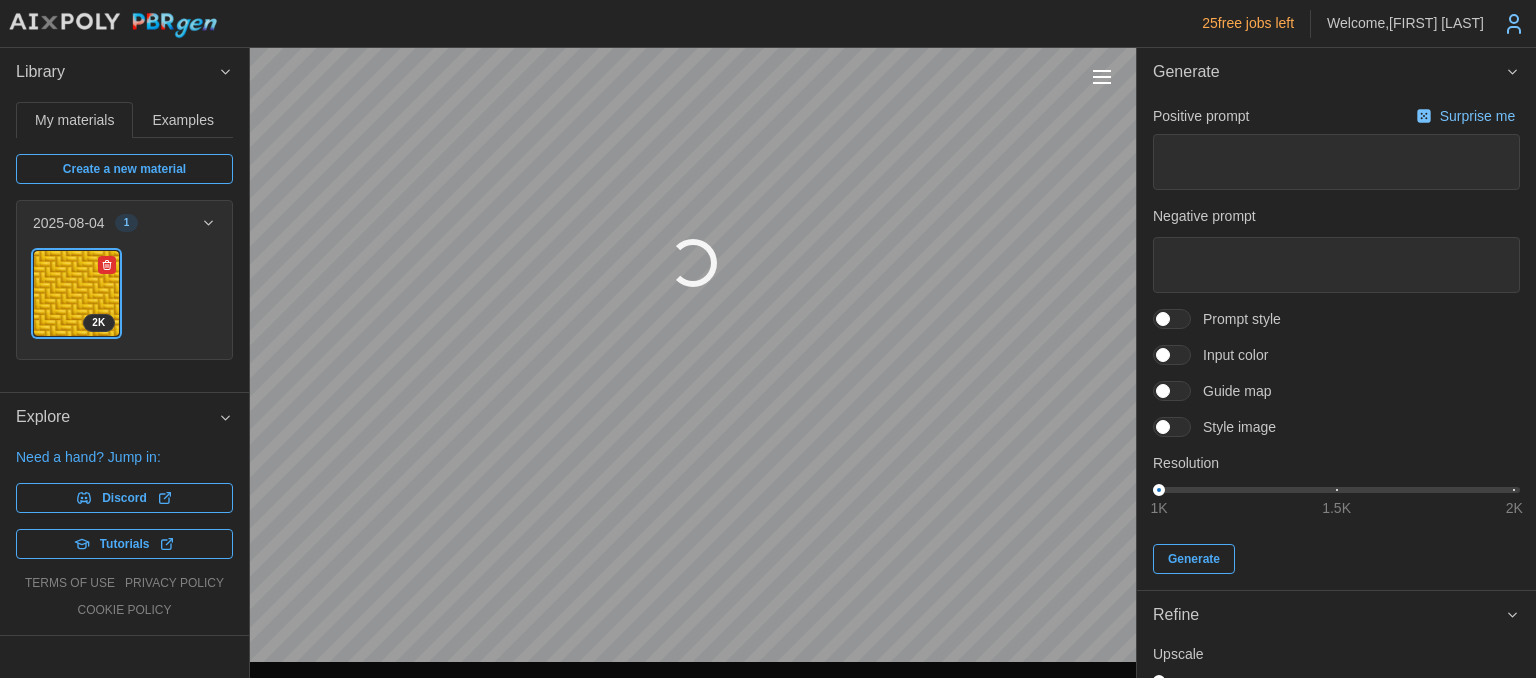 type on "*" 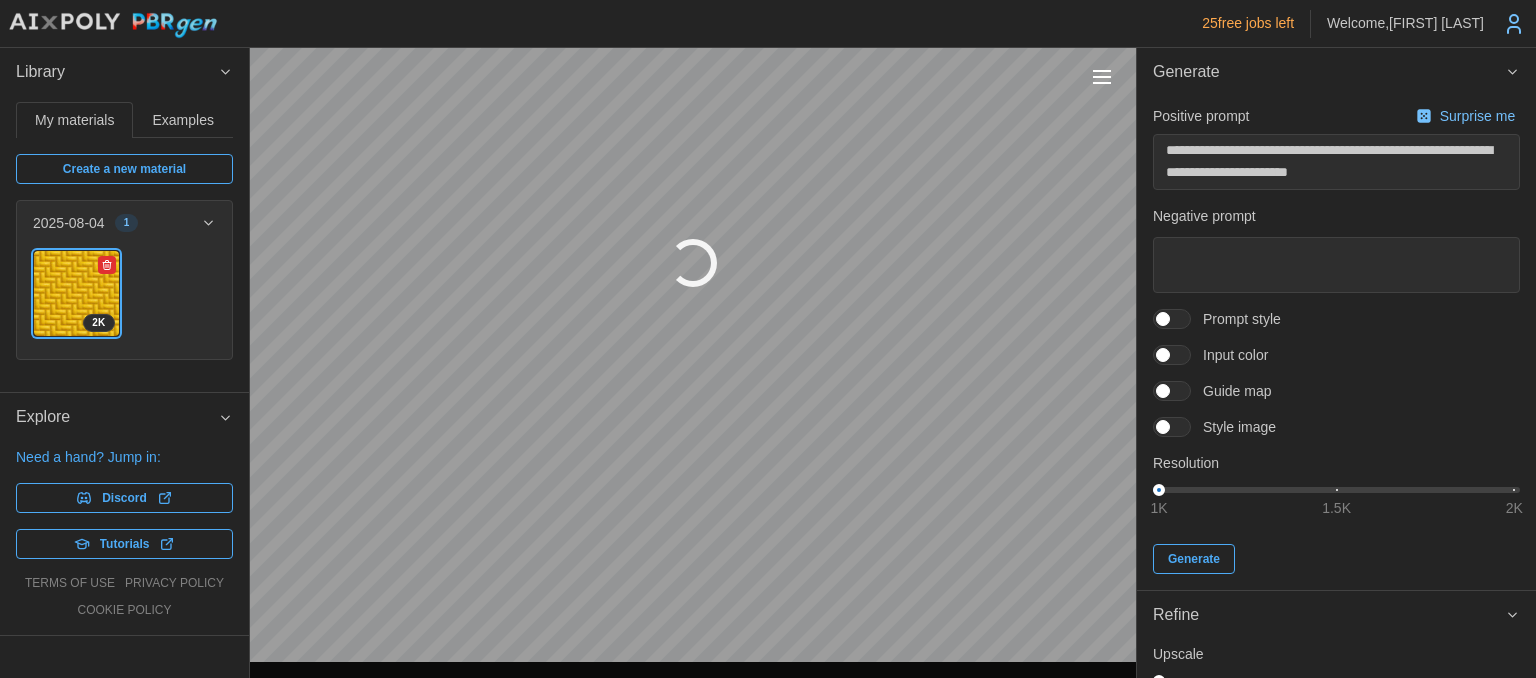 type on "******" 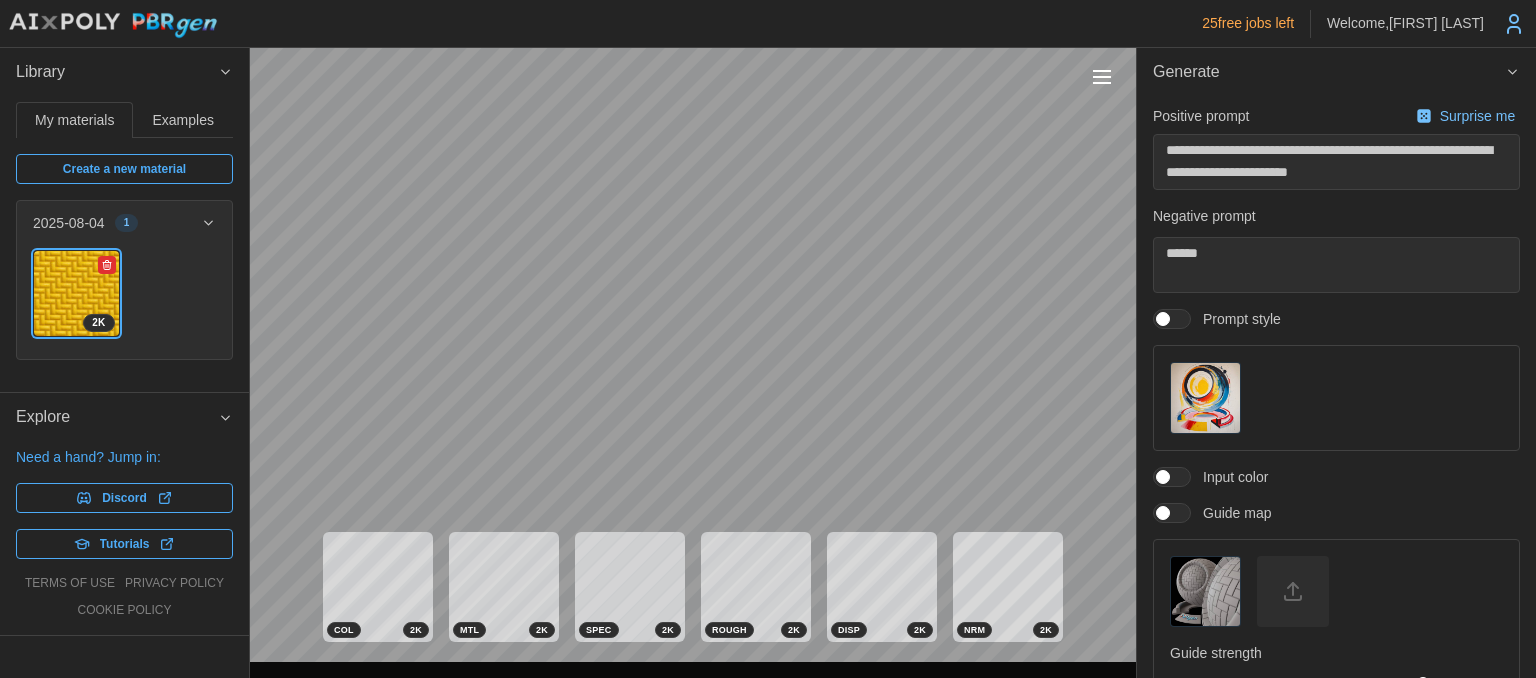 click at bounding box center (107, 265) 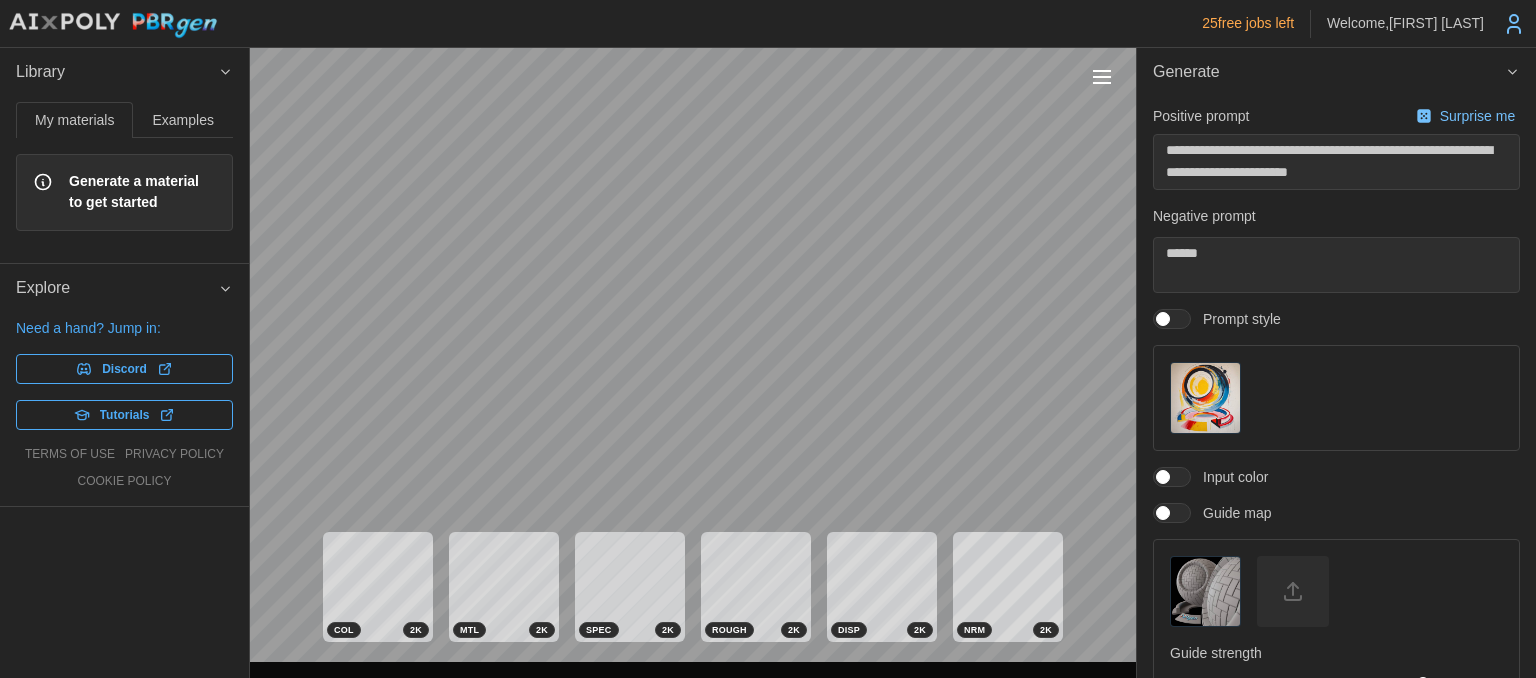click on "My materials" at bounding box center [74, 120] 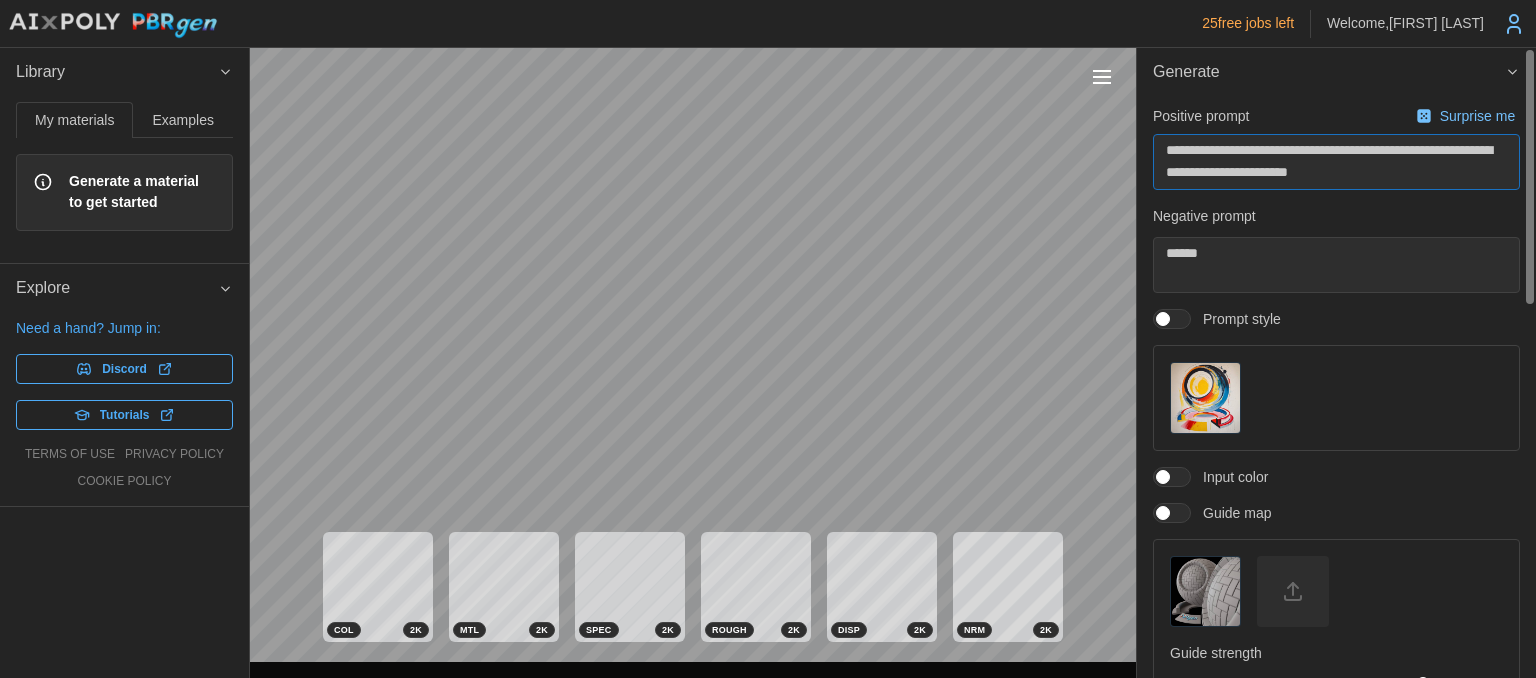 click on "**********" at bounding box center (1336, 162) 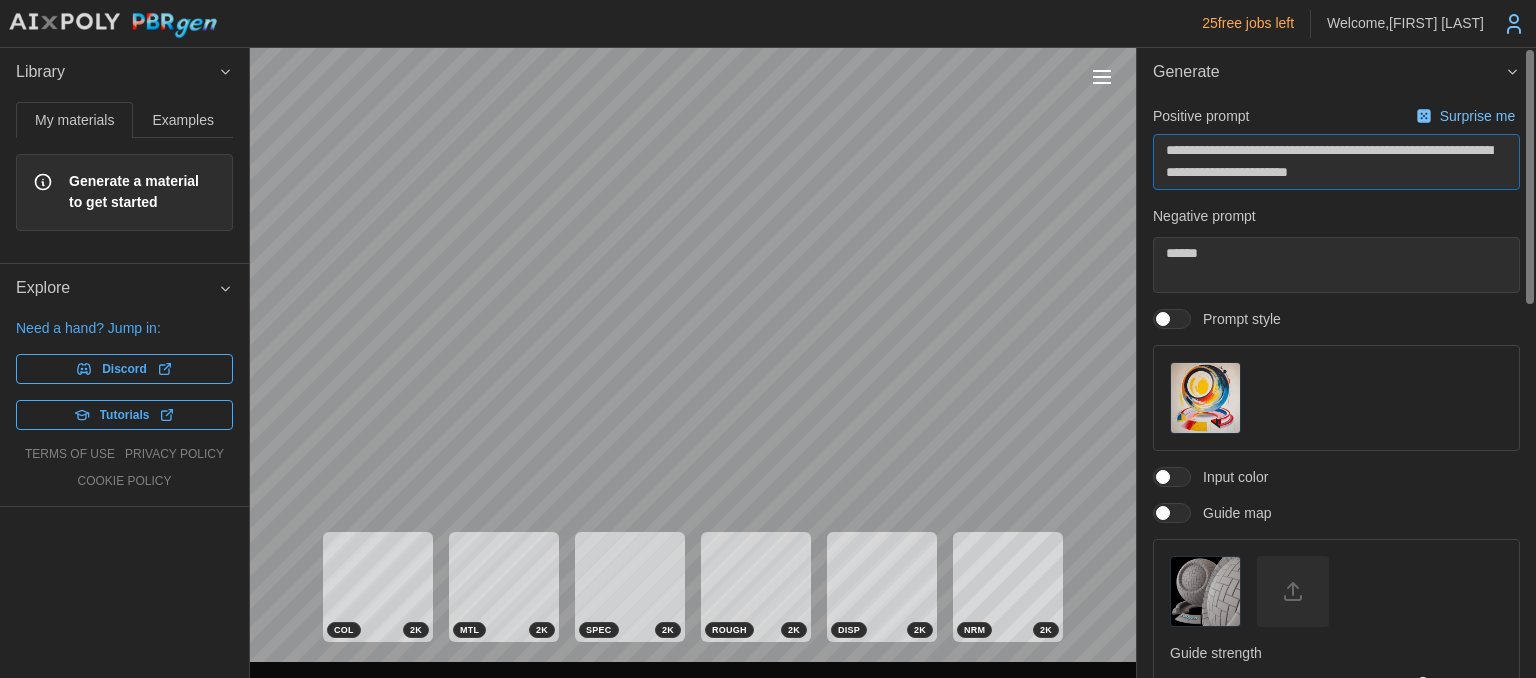 drag, startPoint x: 1306, startPoint y: 150, endPoint x: 1037, endPoint y: 150, distance: 269 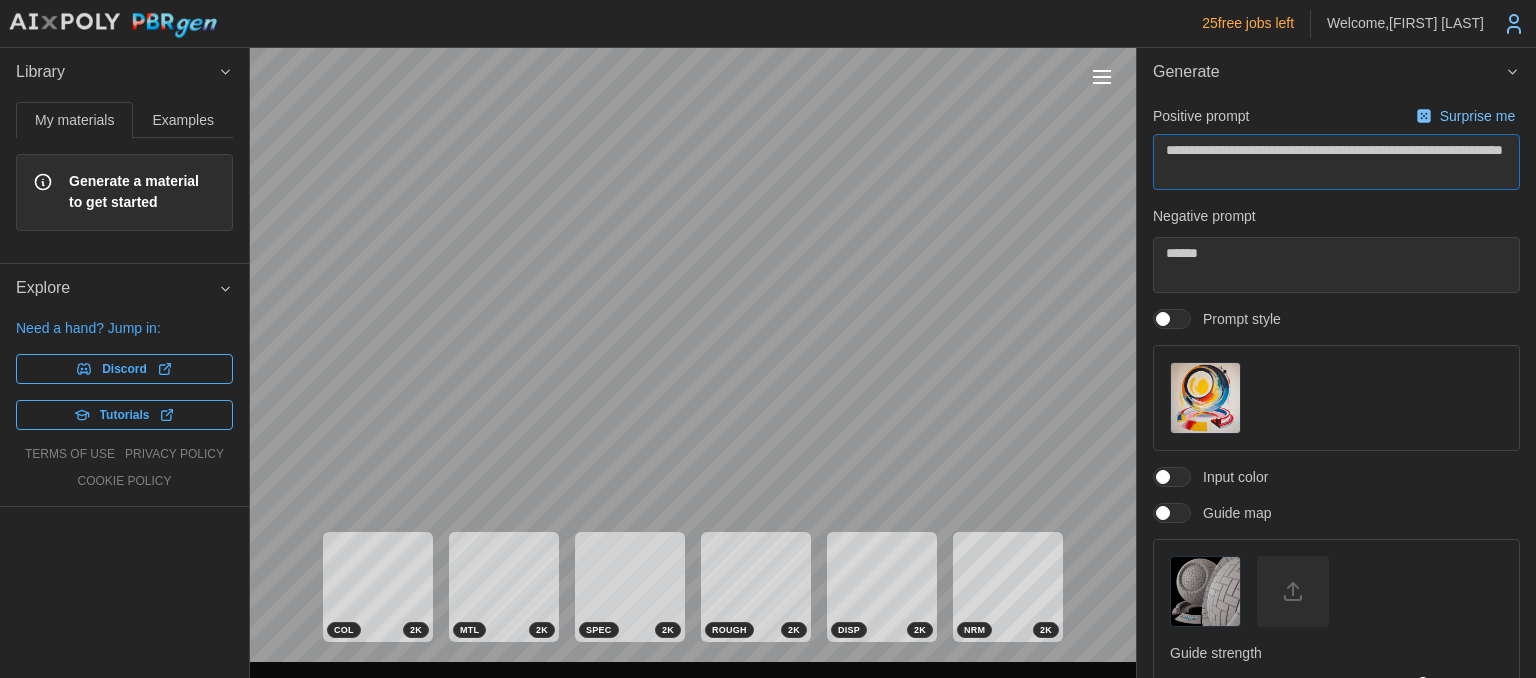 type on "*" 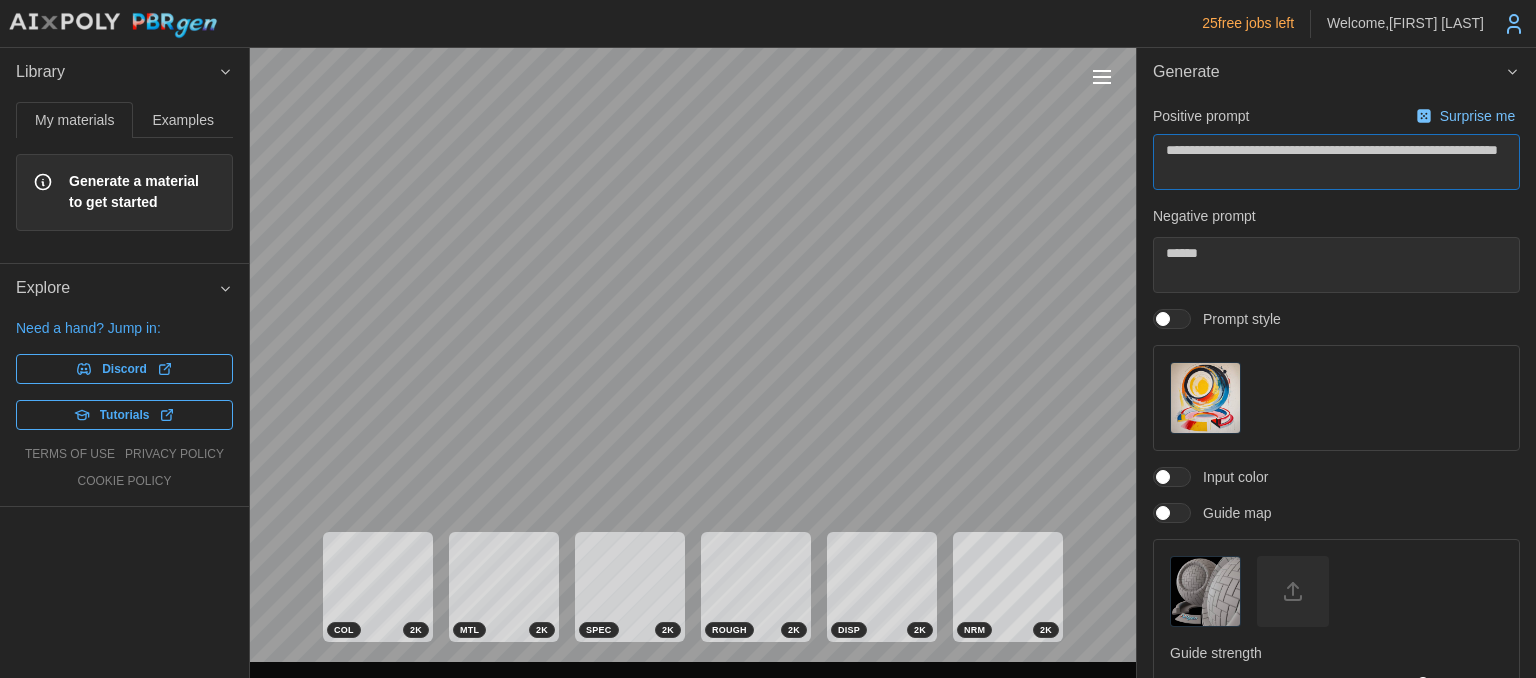 type on "*" 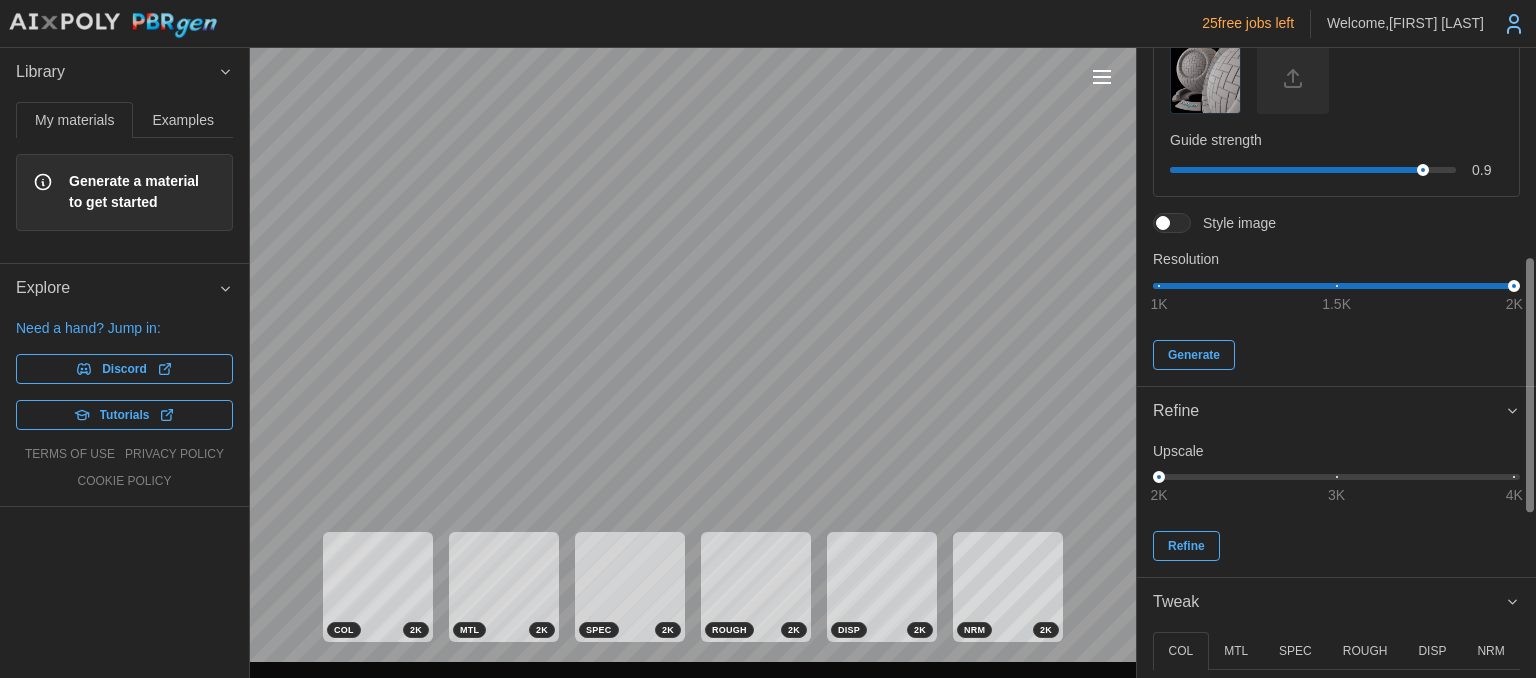 scroll, scrollTop: 518, scrollLeft: 0, axis: vertical 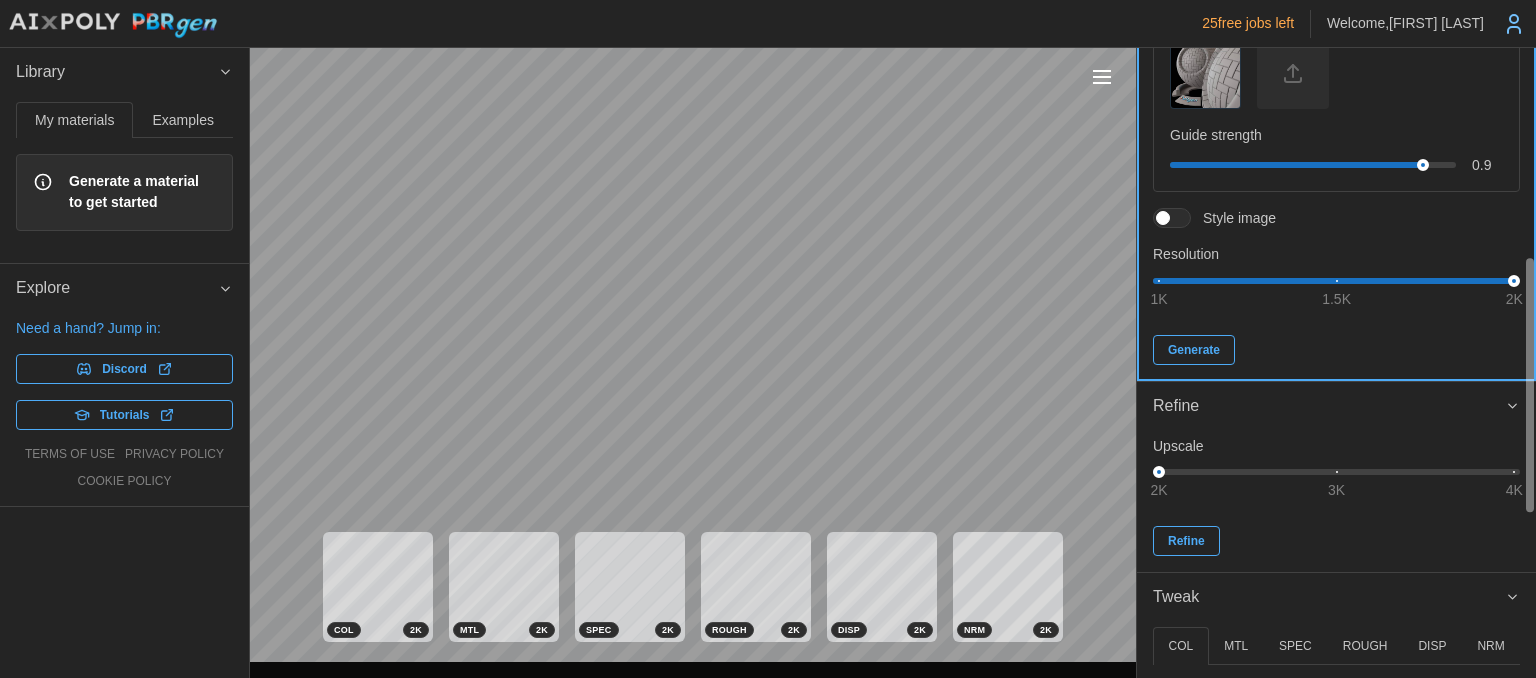 type on "**********" 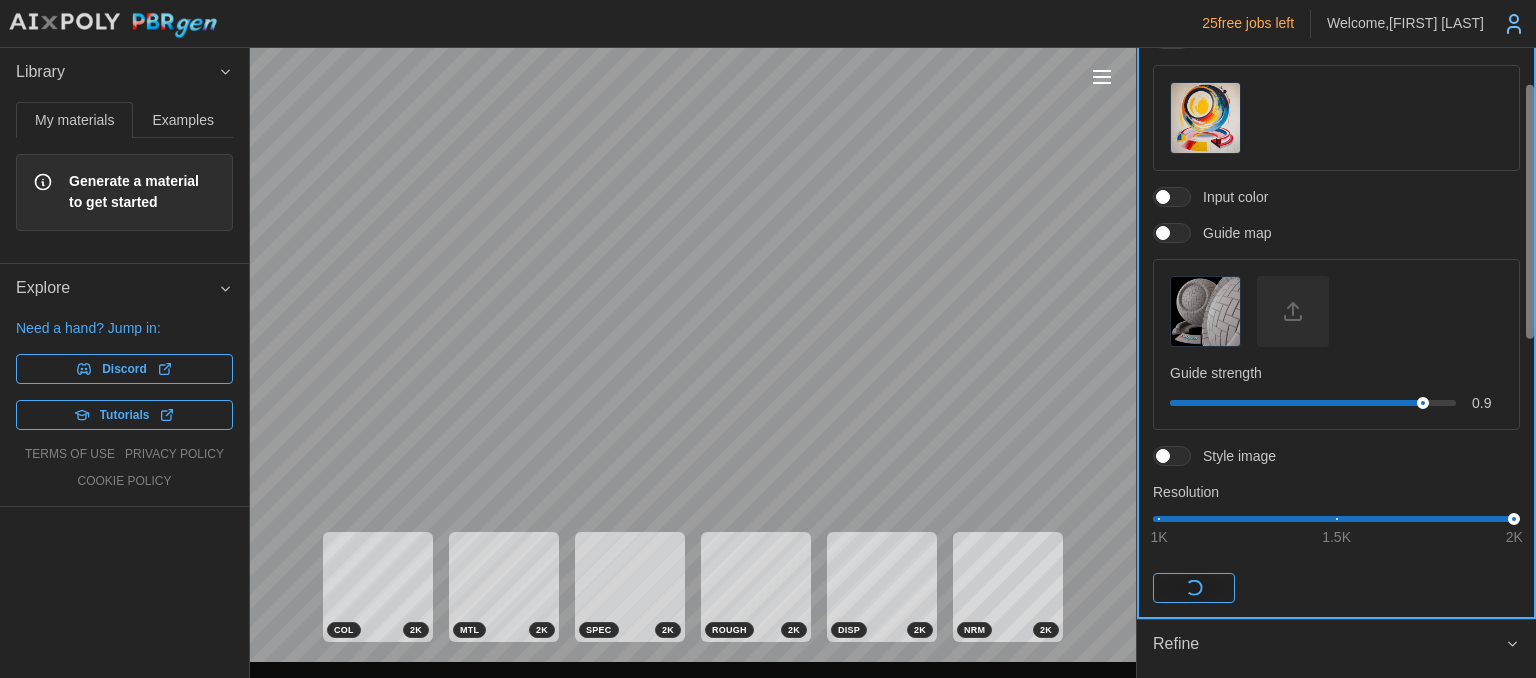 scroll, scrollTop: 86, scrollLeft: 0, axis: vertical 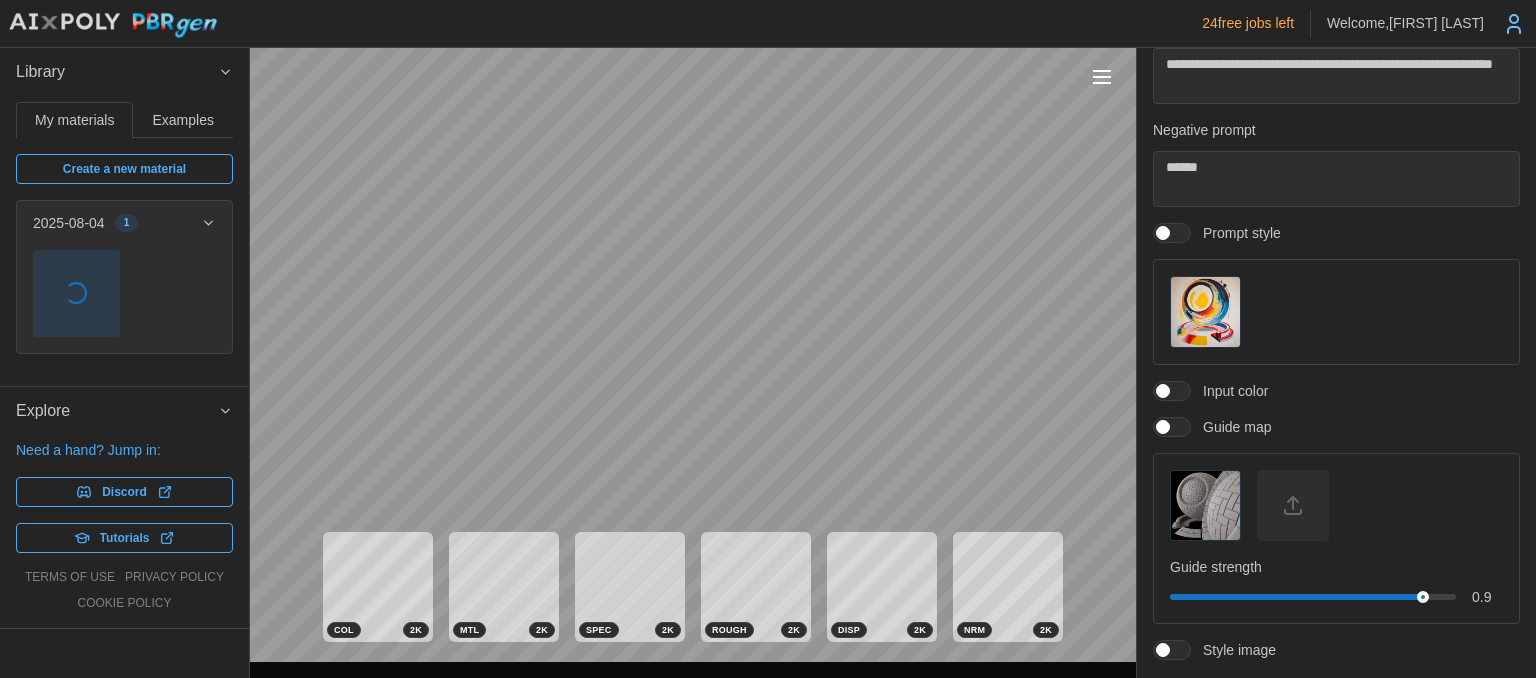 click at bounding box center (1102, 77) 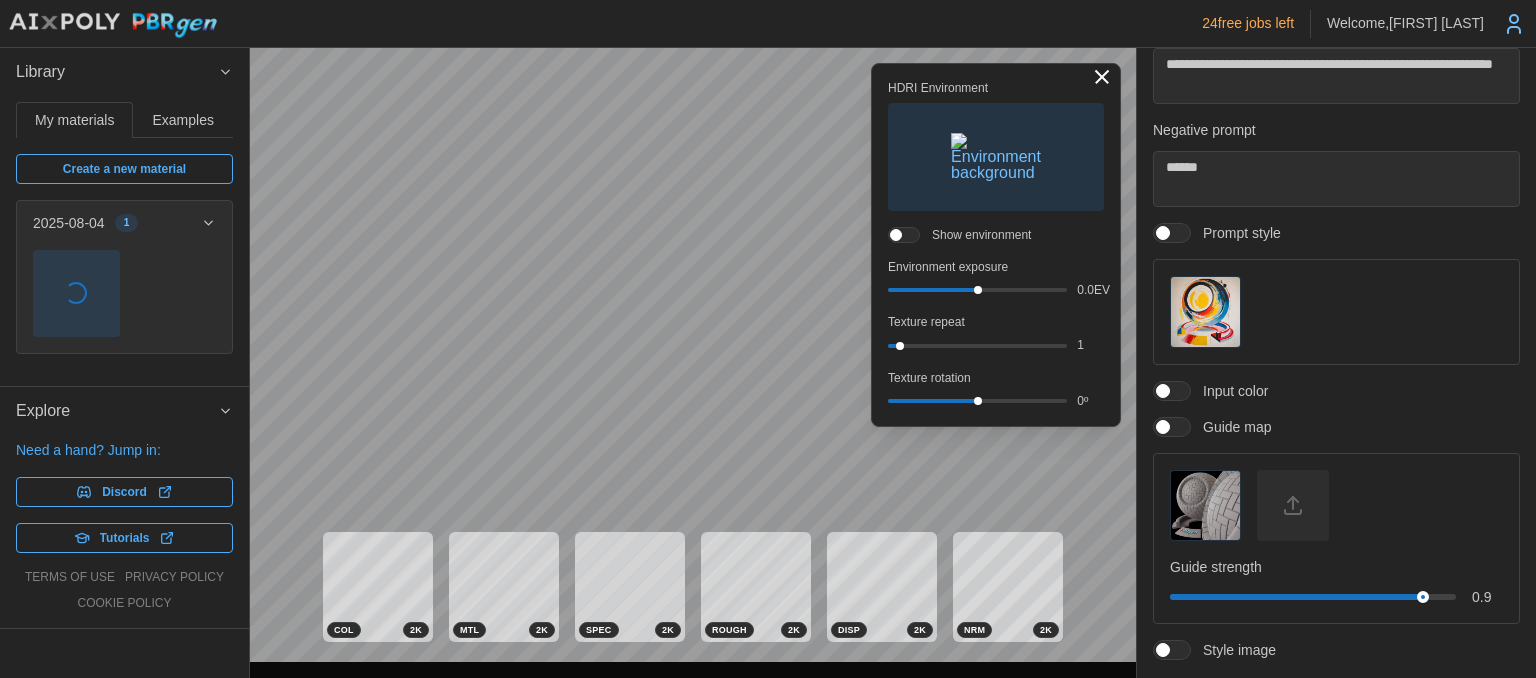 click at bounding box center [1102, 77] 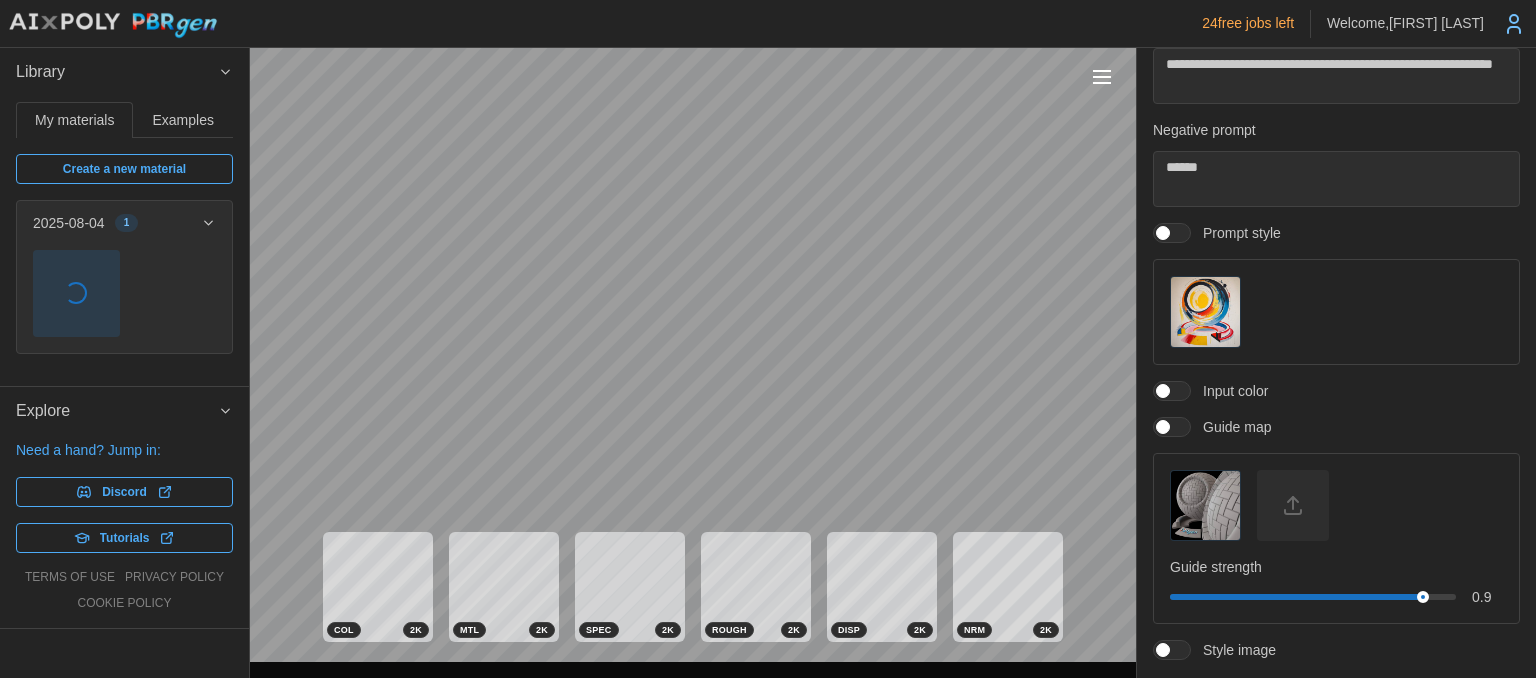 click at bounding box center (76, 293) 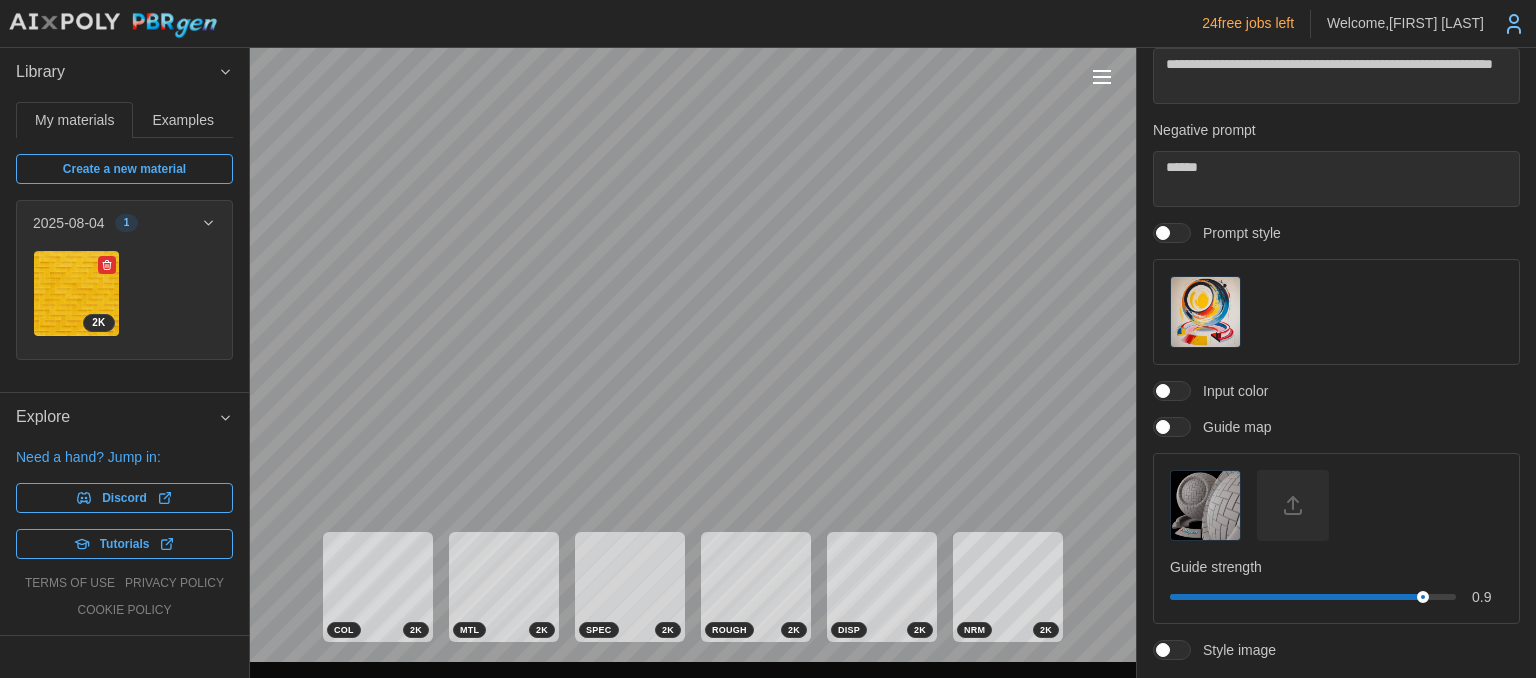 click at bounding box center (76, 293) 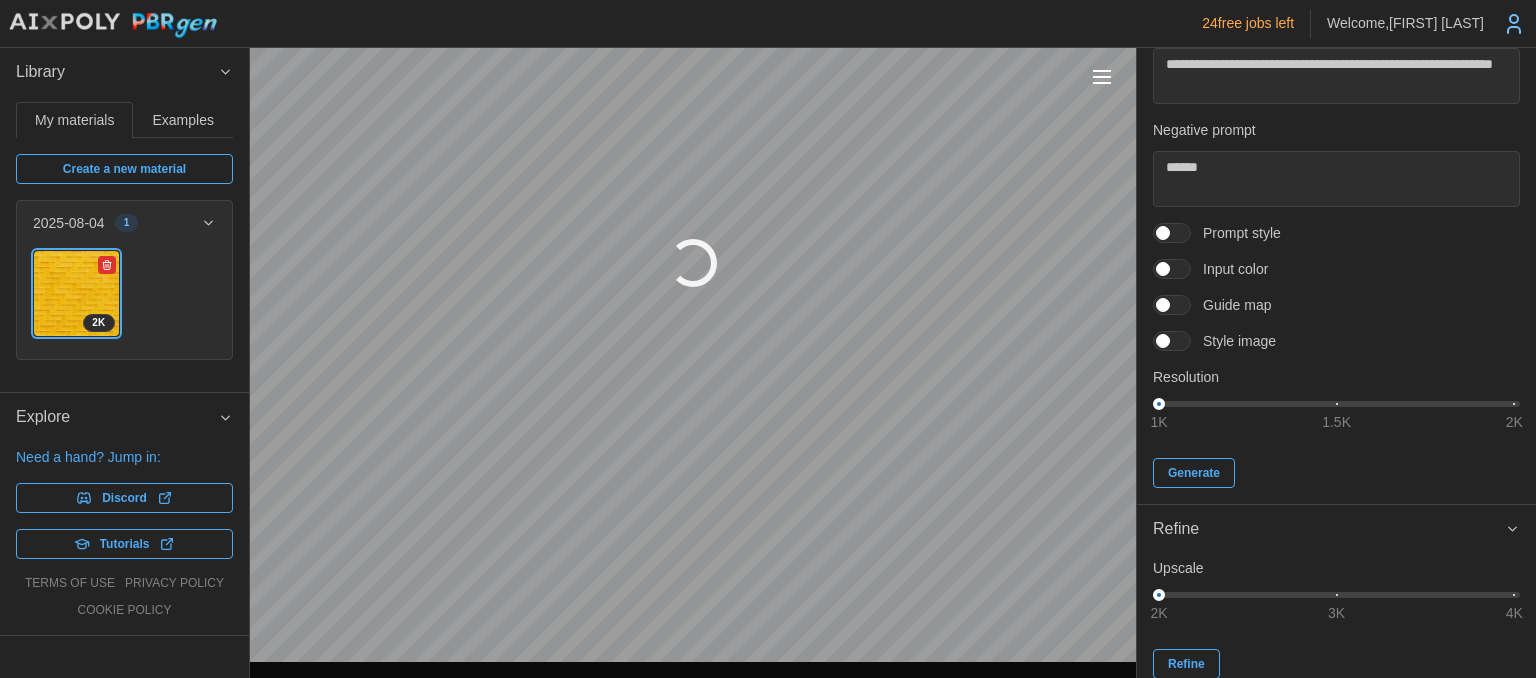 type 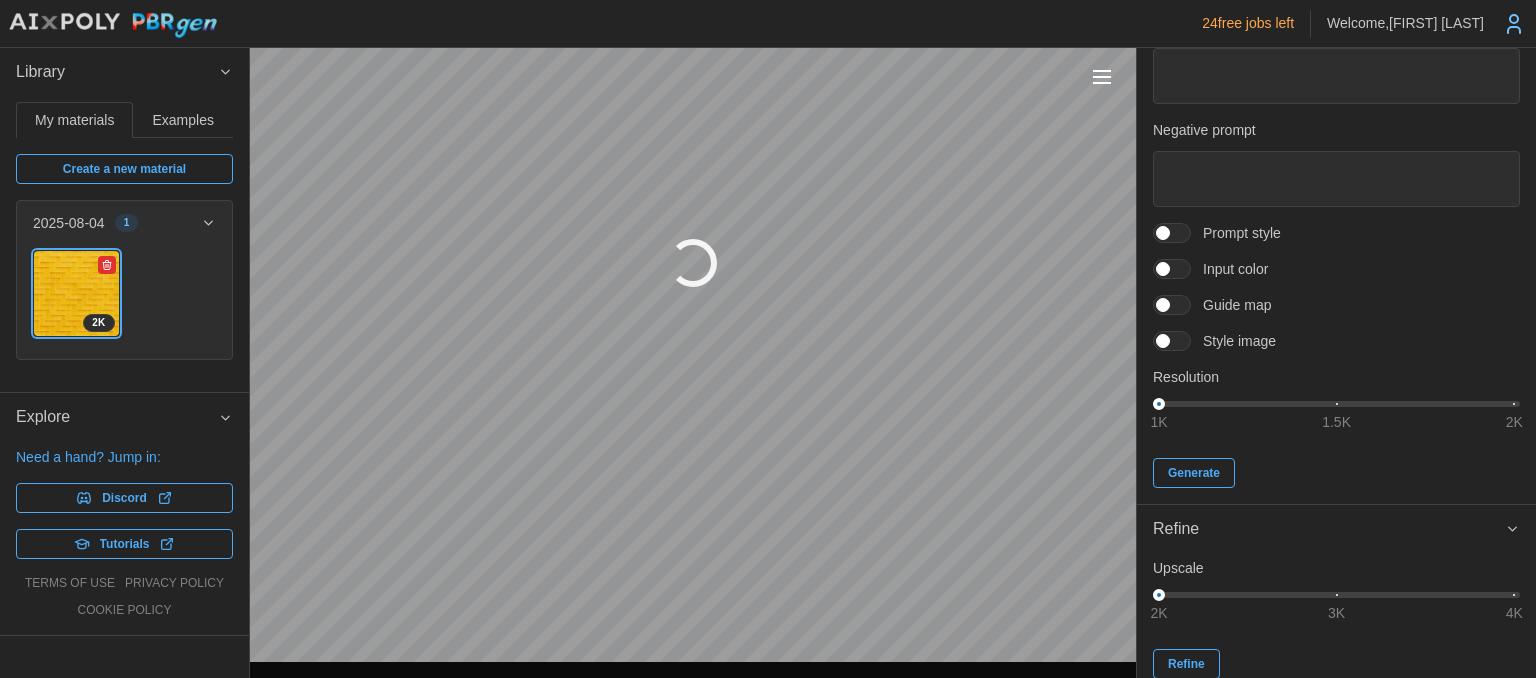 type on "*" 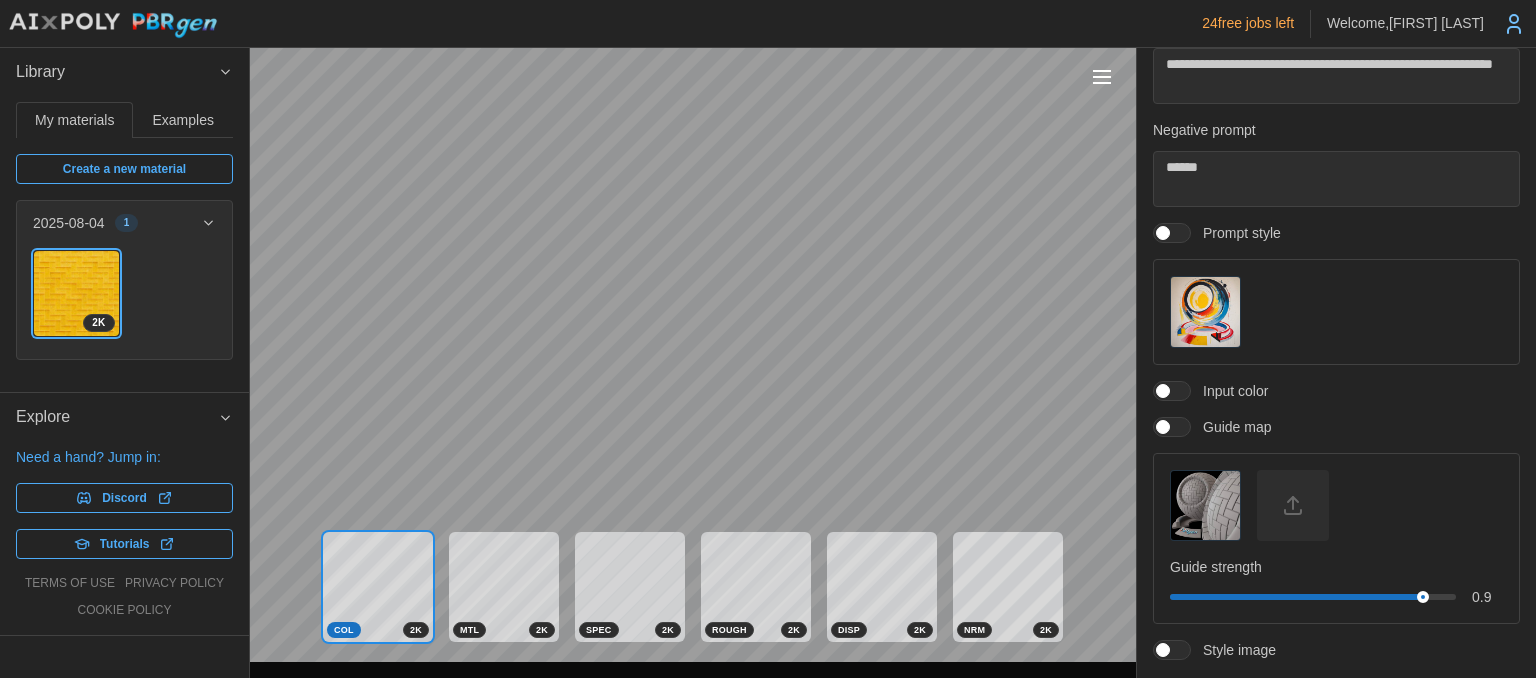 click on "Examples" at bounding box center [183, 120] 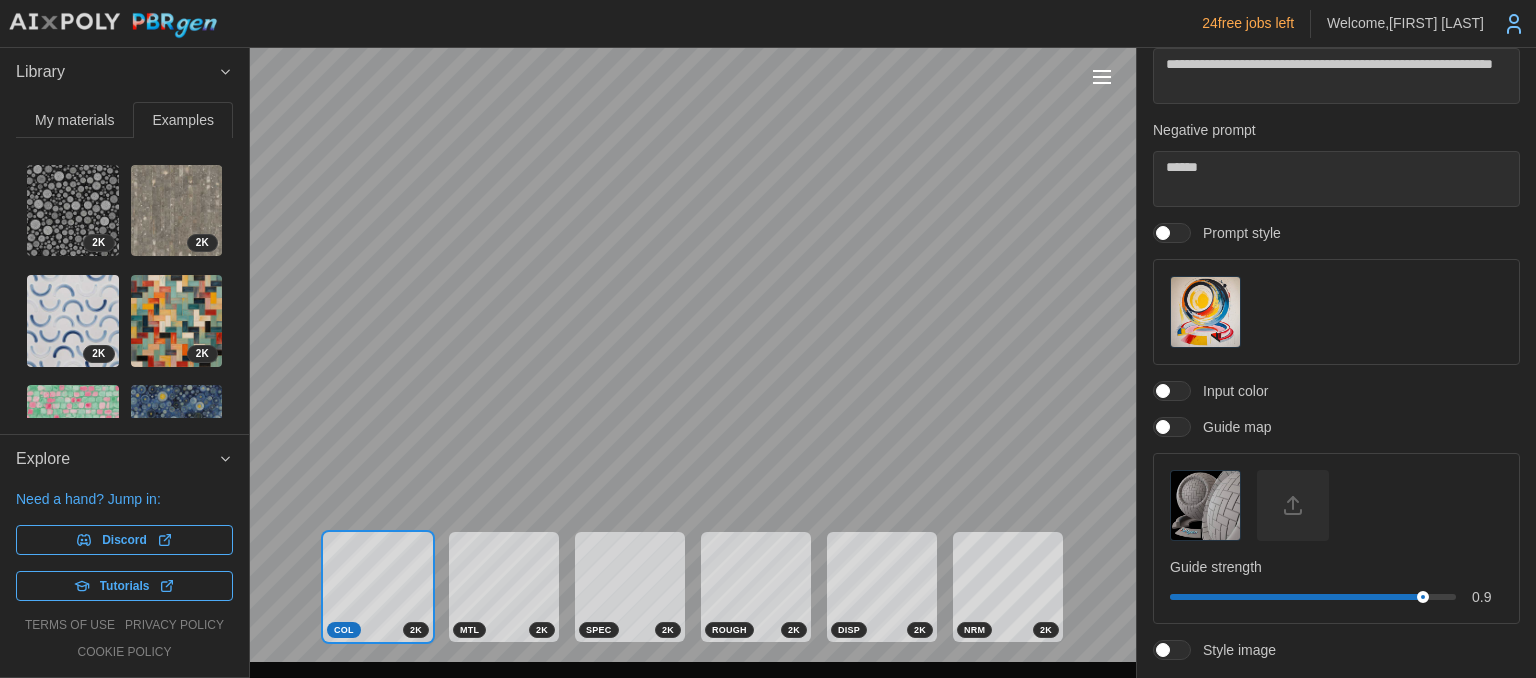click at bounding box center [73, 211] 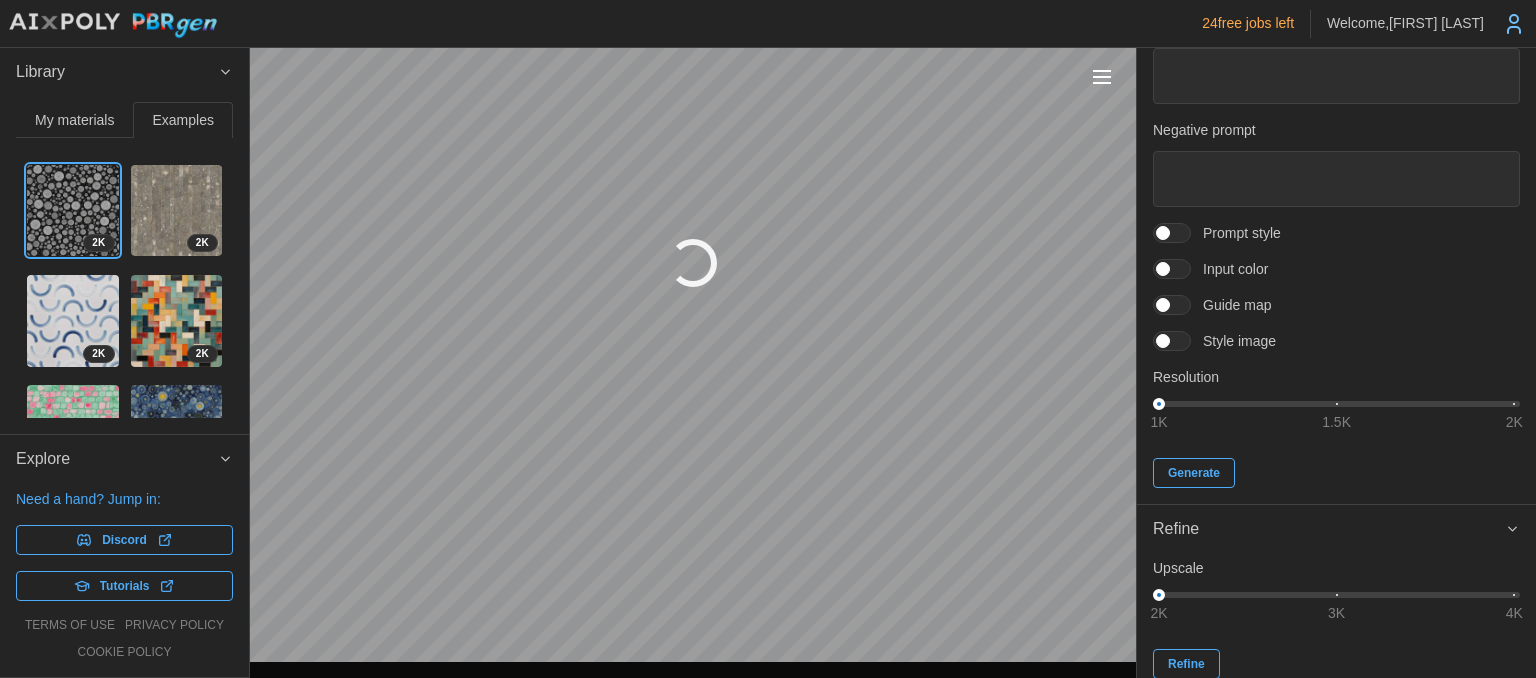 type on "*" 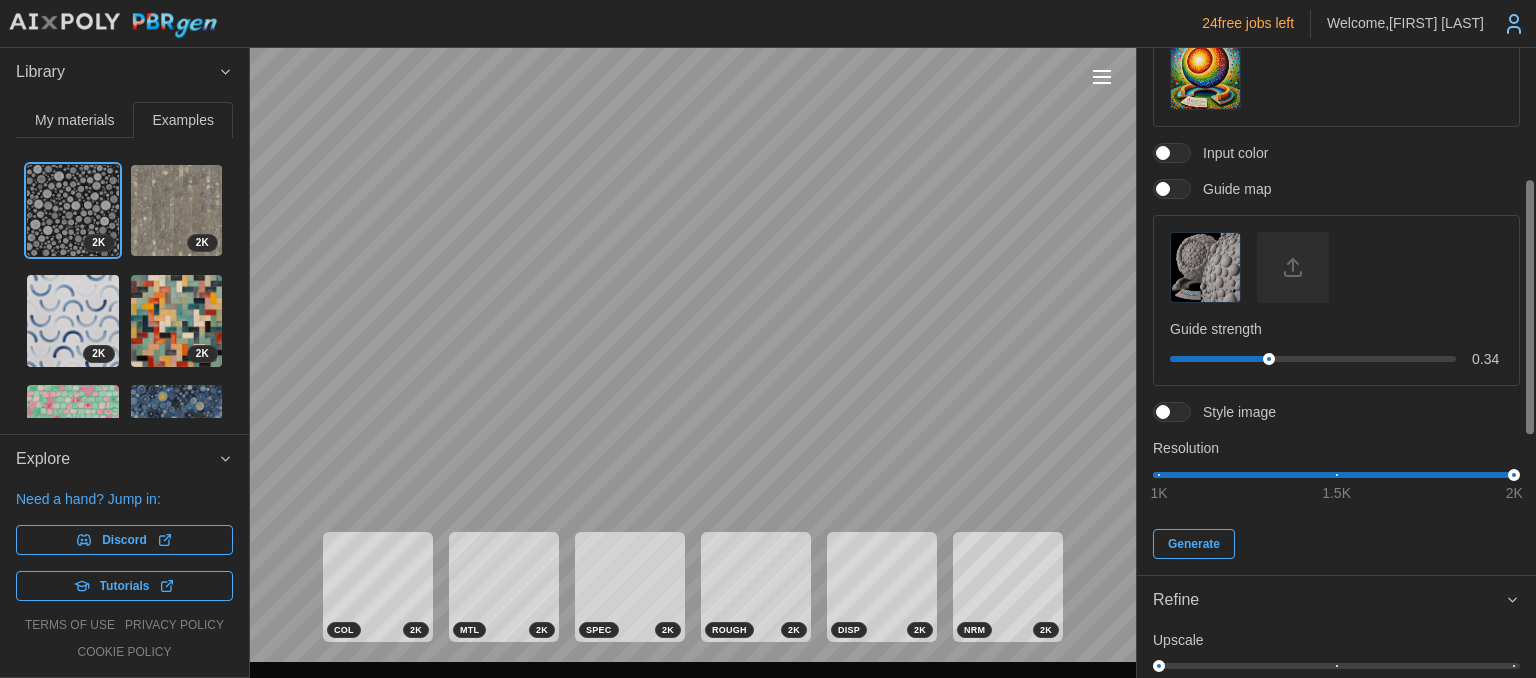 scroll, scrollTop: 0, scrollLeft: 0, axis: both 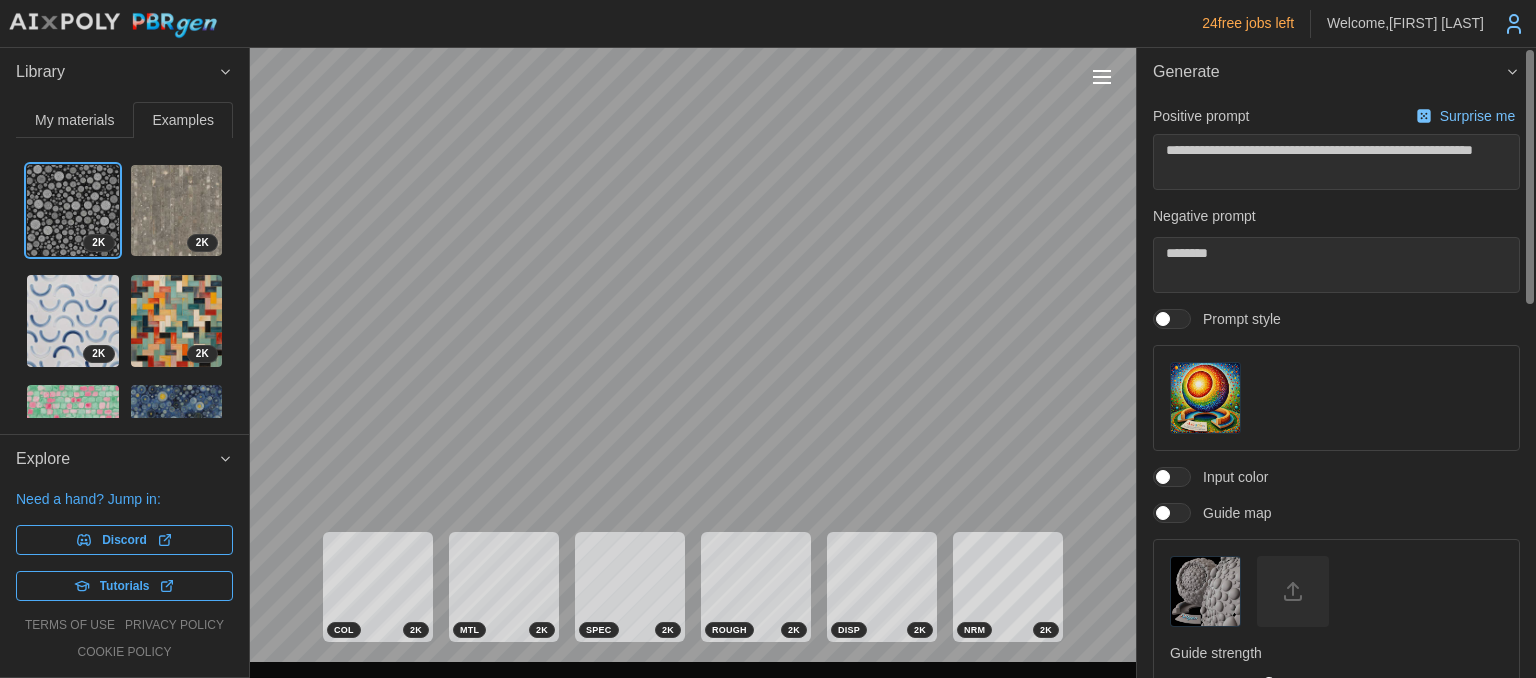 click at bounding box center (177, 211) 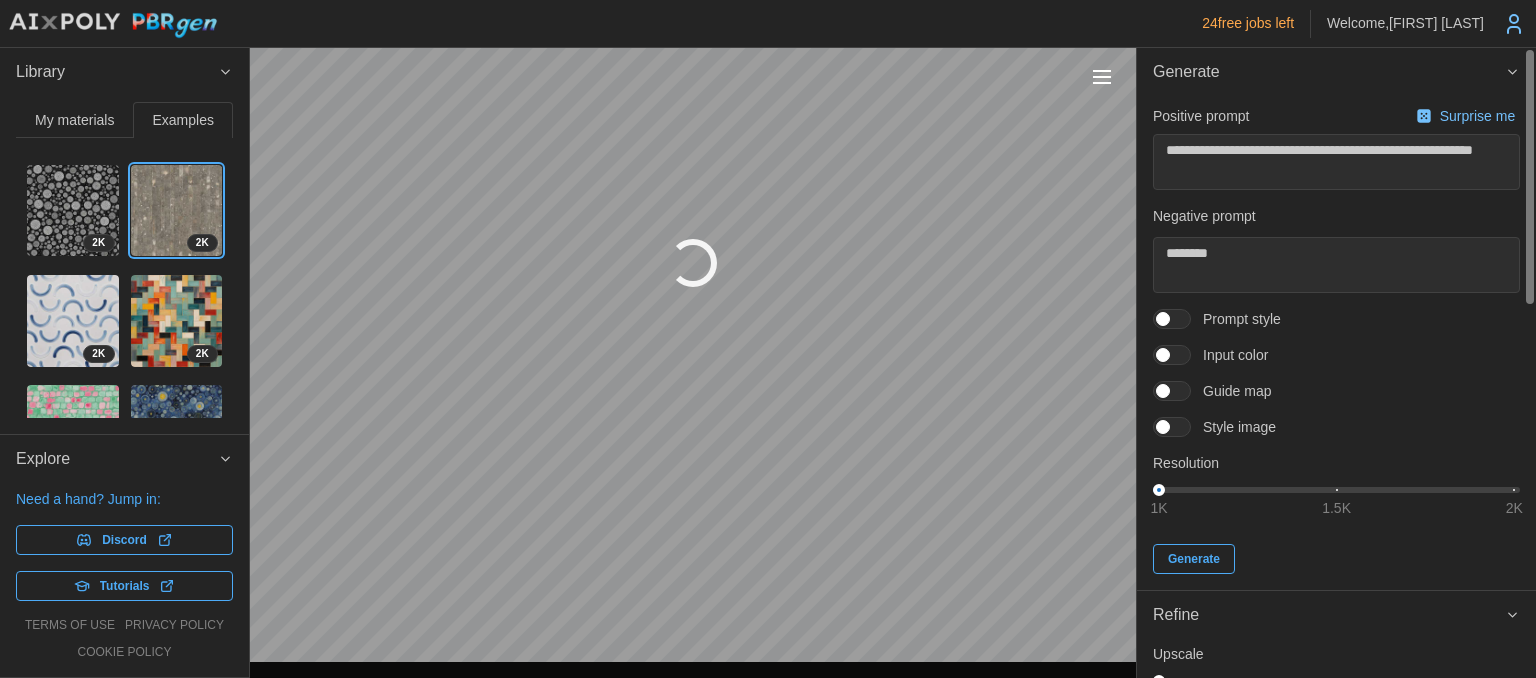 type 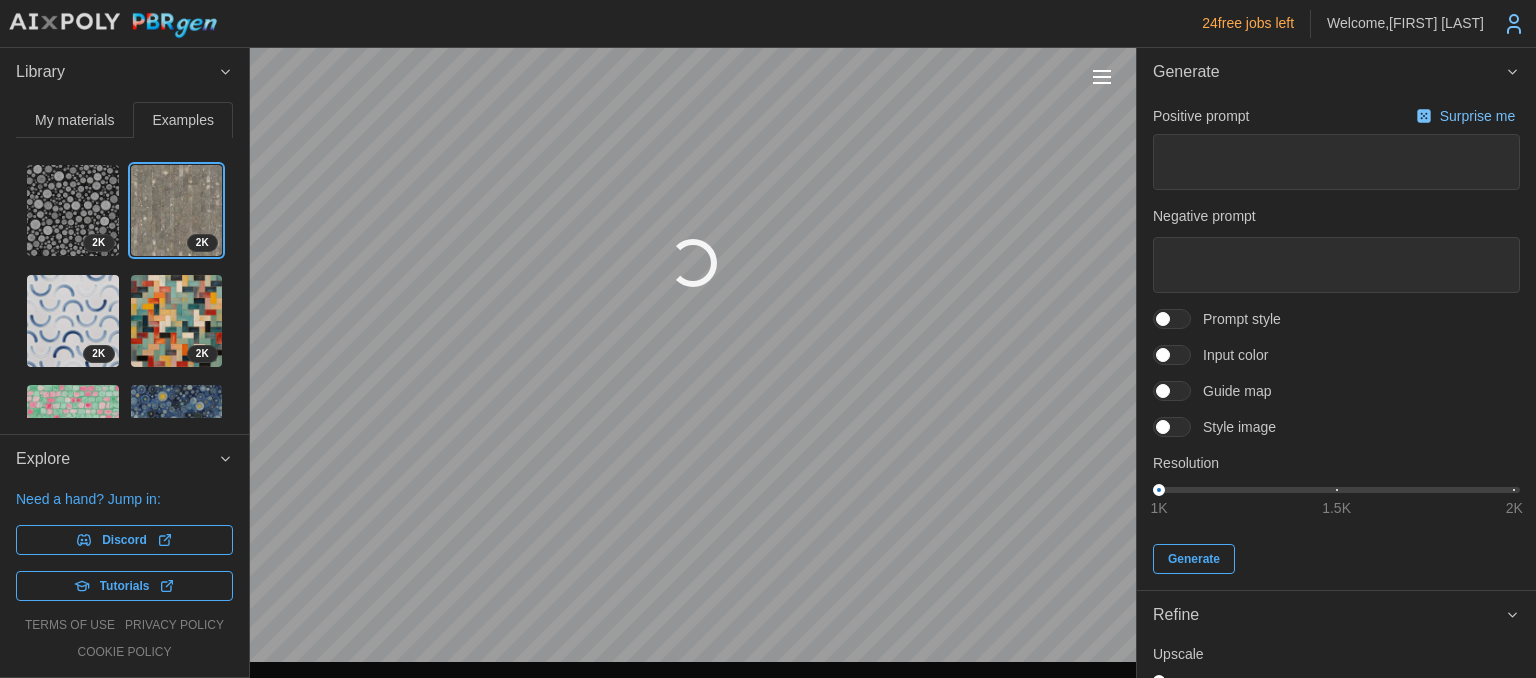 type on "*" 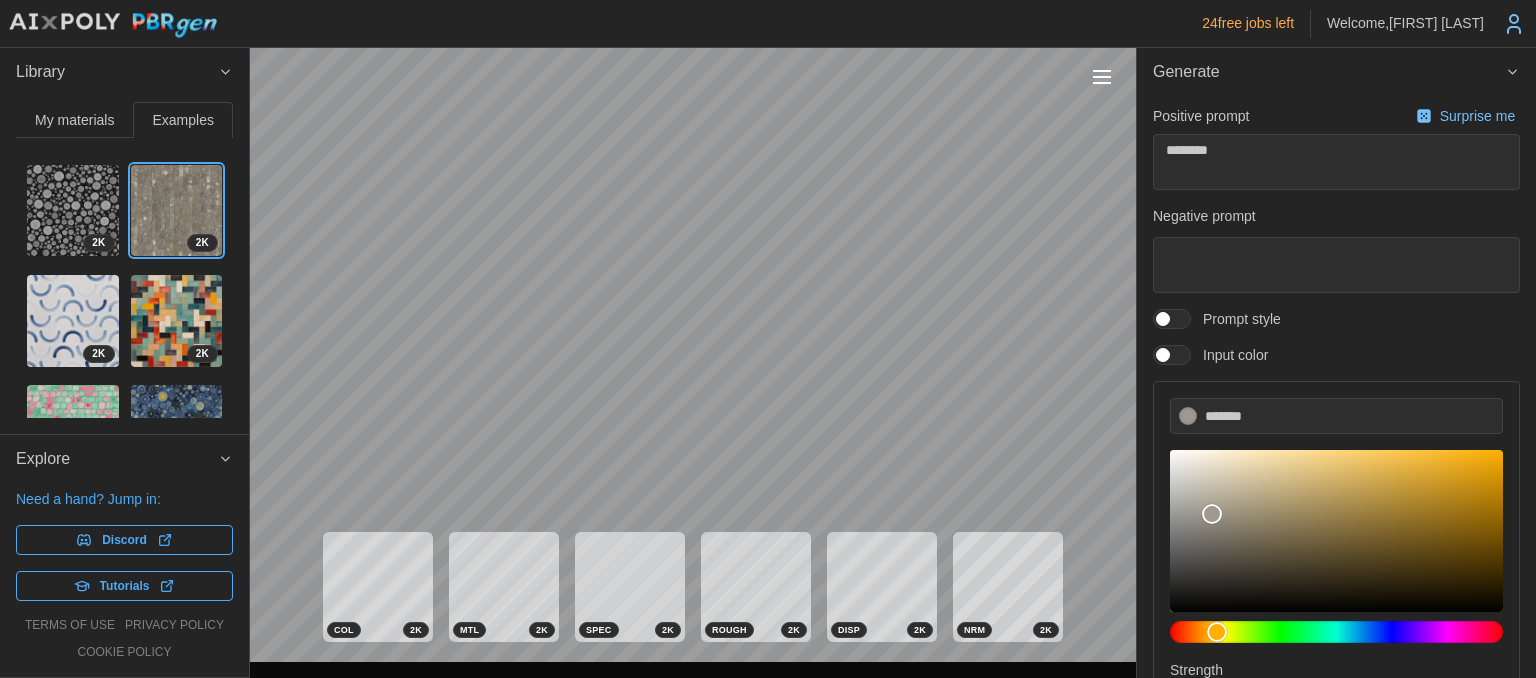 click on "My materials" at bounding box center (74, 120) 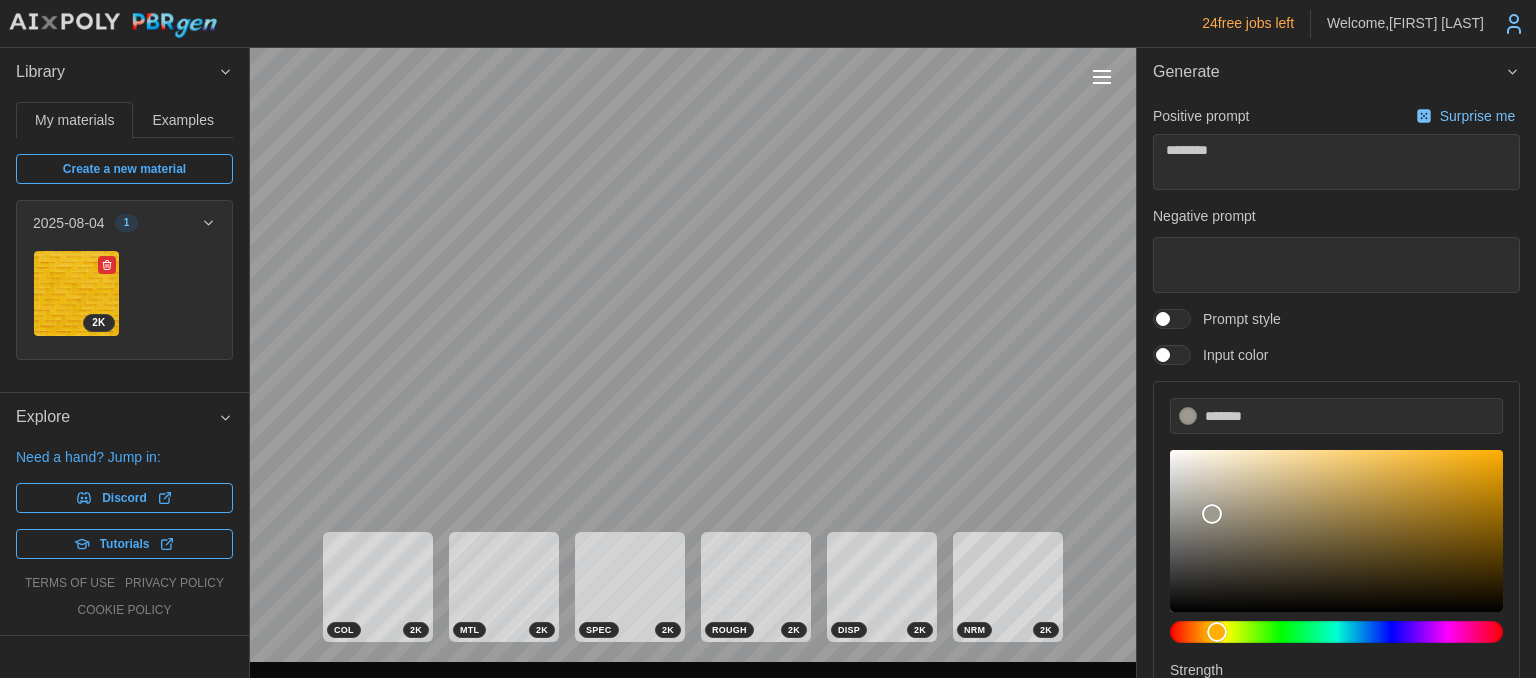 click at bounding box center (76, 293) 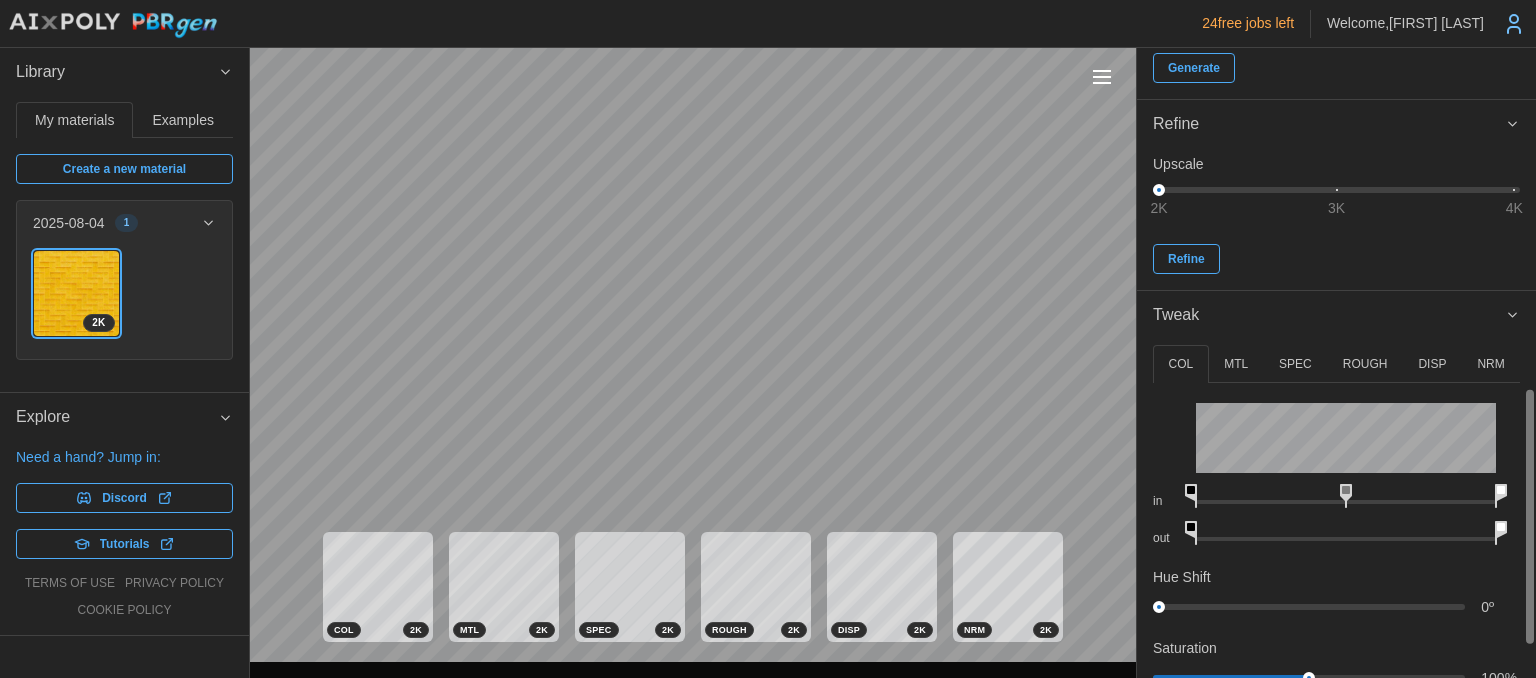 scroll, scrollTop: 928, scrollLeft: 0, axis: vertical 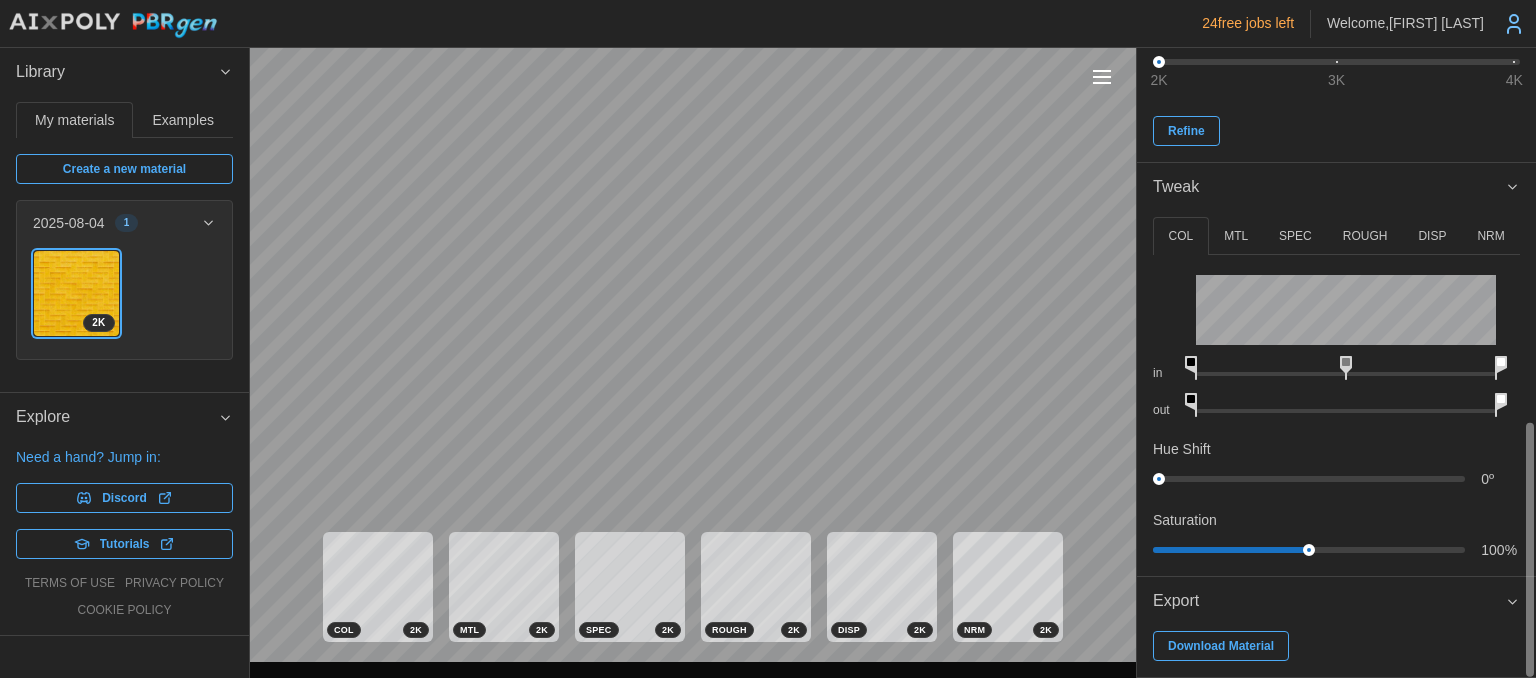 click on "Discord" at bounding box center (124, 498) 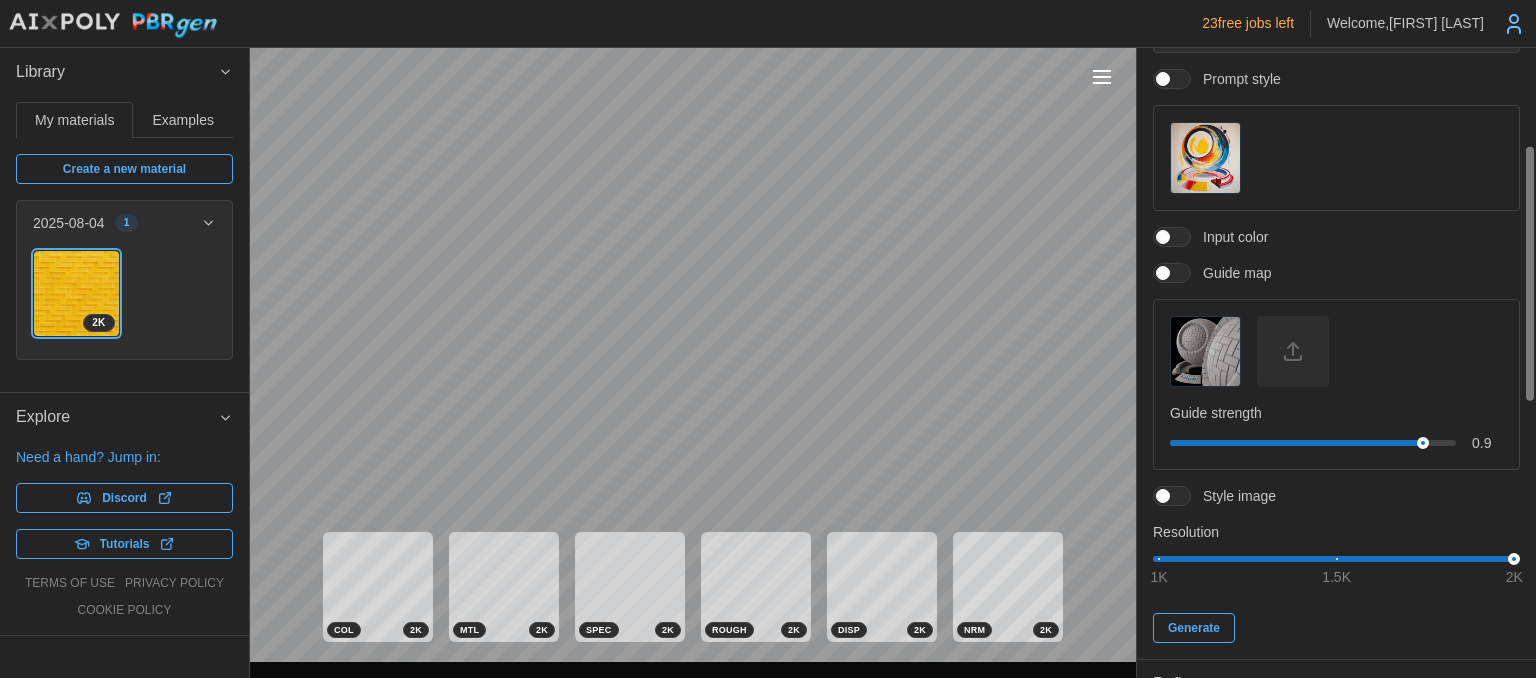 scroll, scrollTop: 0, scrollLeft: 0, axis: both 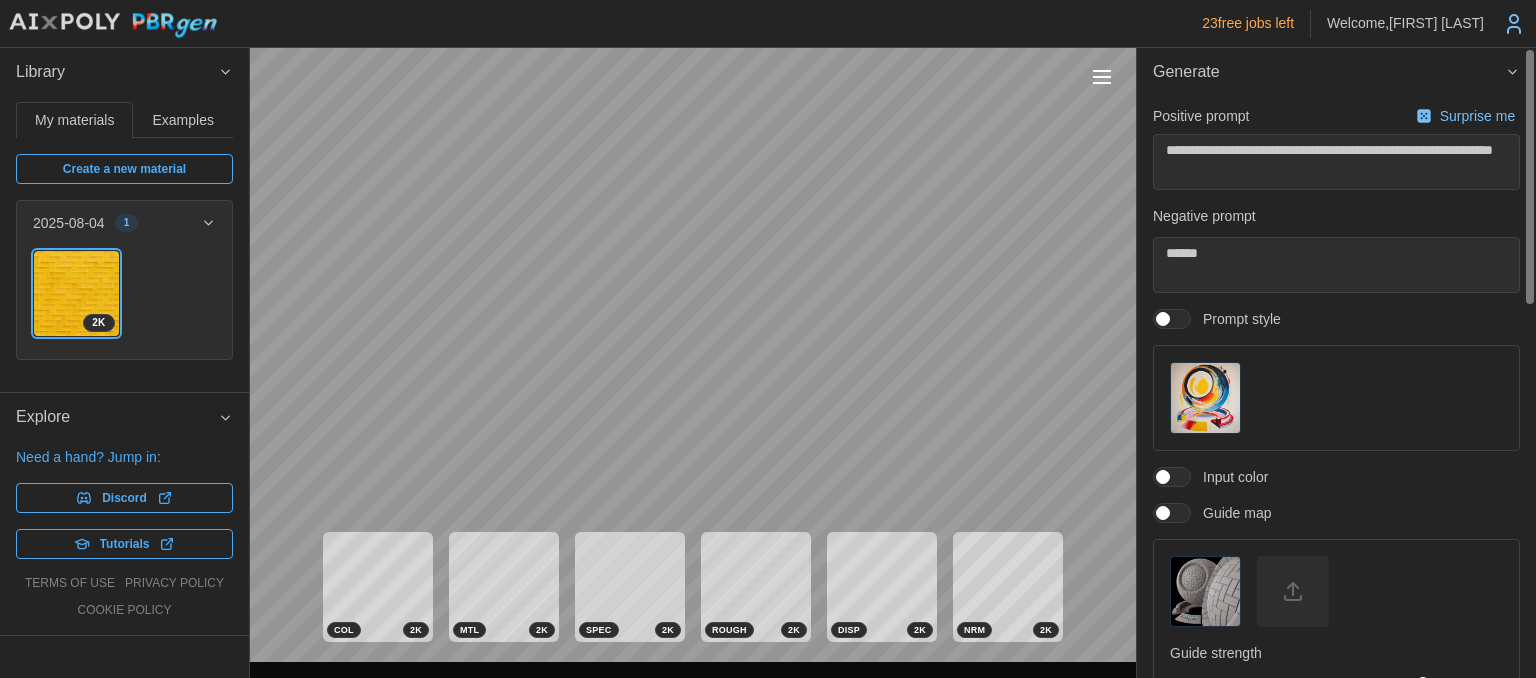 click on "Create a new material" at bounding box center (124, 169) 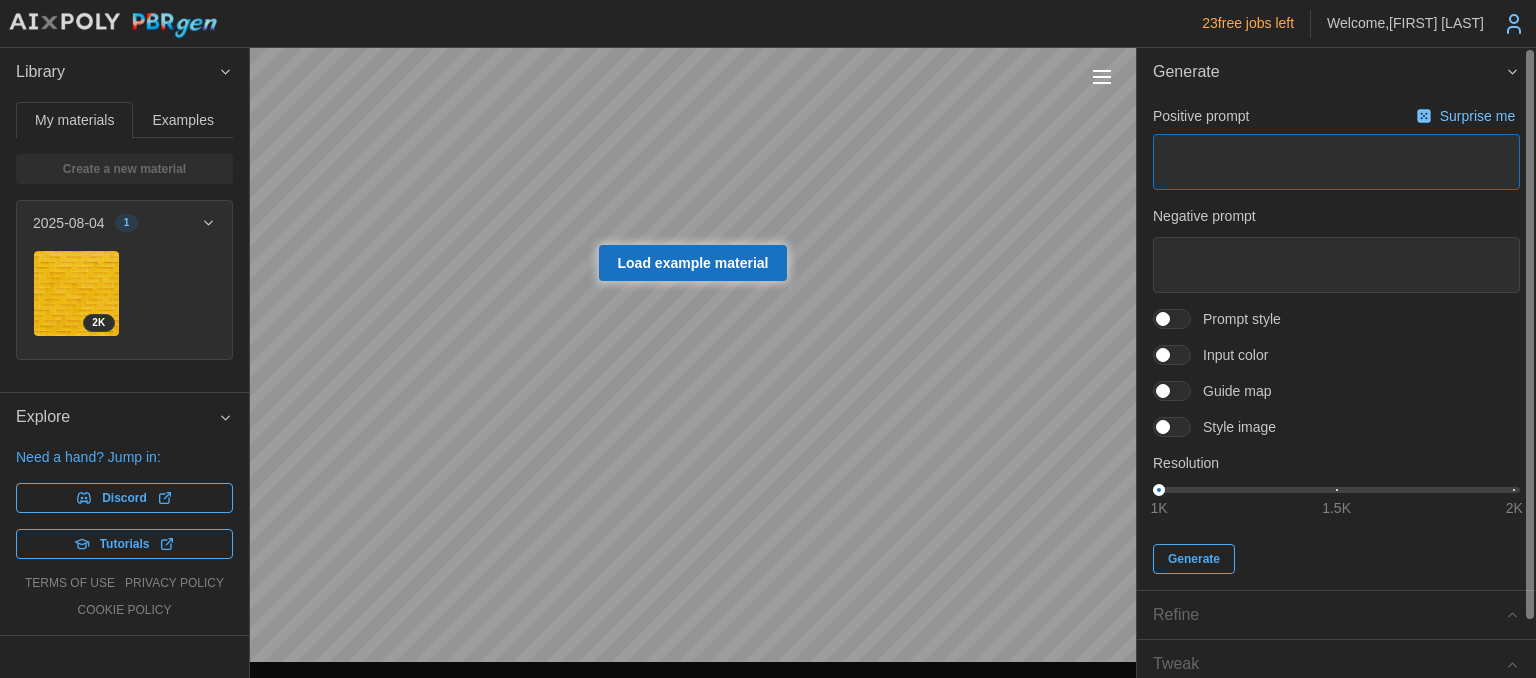 click at bounding box center [1336, 162] 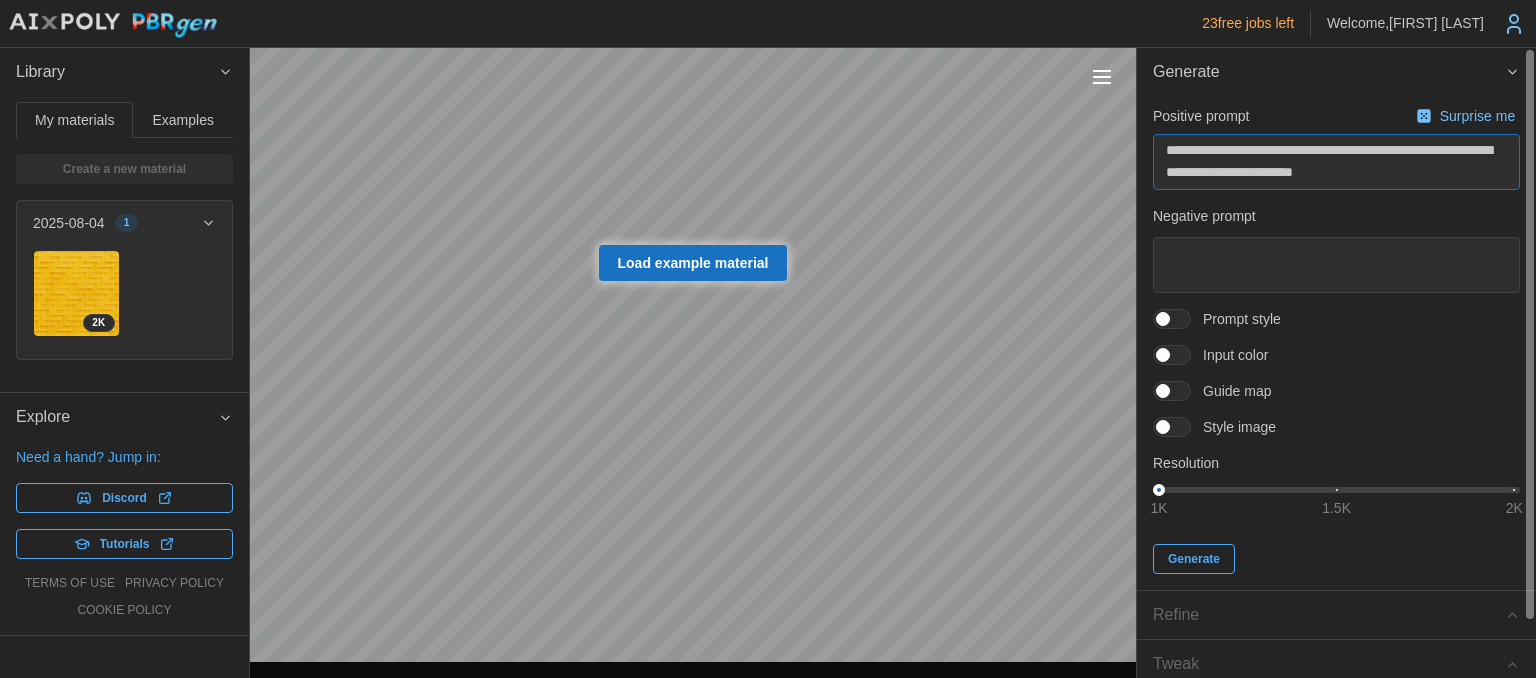drag, startPoint x: 1234, startPoint y: 151, endPoint x: 1053, endPoint y: 146, distance: 181.06905 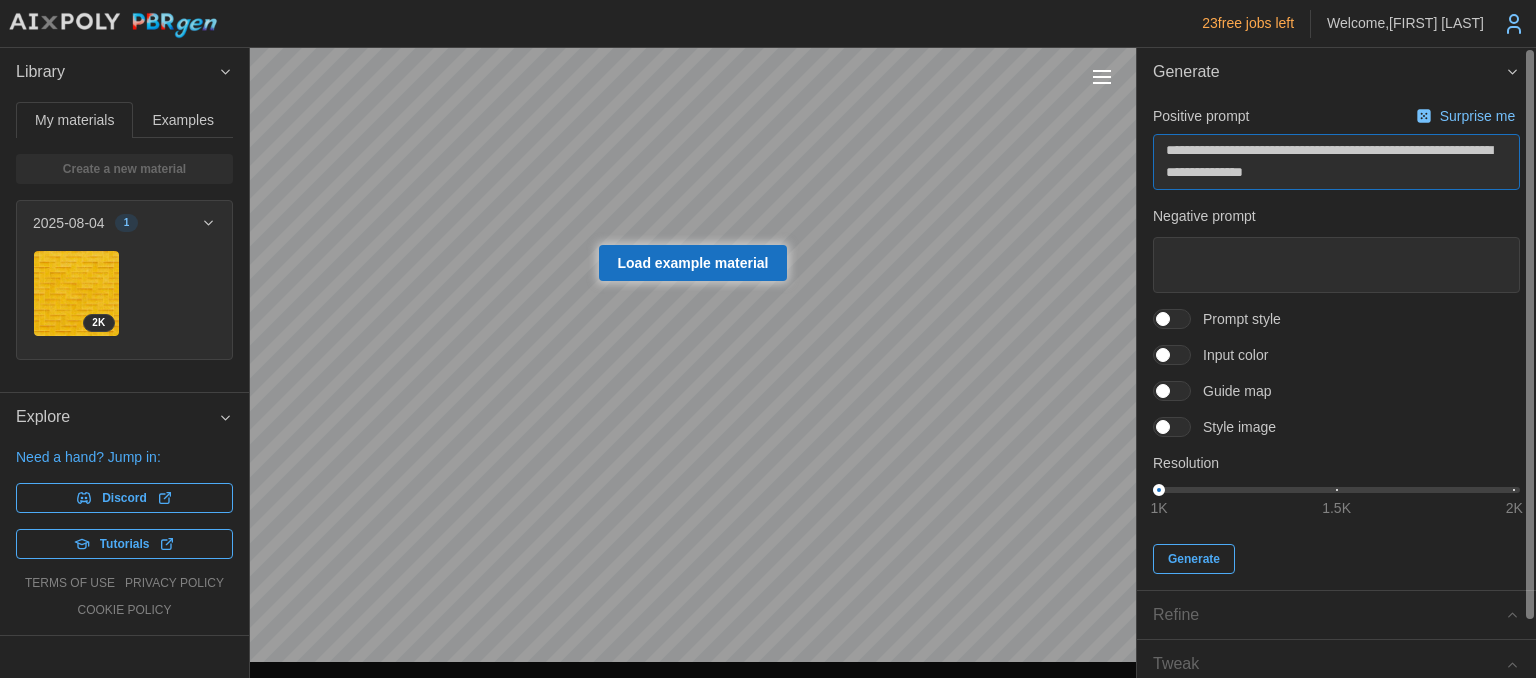 type on "**********" 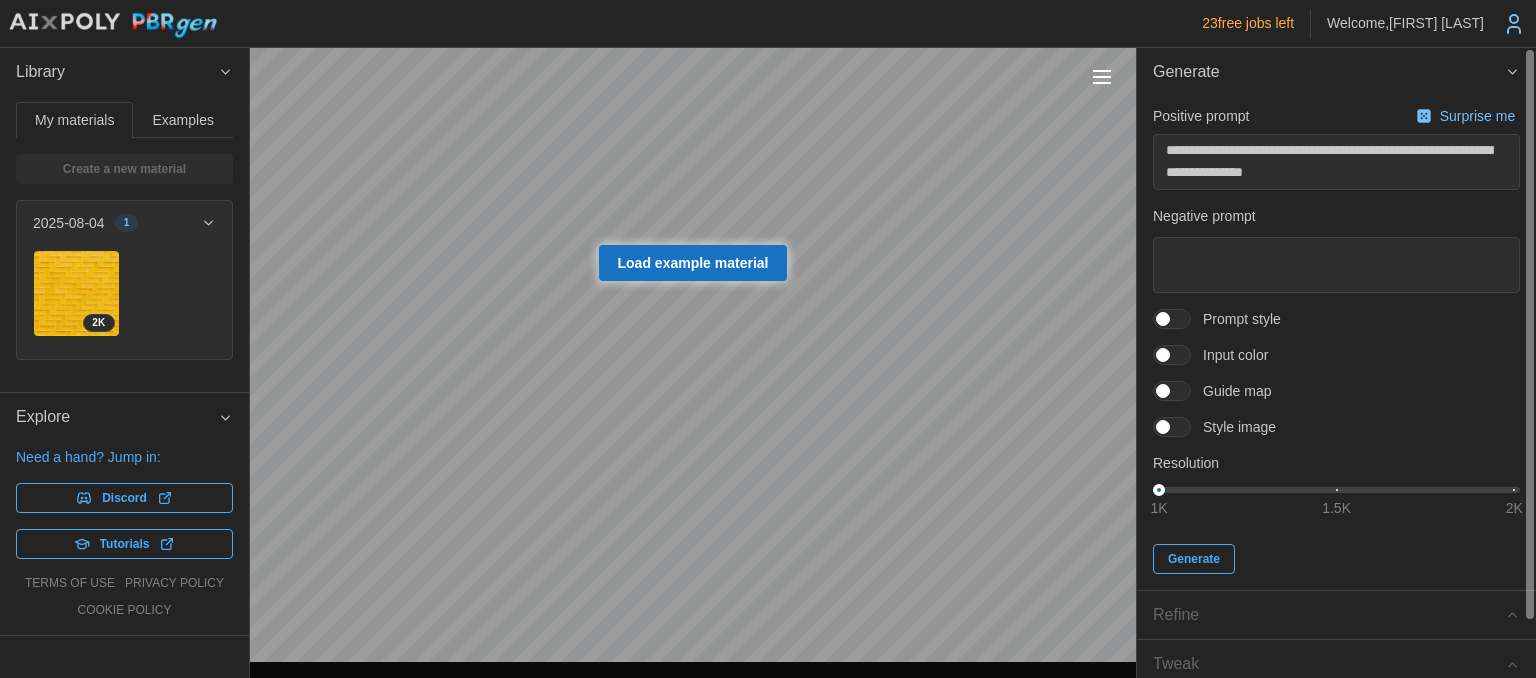 click at bounding box center (1182, 355) 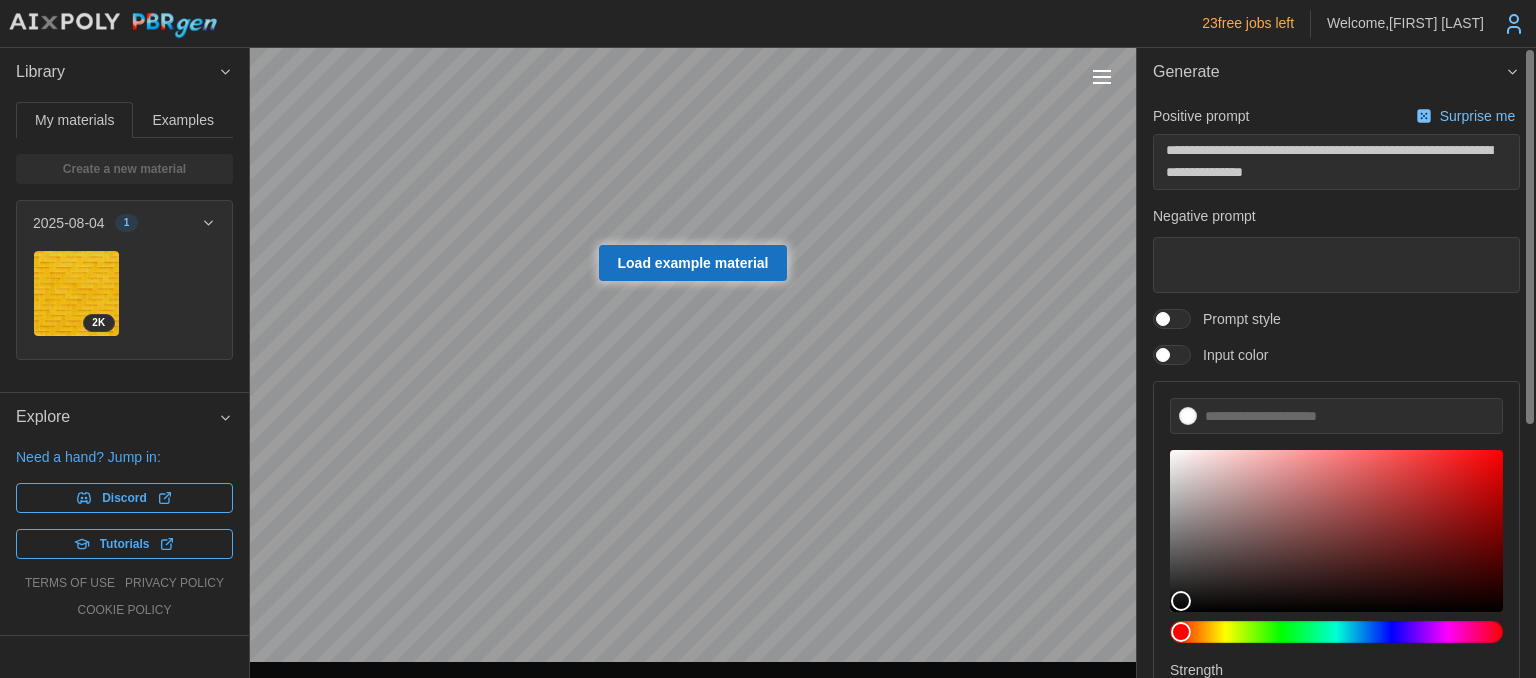 click at bounding box center [1182, 355] 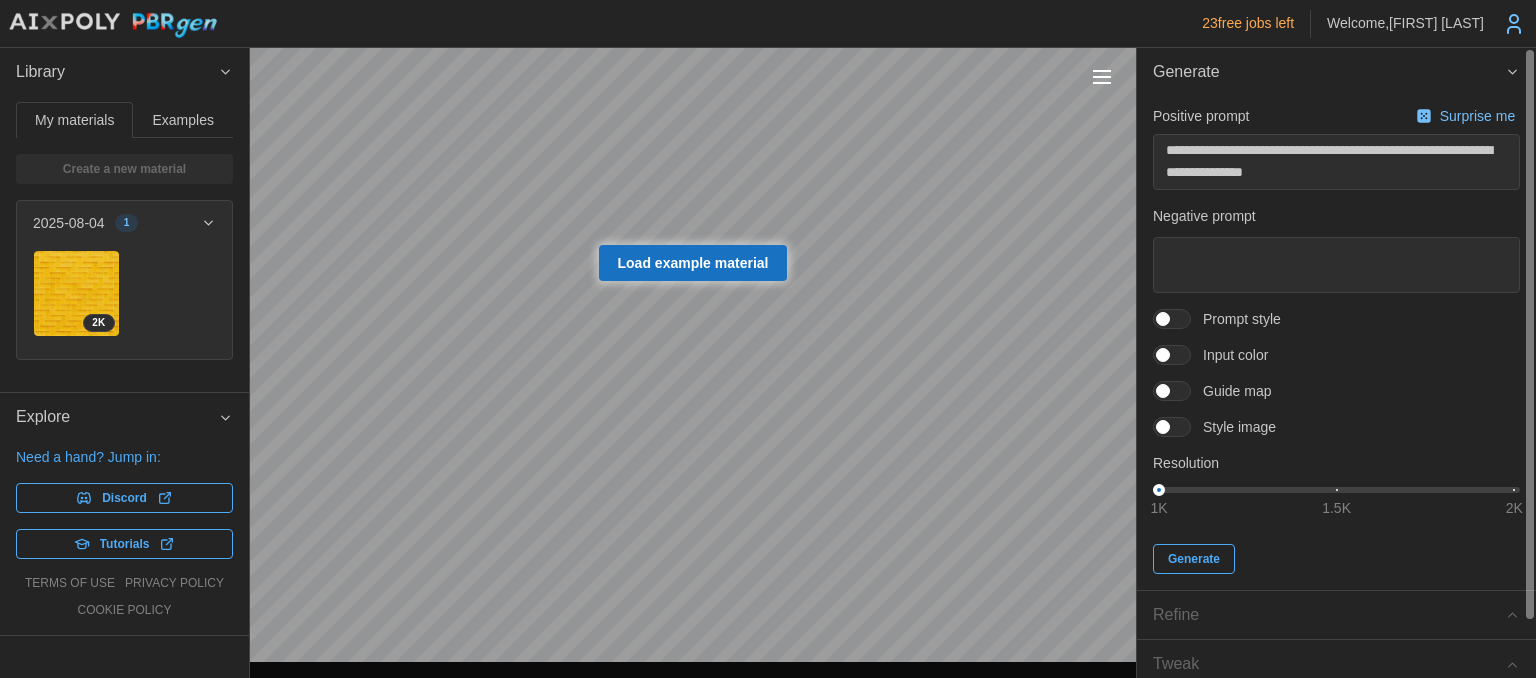 click at bounding box center (1182, 391) 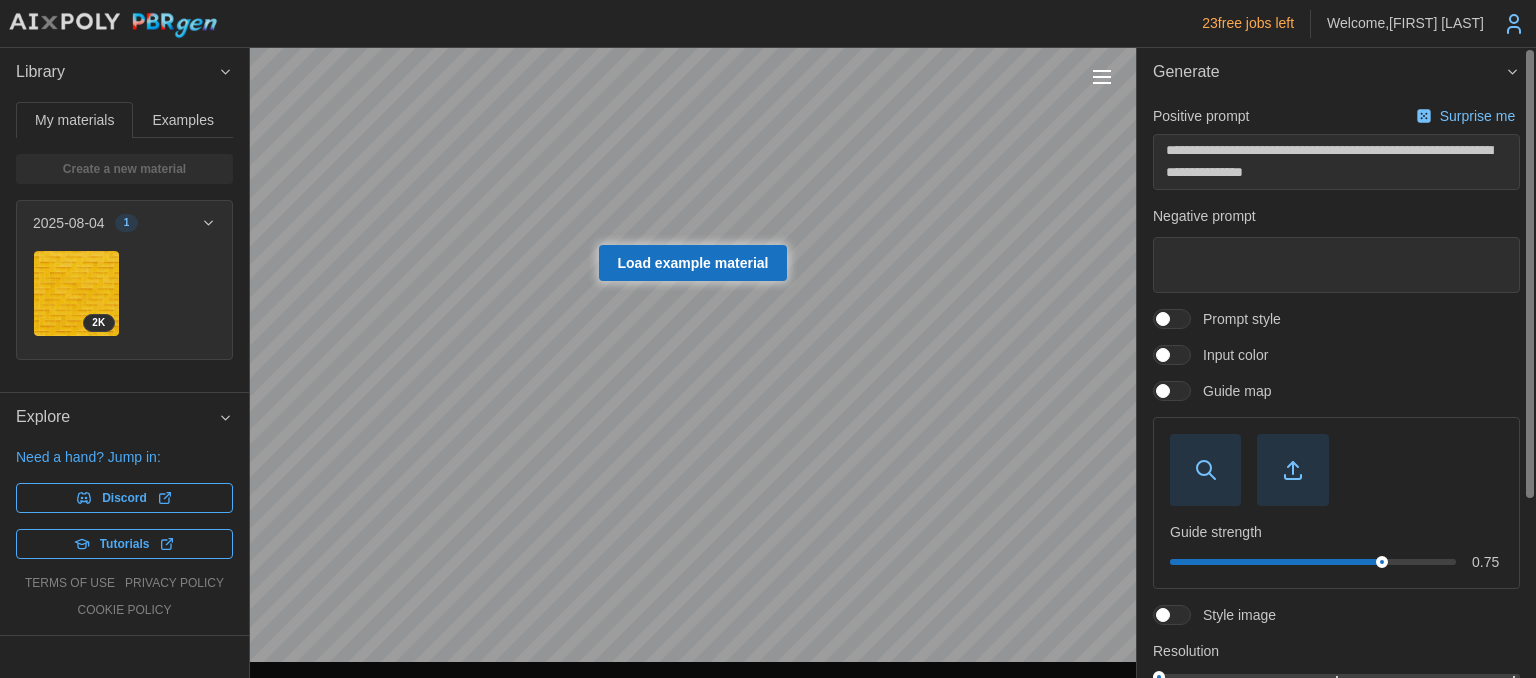 click at bounding box center [1172, 391] 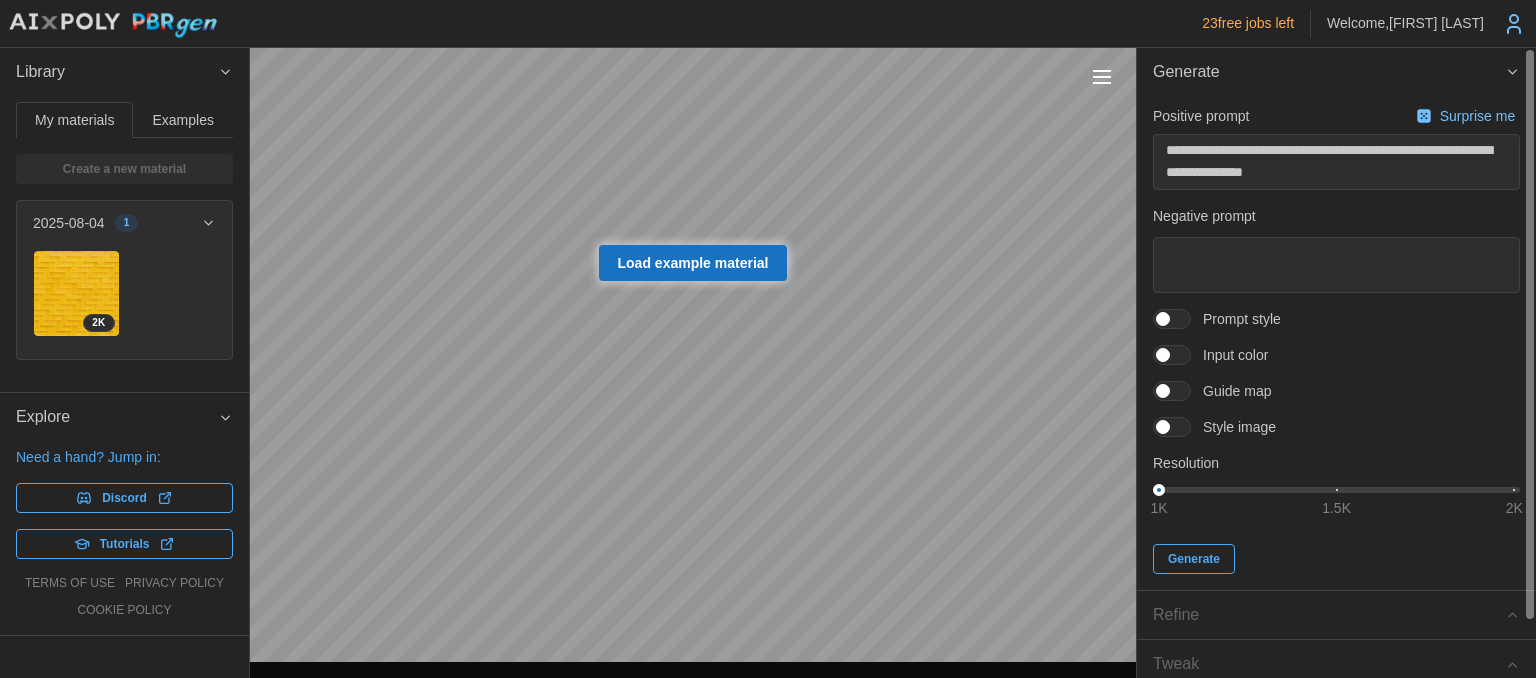 click at bounding box center [1182, 427] 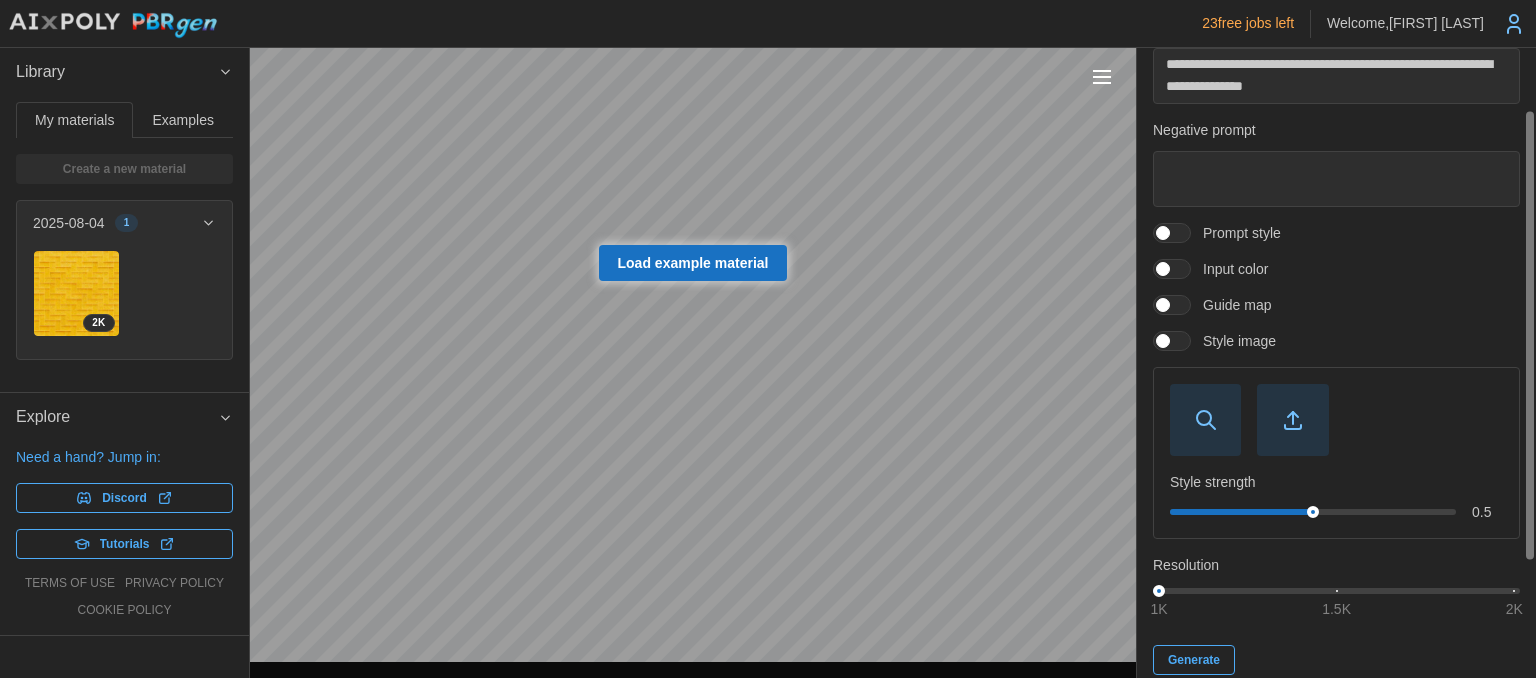 click at bounding box center (1205, 419) 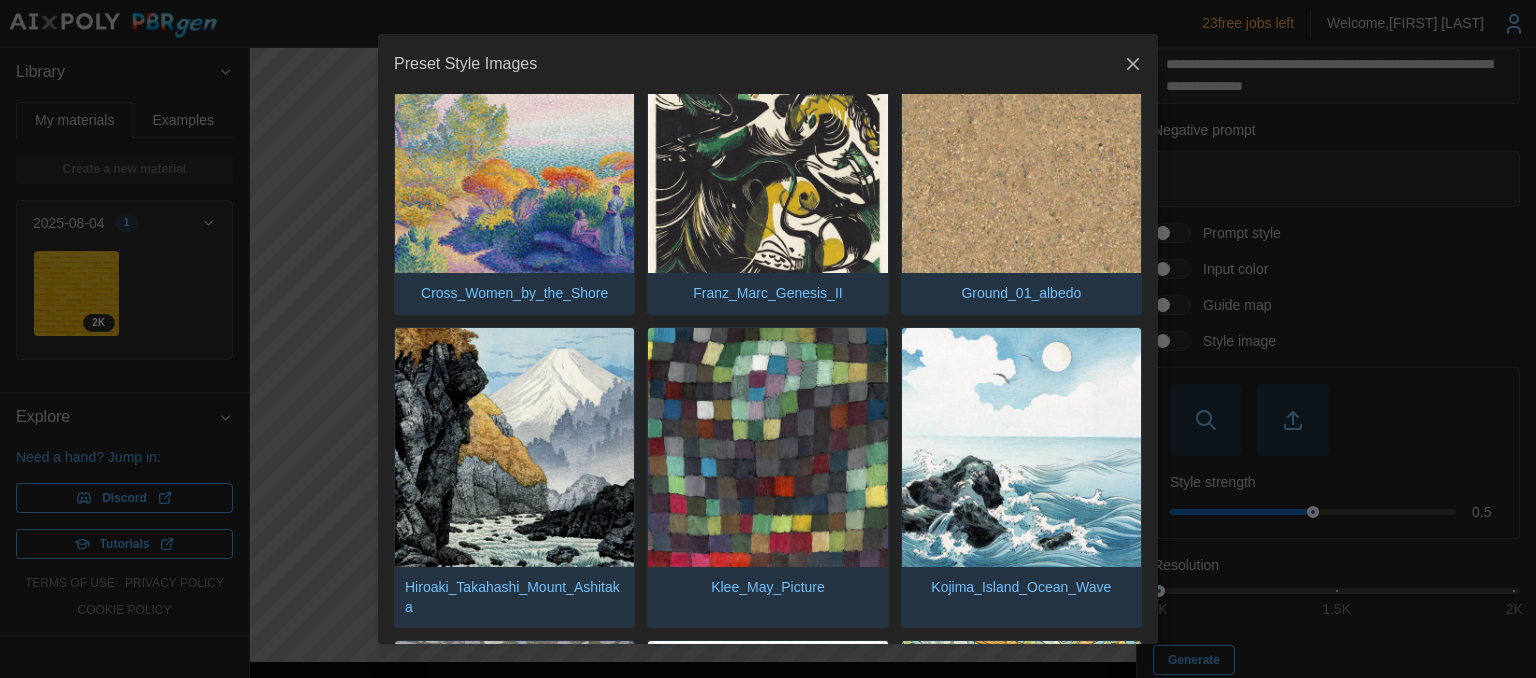 scroll, scrollTop: 0, scrollLeft: 0, axis: both 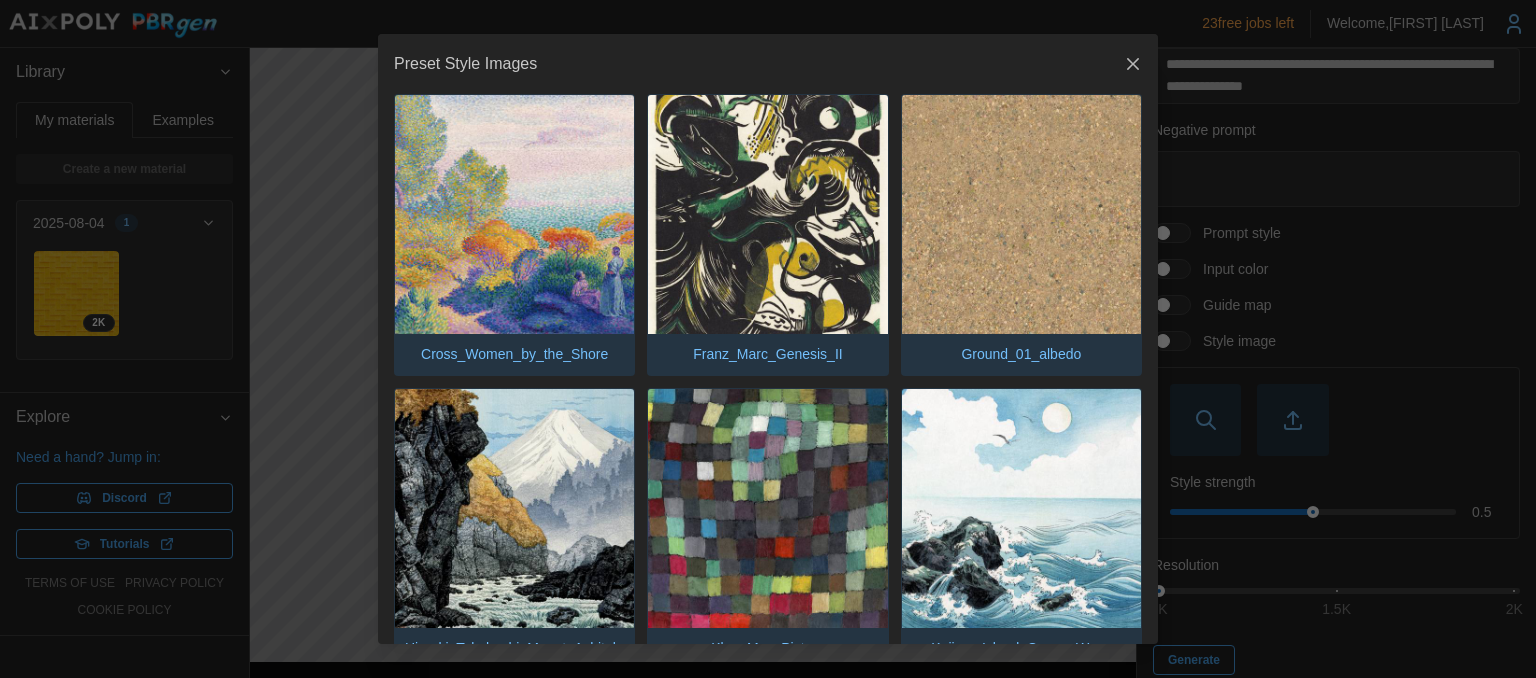 click 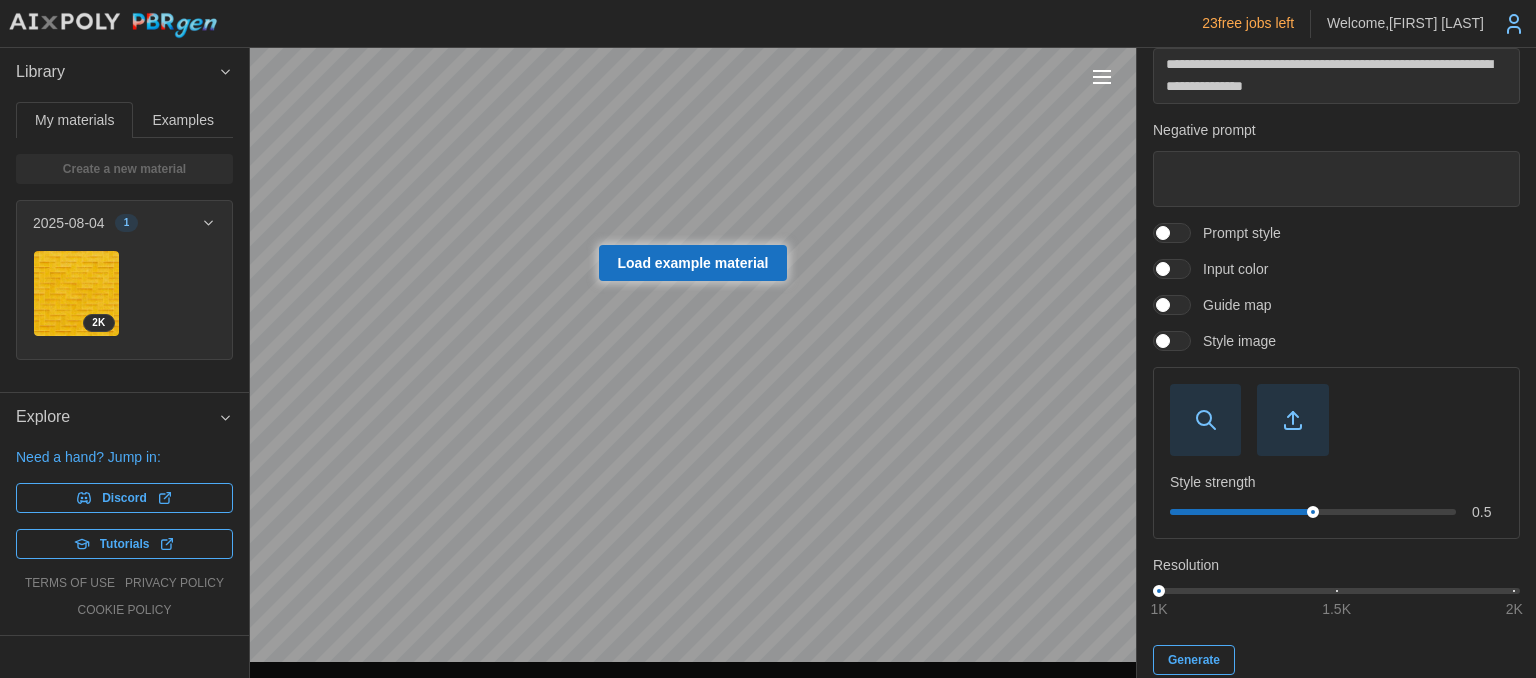 scroll, scrollTop: 86, scrollLeft: 0, axis: vertical 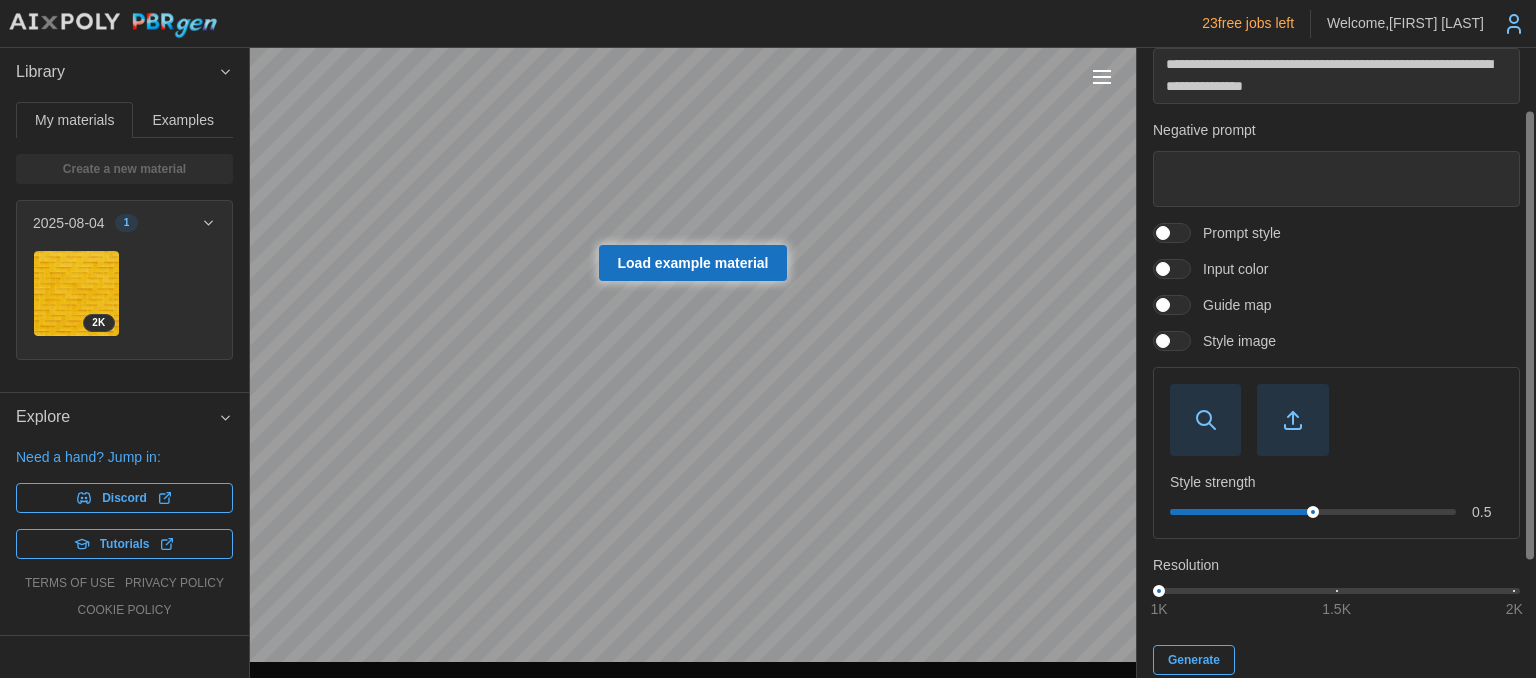 click at bounding box center (1182, 341) 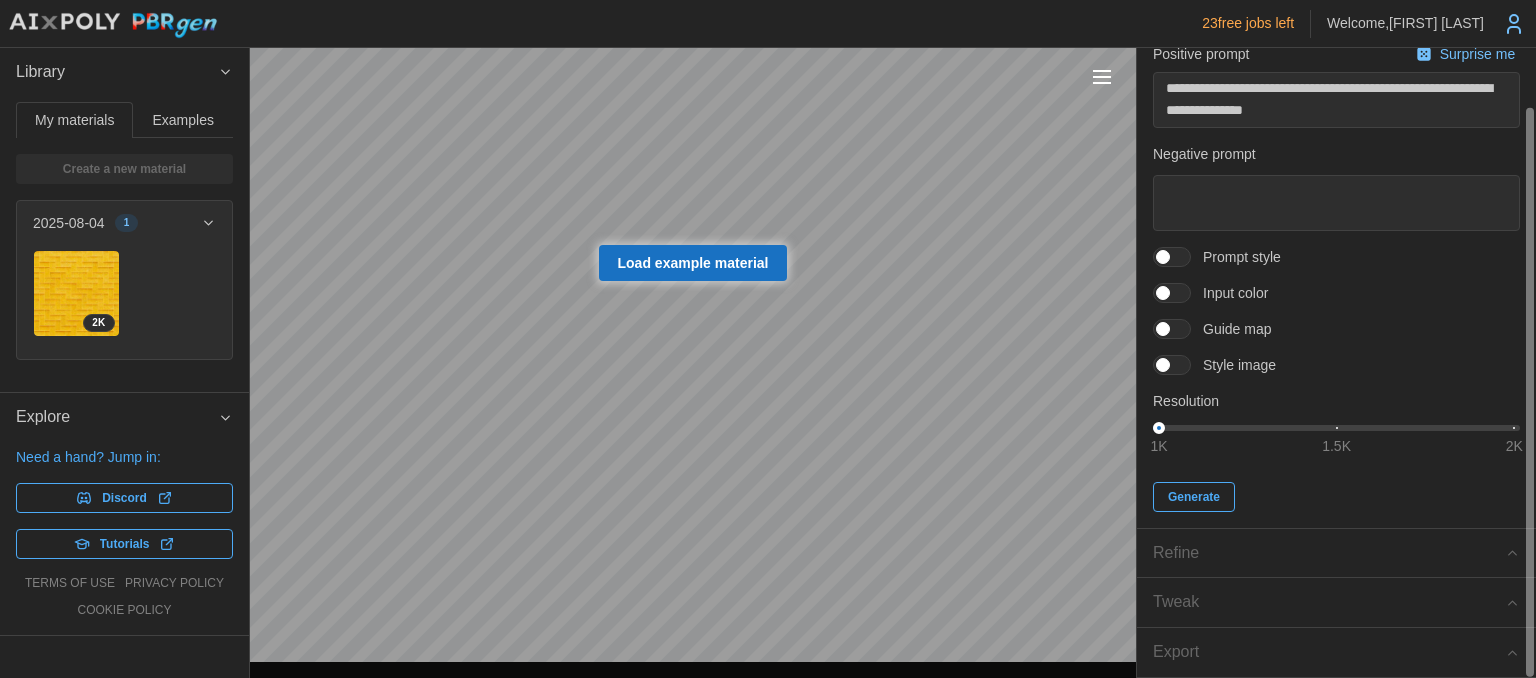 click at bounding box center [1172, 329] 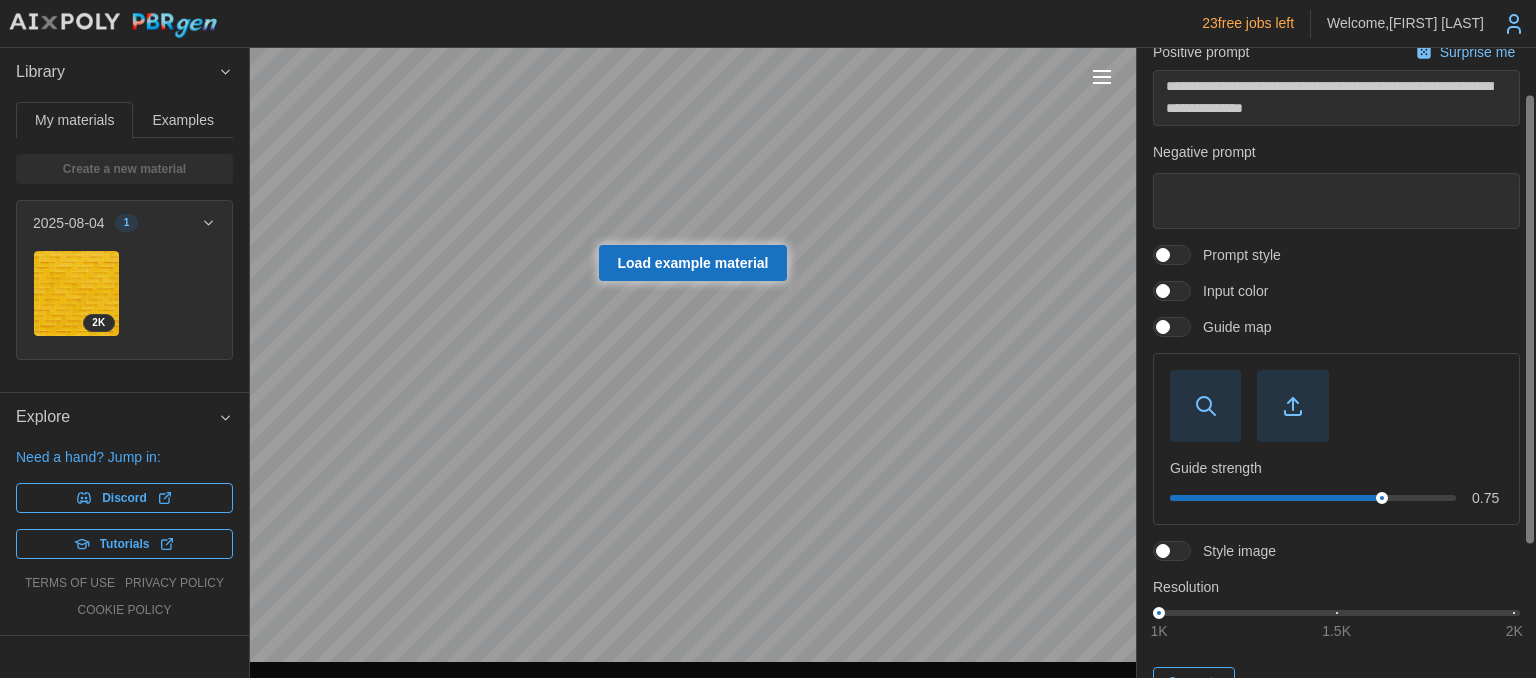 click 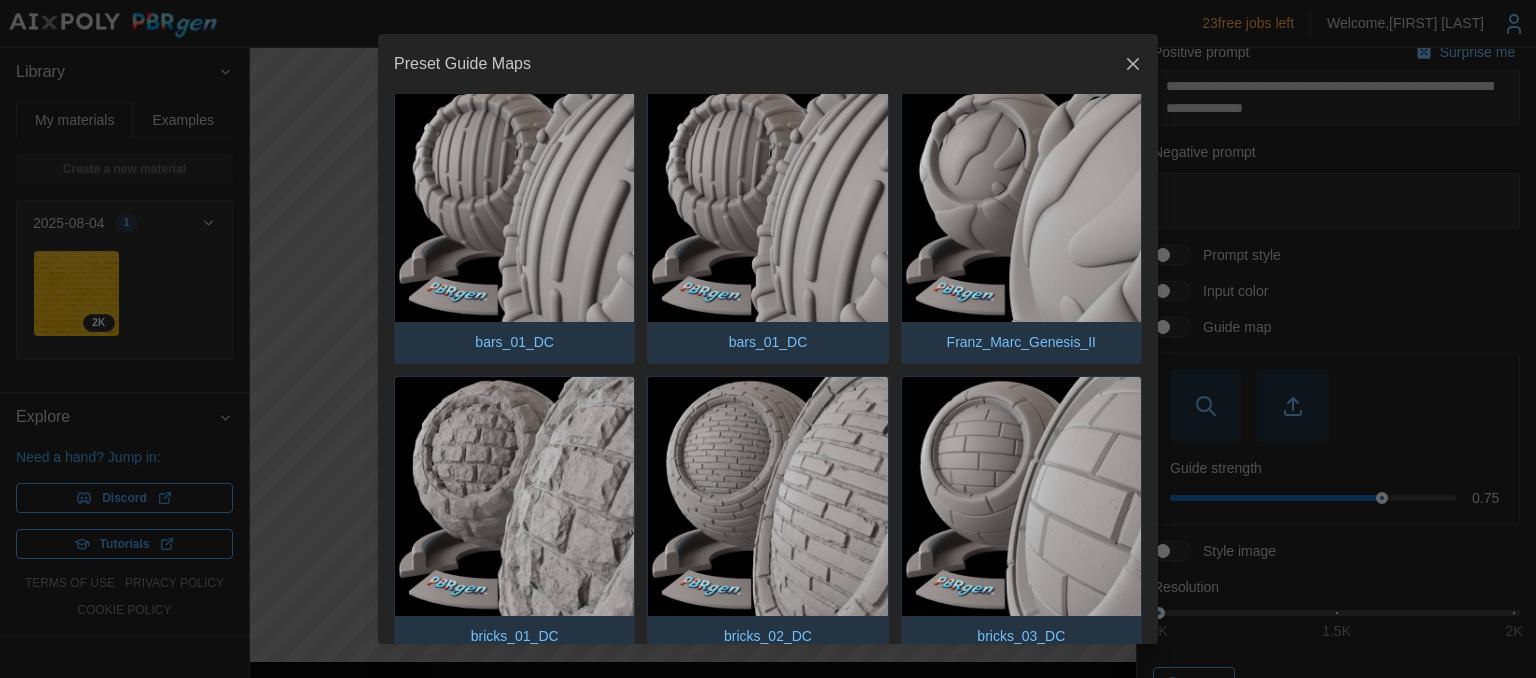 scroll, scrollTop: 0, scrollLeft: 0, axis: both 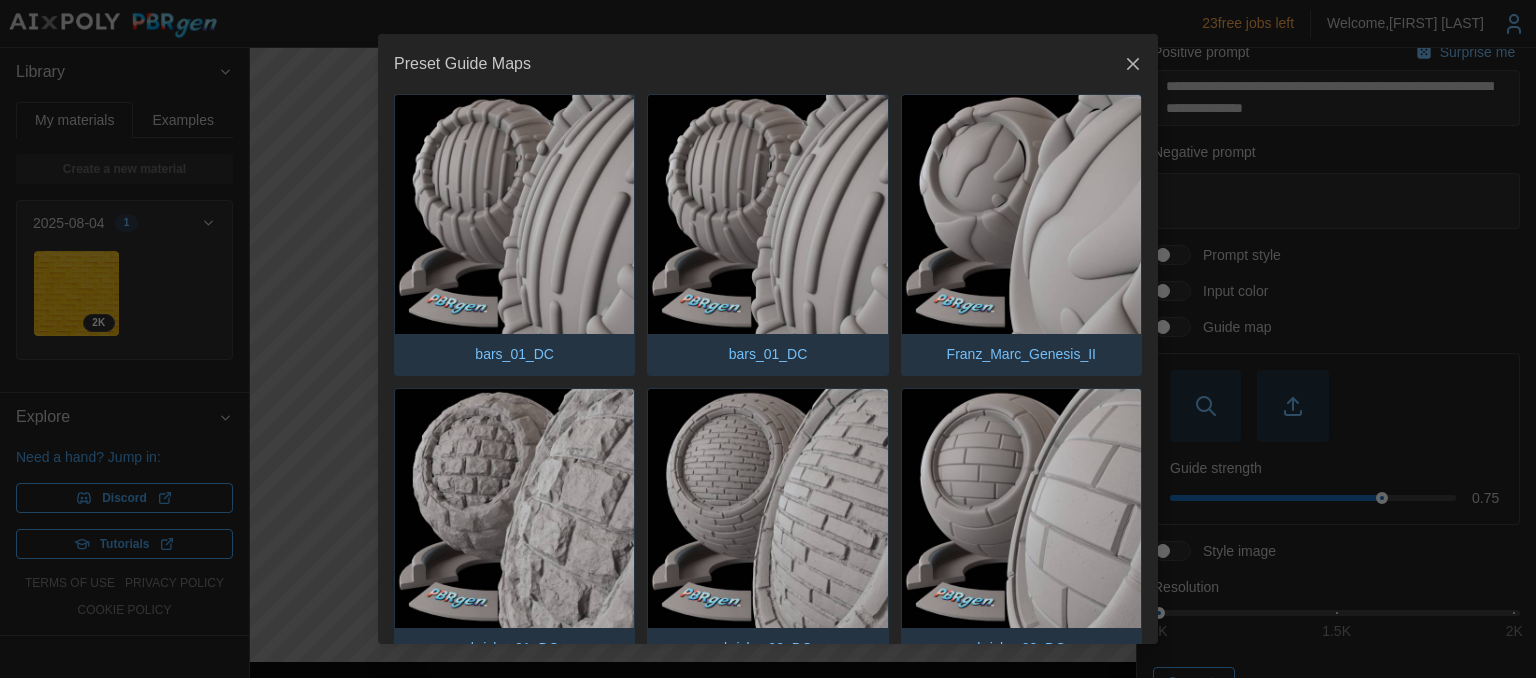 click 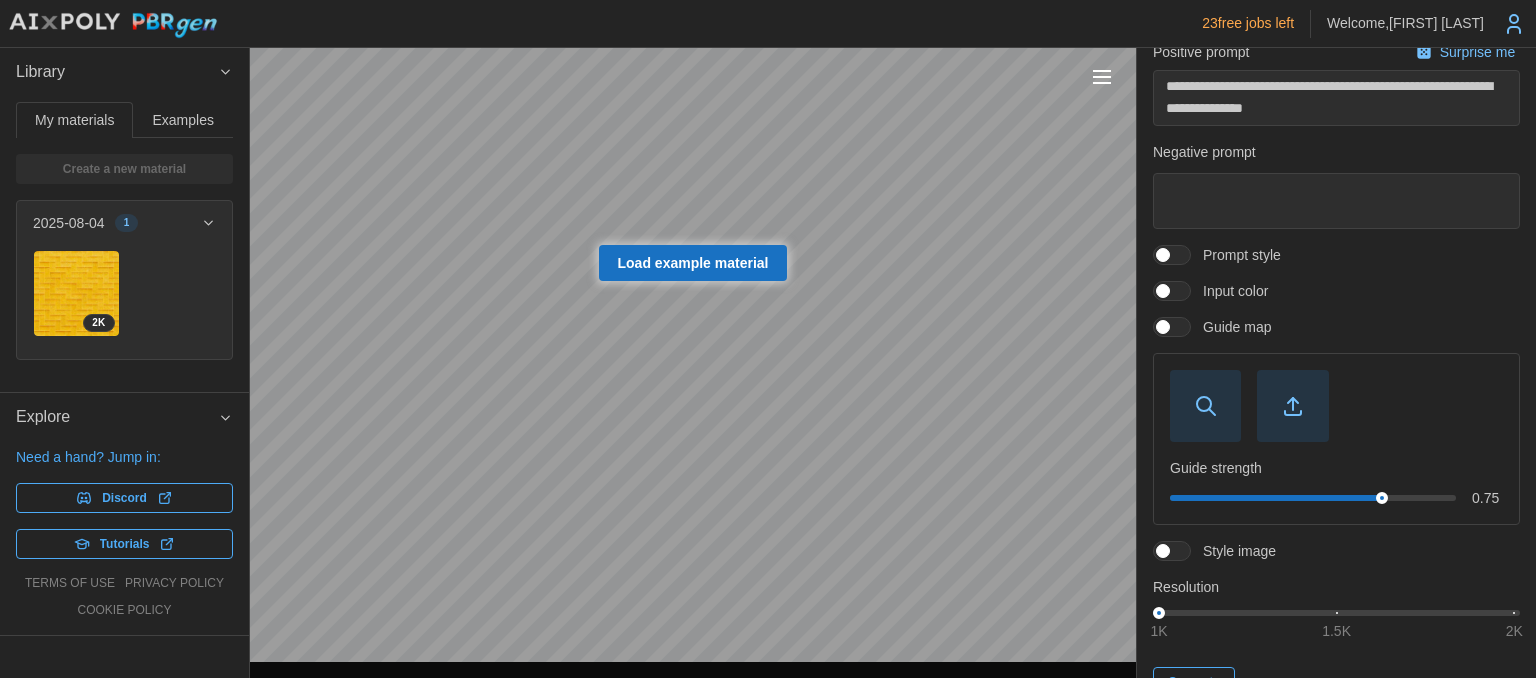 scroll, scrollTop: 64, scrollLeft: 0, axis: vertical 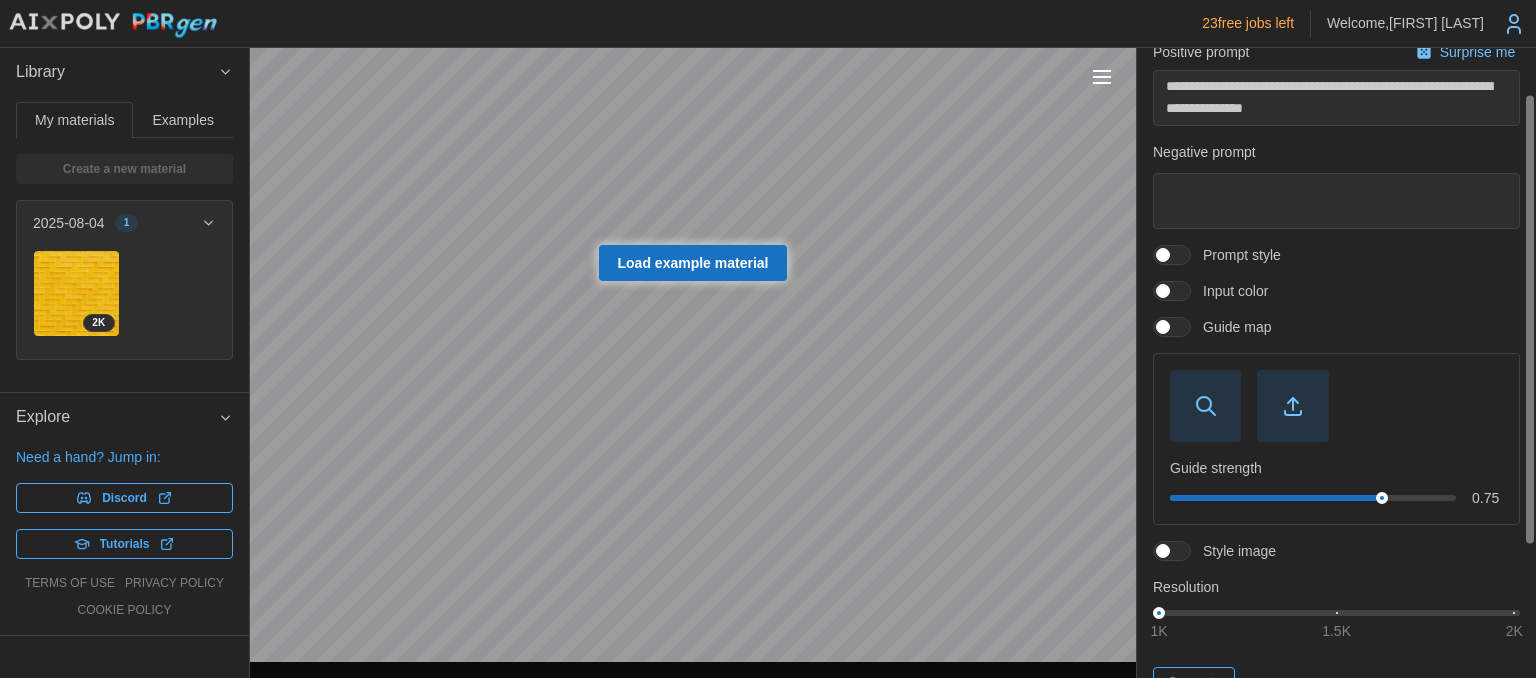 click at bounding box center (1182, 327) 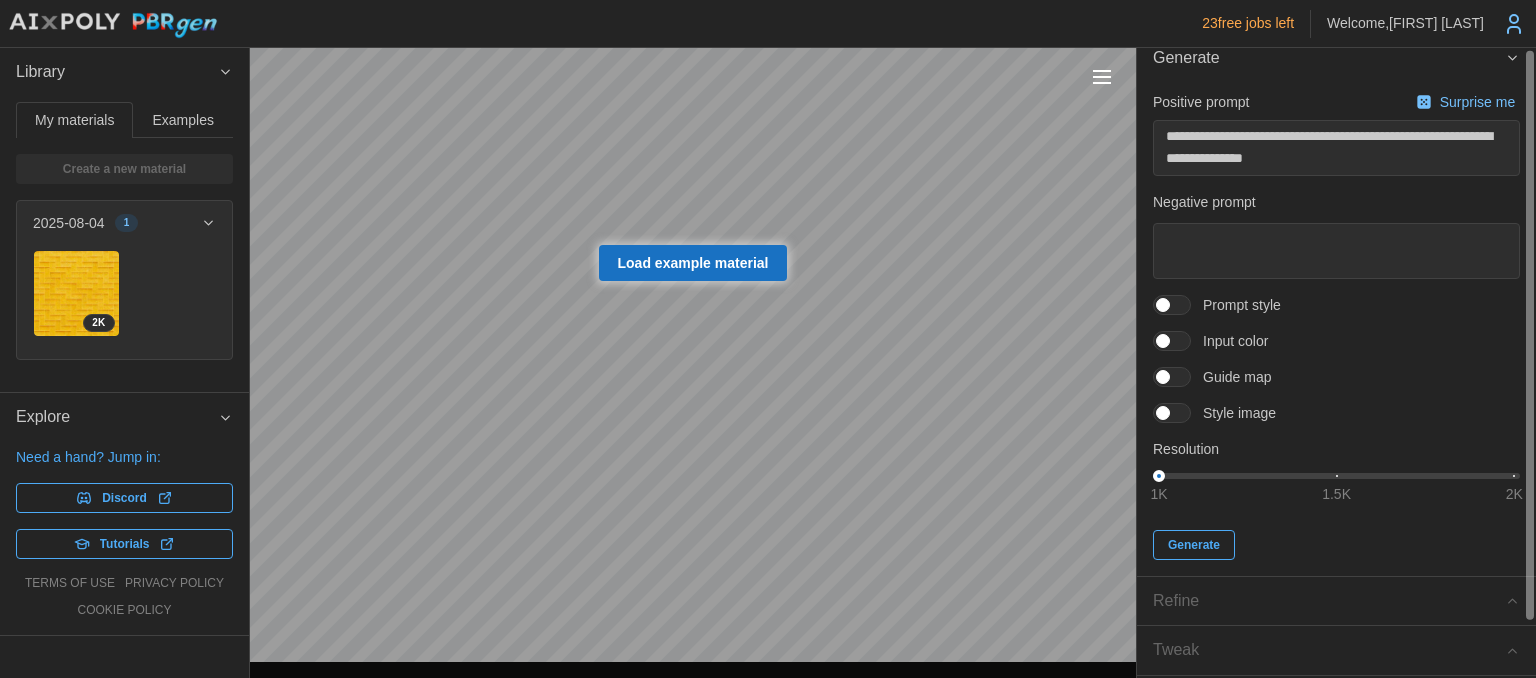 scroll, scrollTop: 0, scrollLeft: 0, axis: both 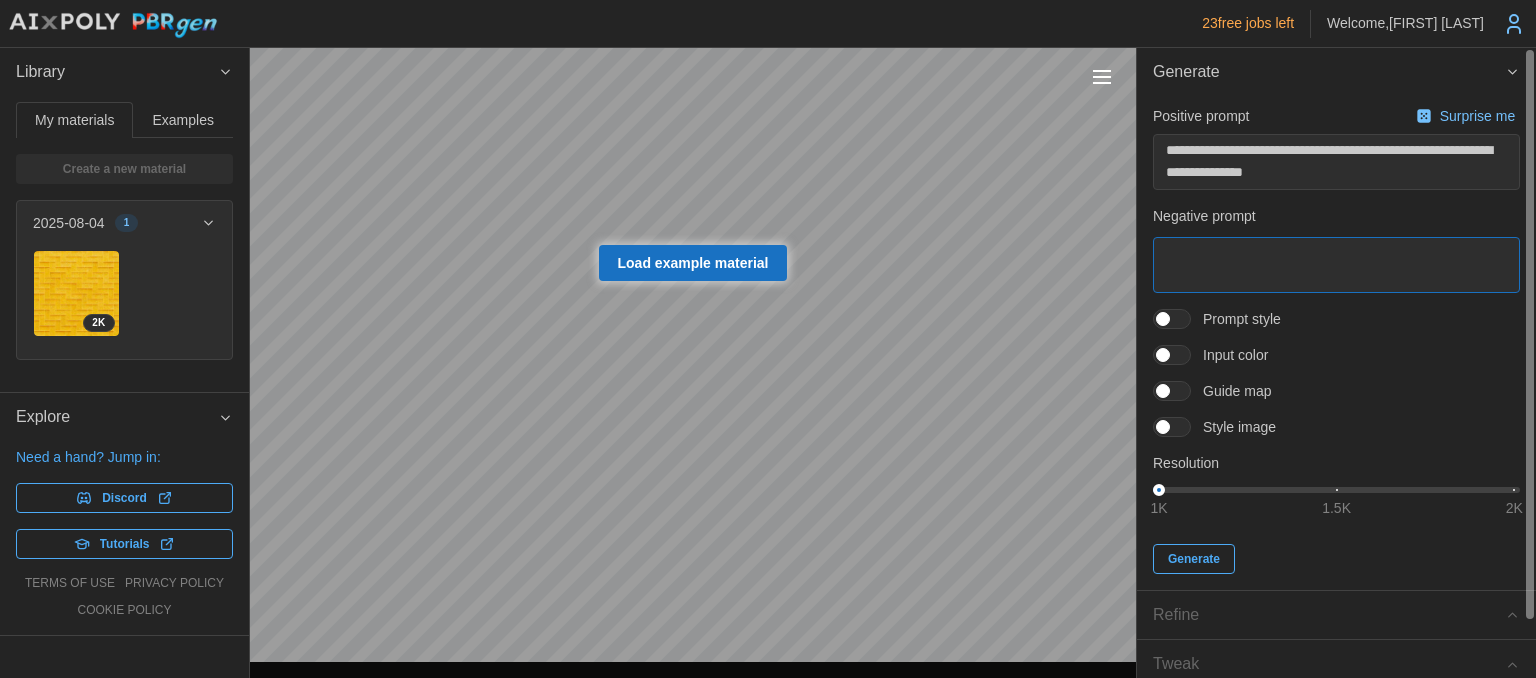 click at bounding box center (1336, 265) 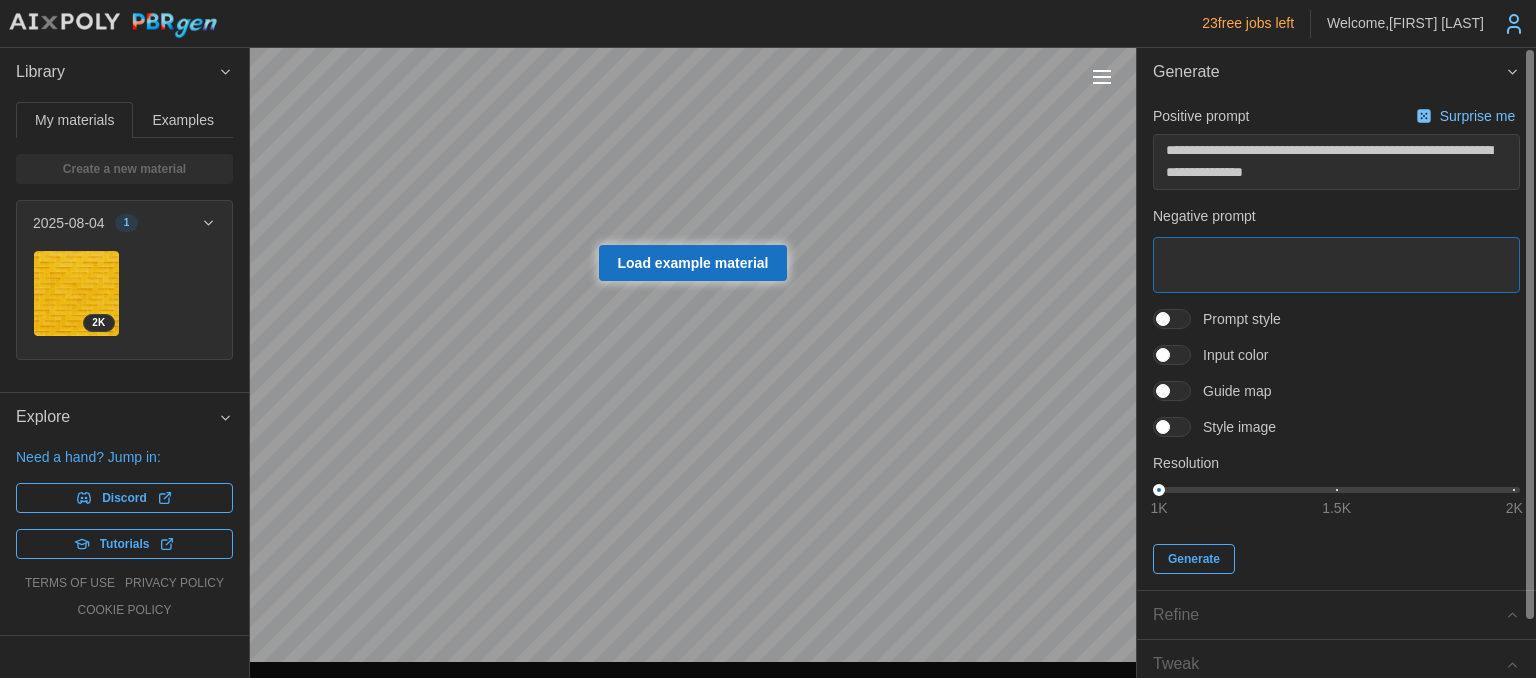 type on "*" 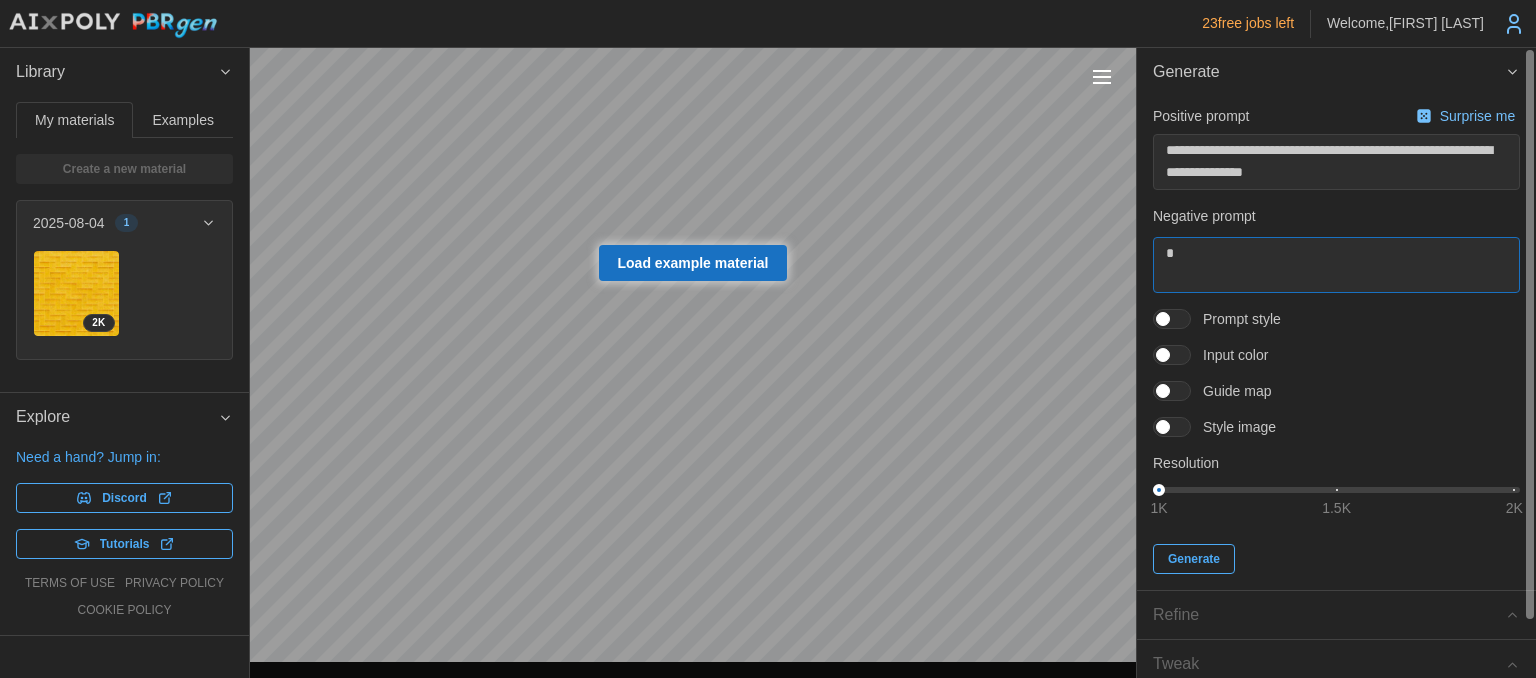 type on "*" 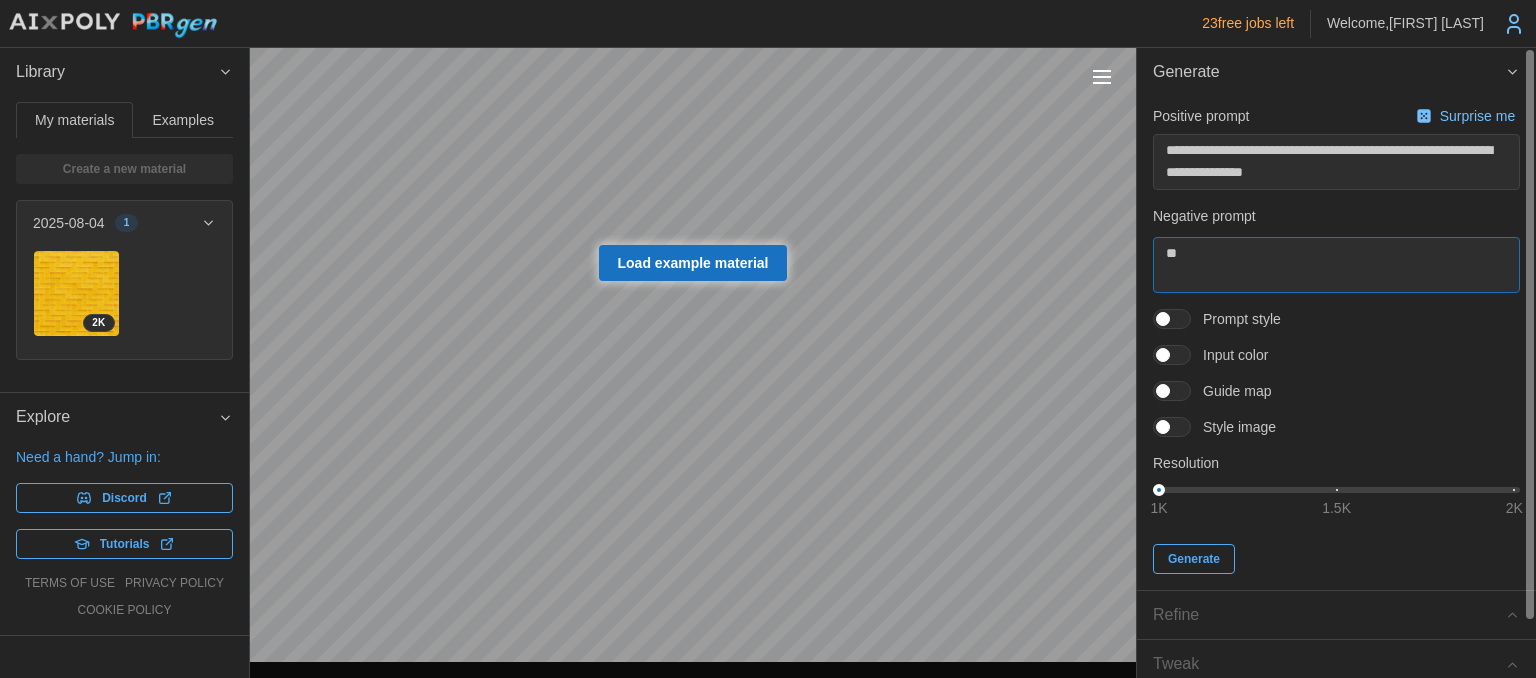 type on "*" 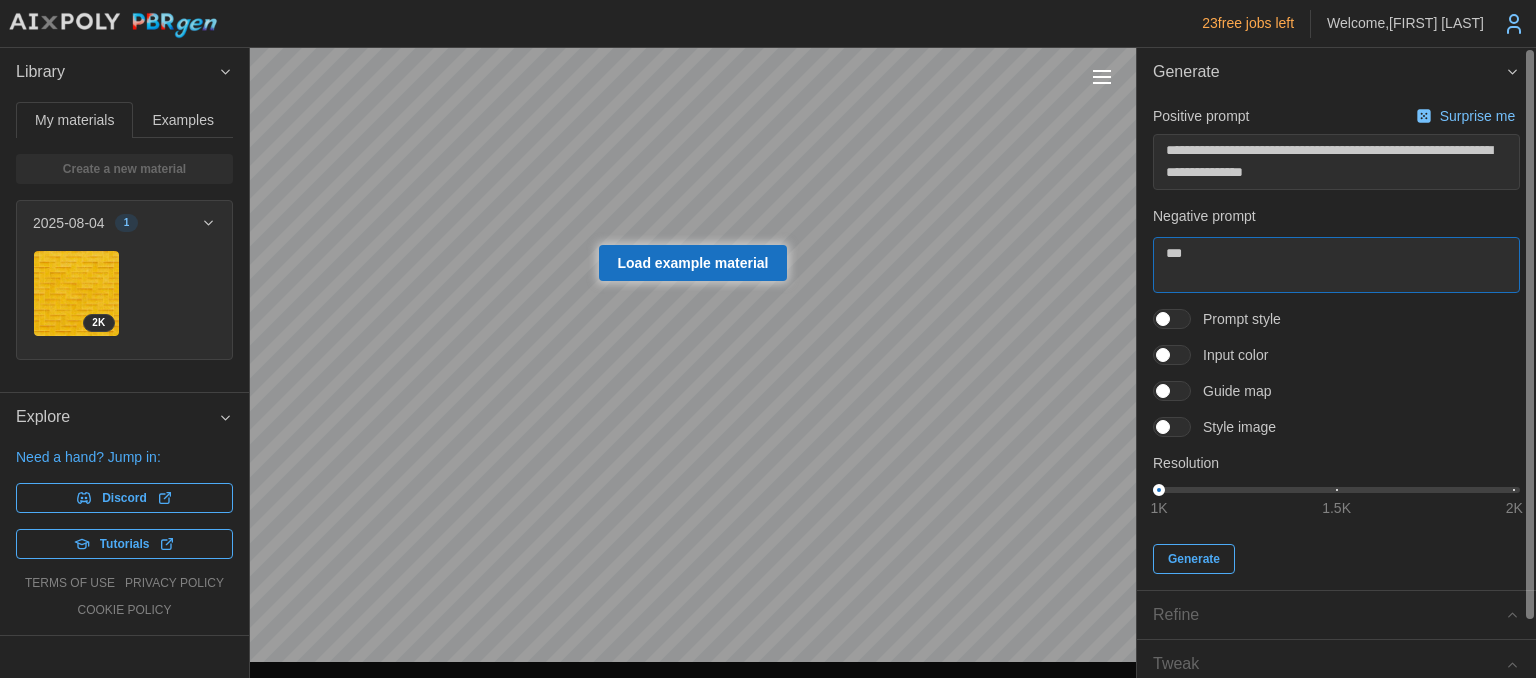 type on "*" 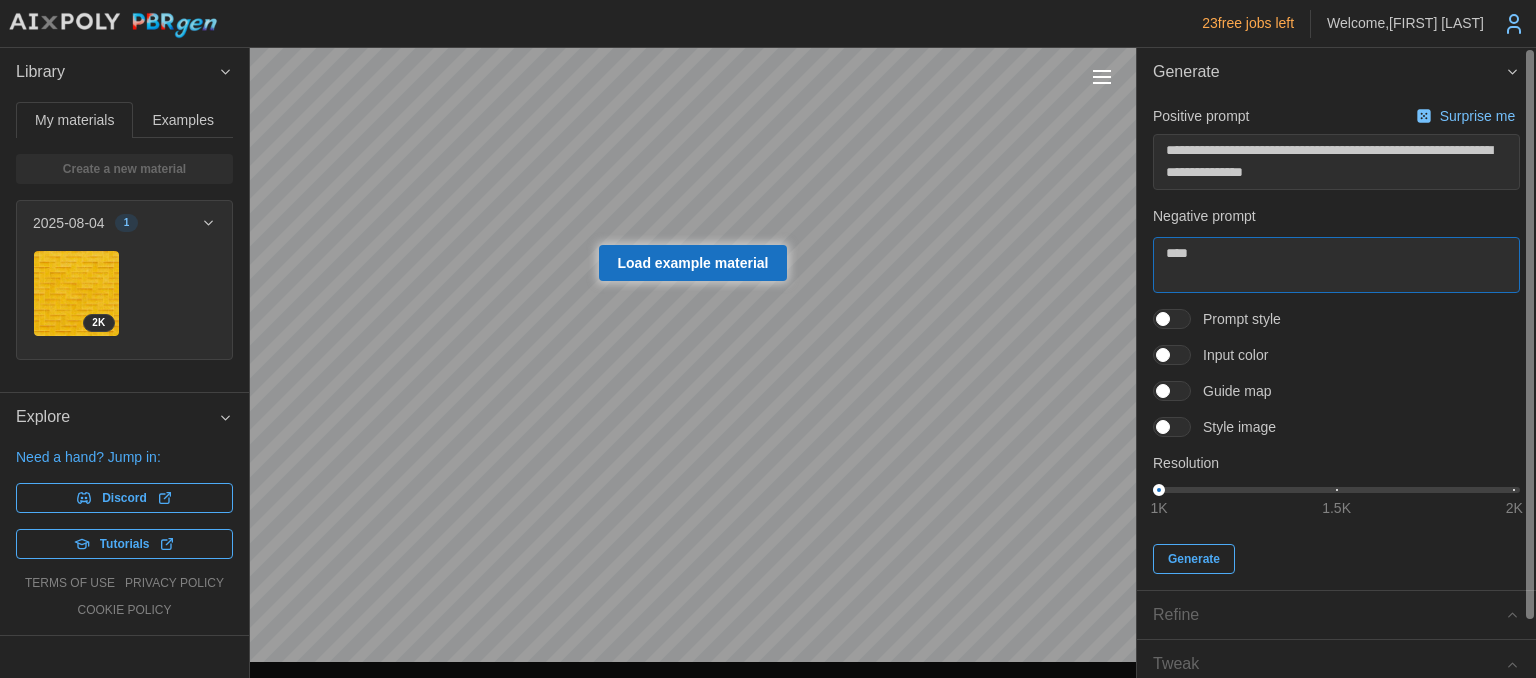 type on "*" 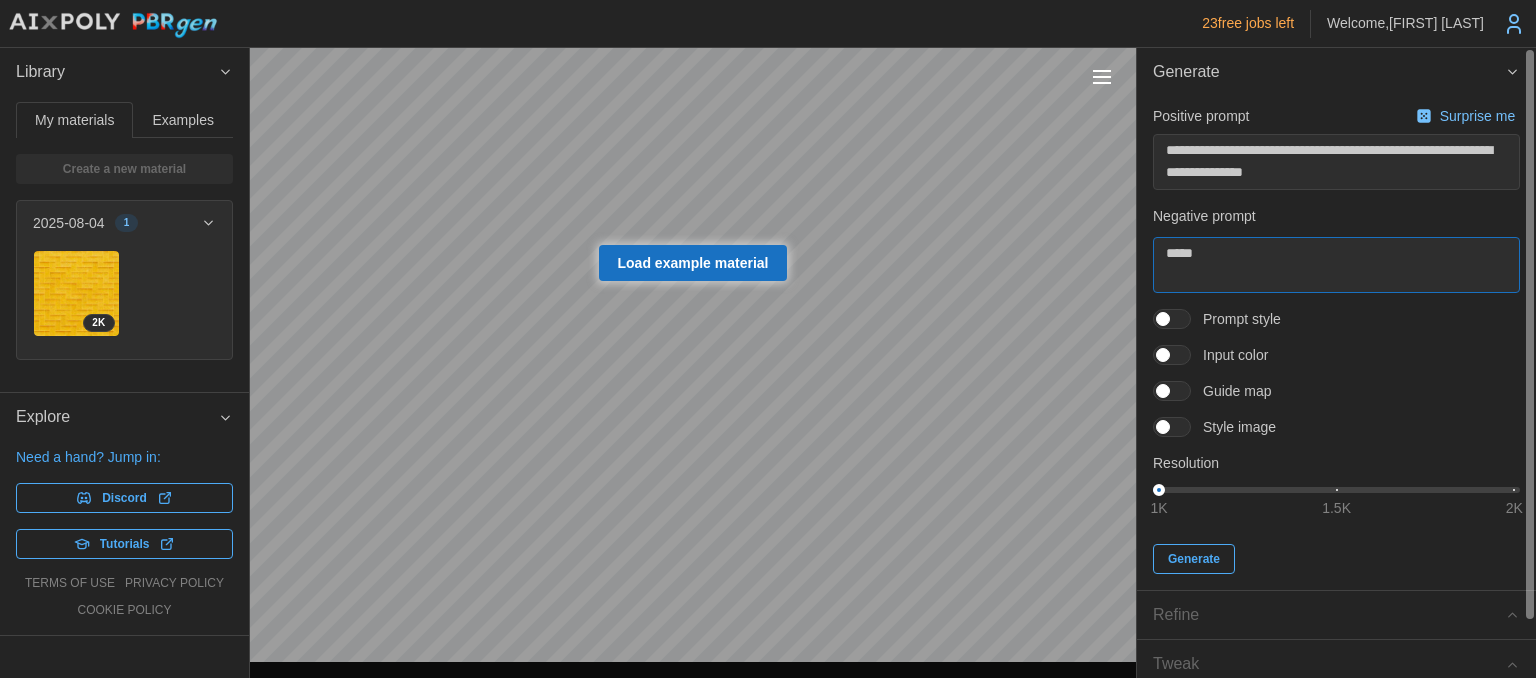 type on "*" 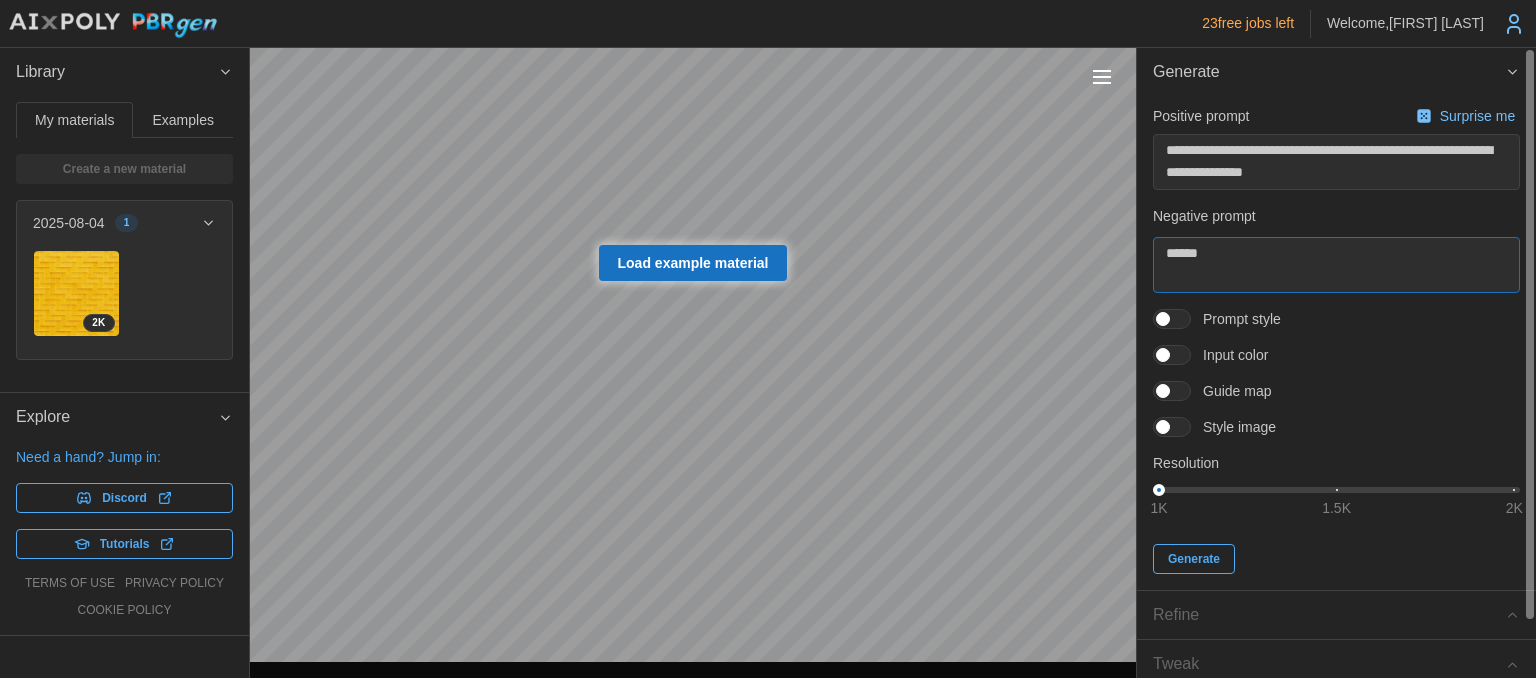 type on "*" 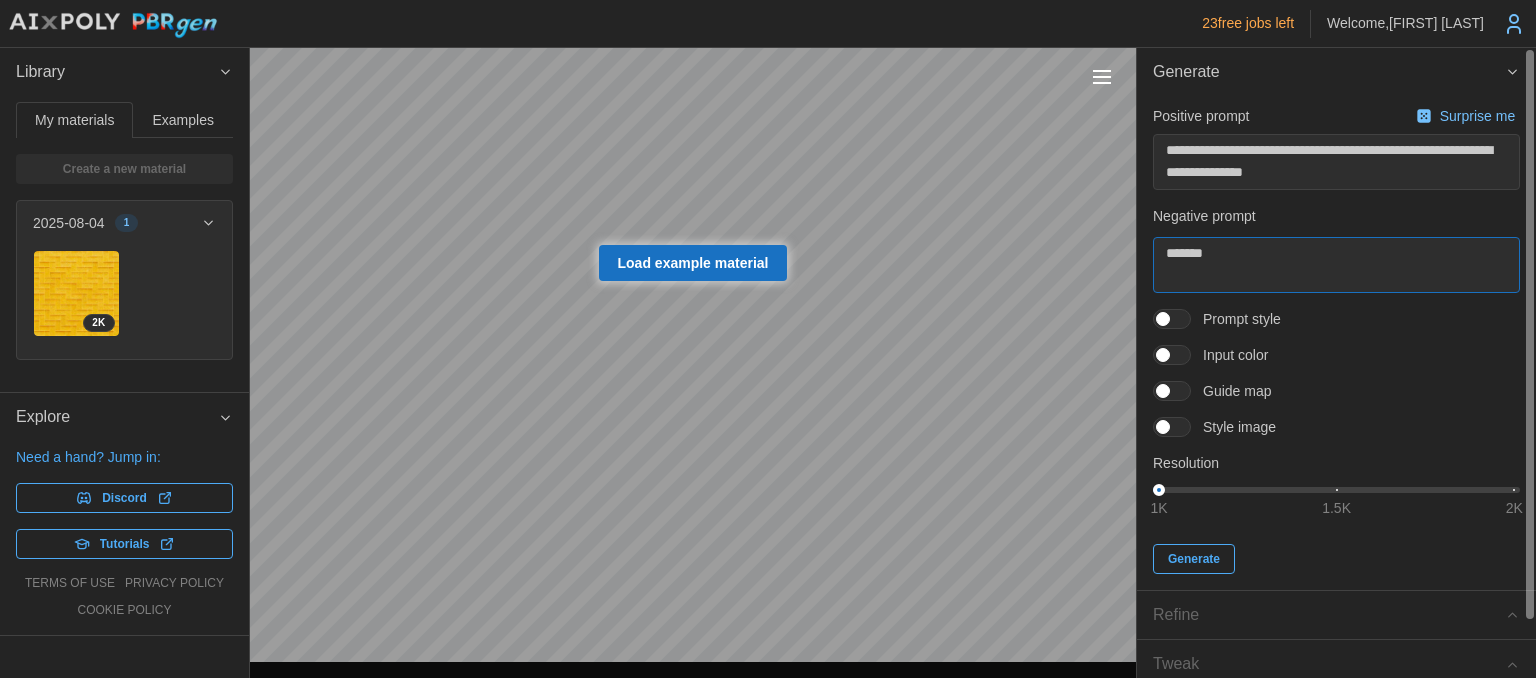 type on "*" 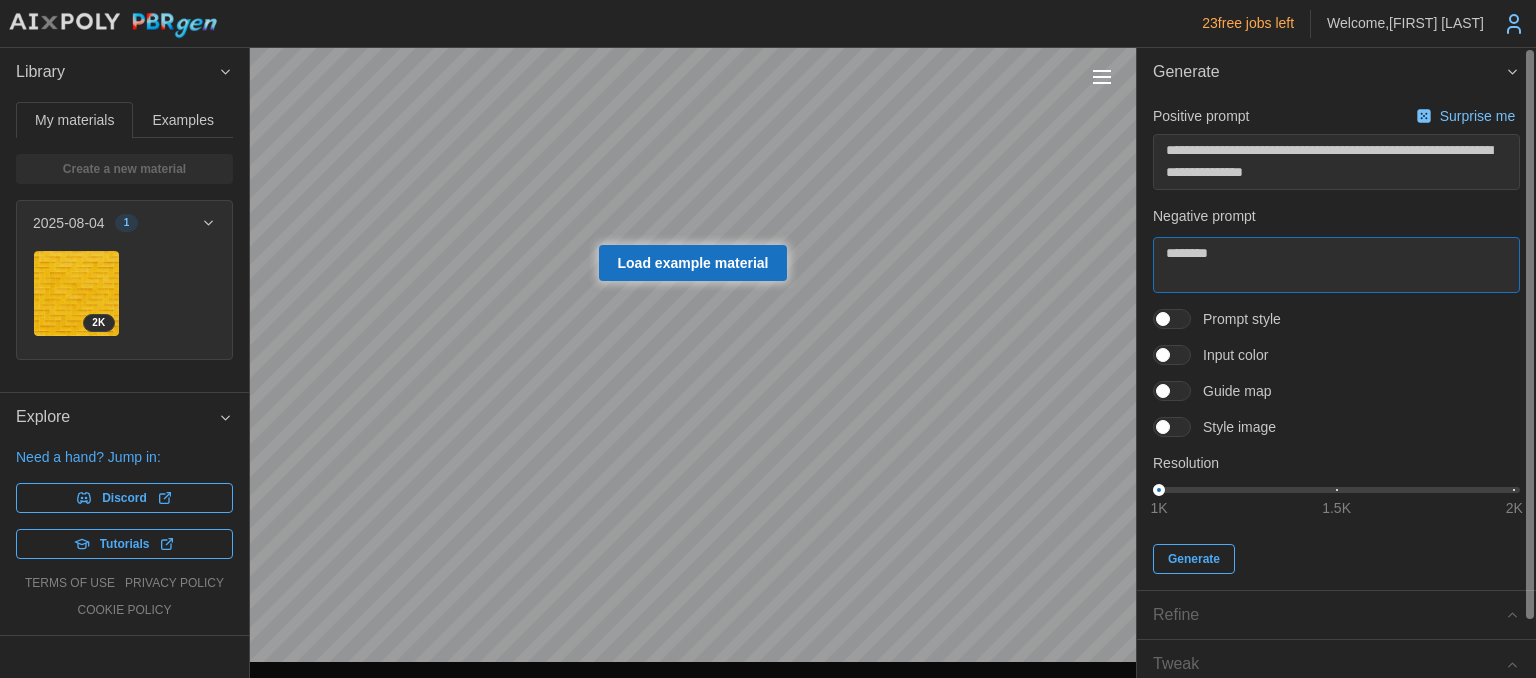 type on "*" 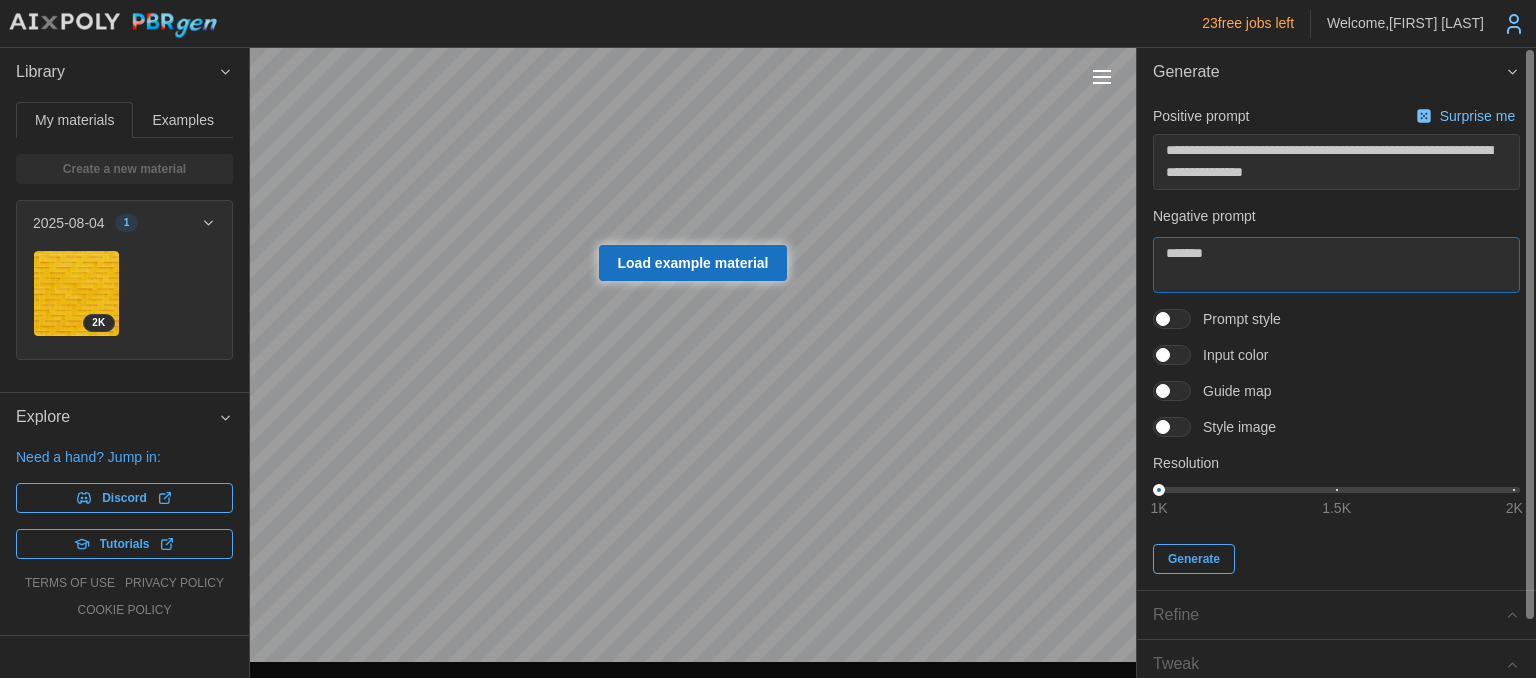 type on "*" 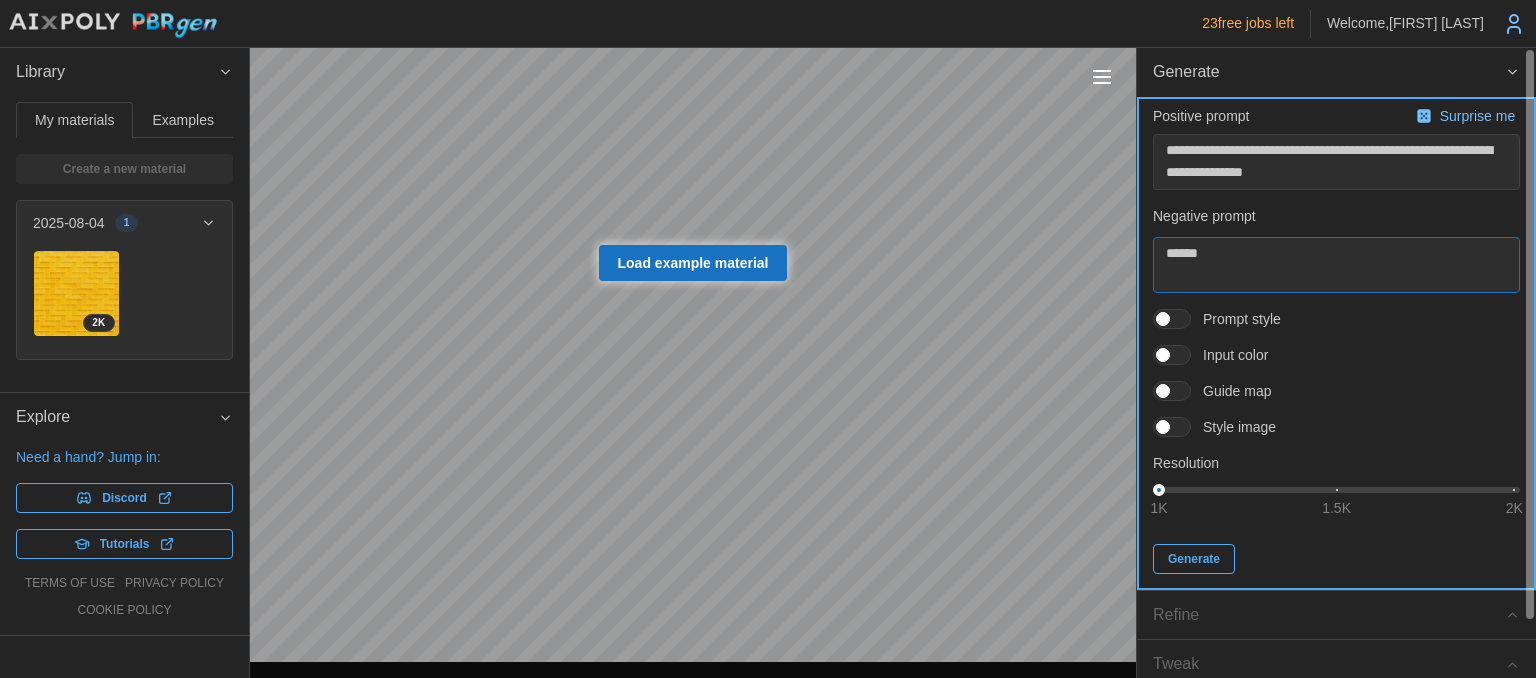 type on "******" 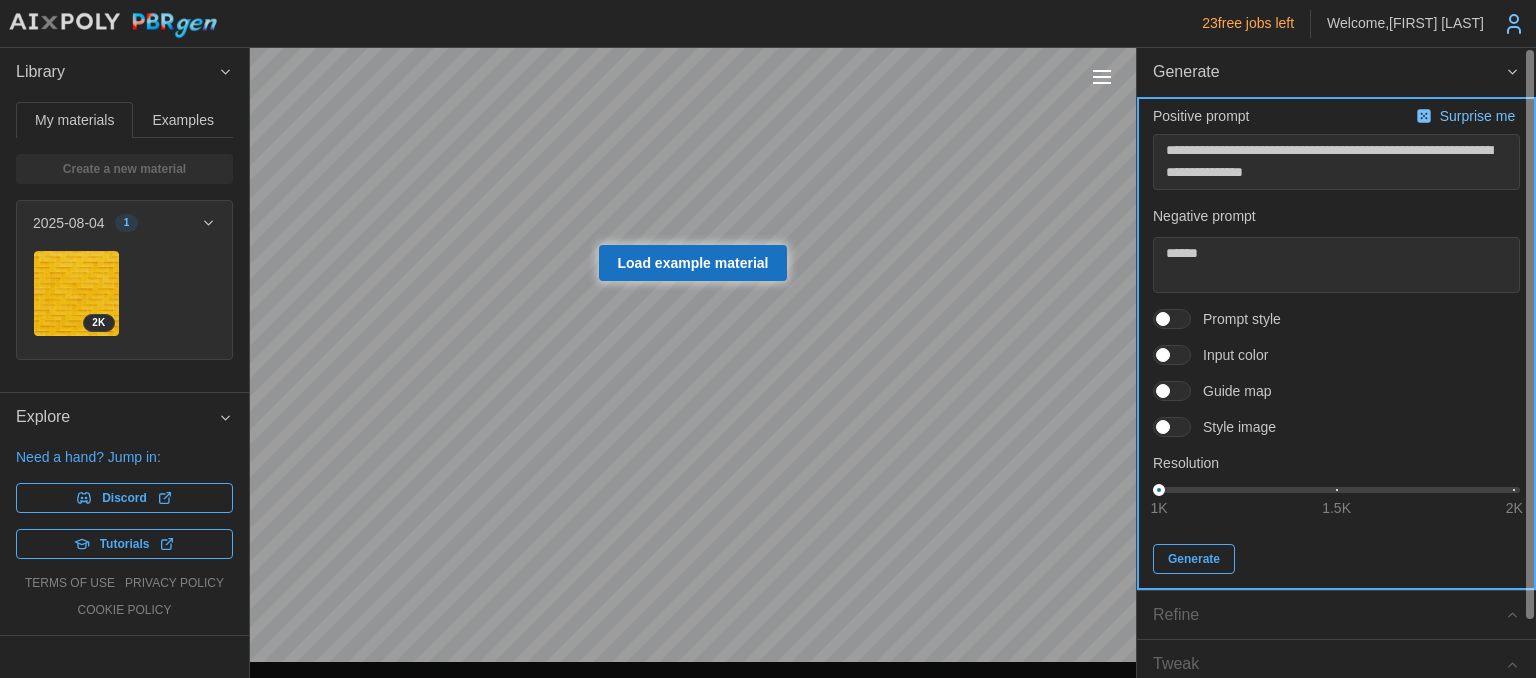 click on "Generate" at bounding box center [1194, 559] 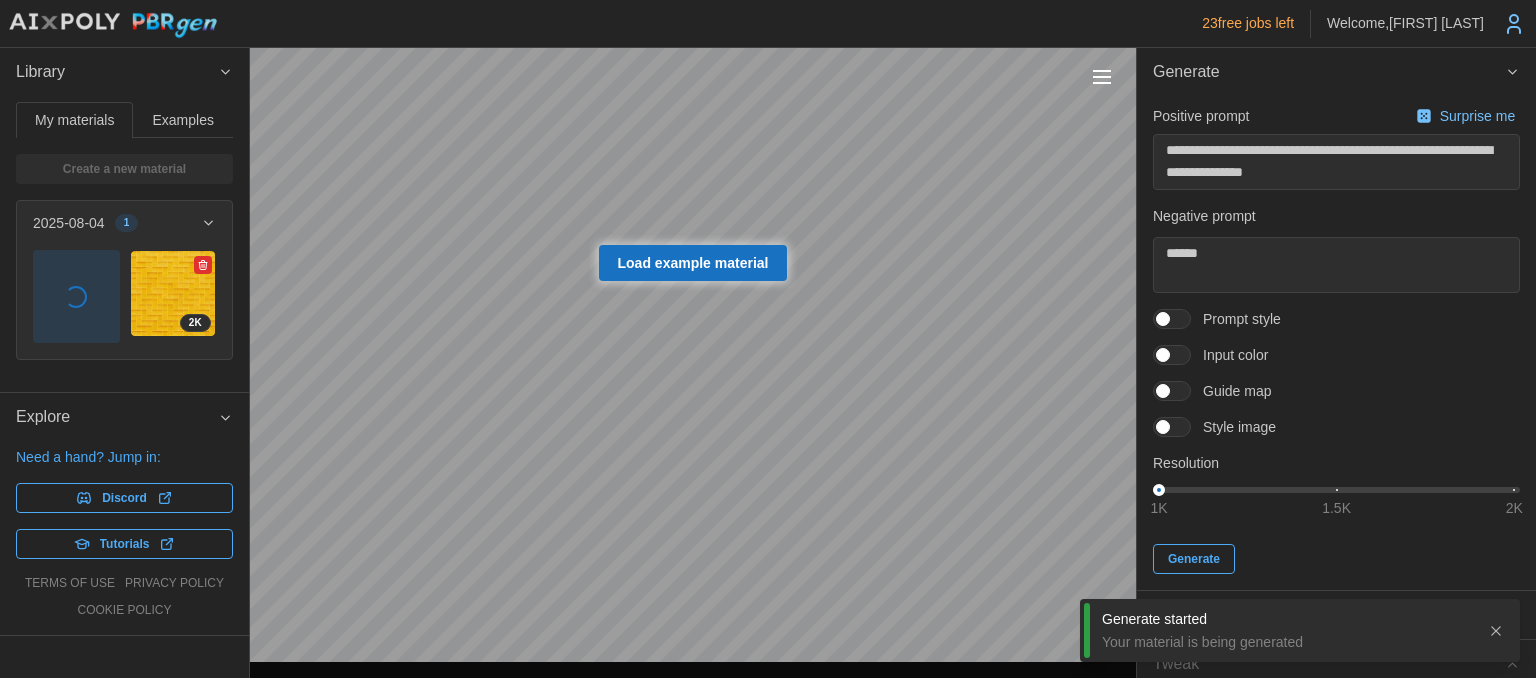 click at bounding box center [173, 293] 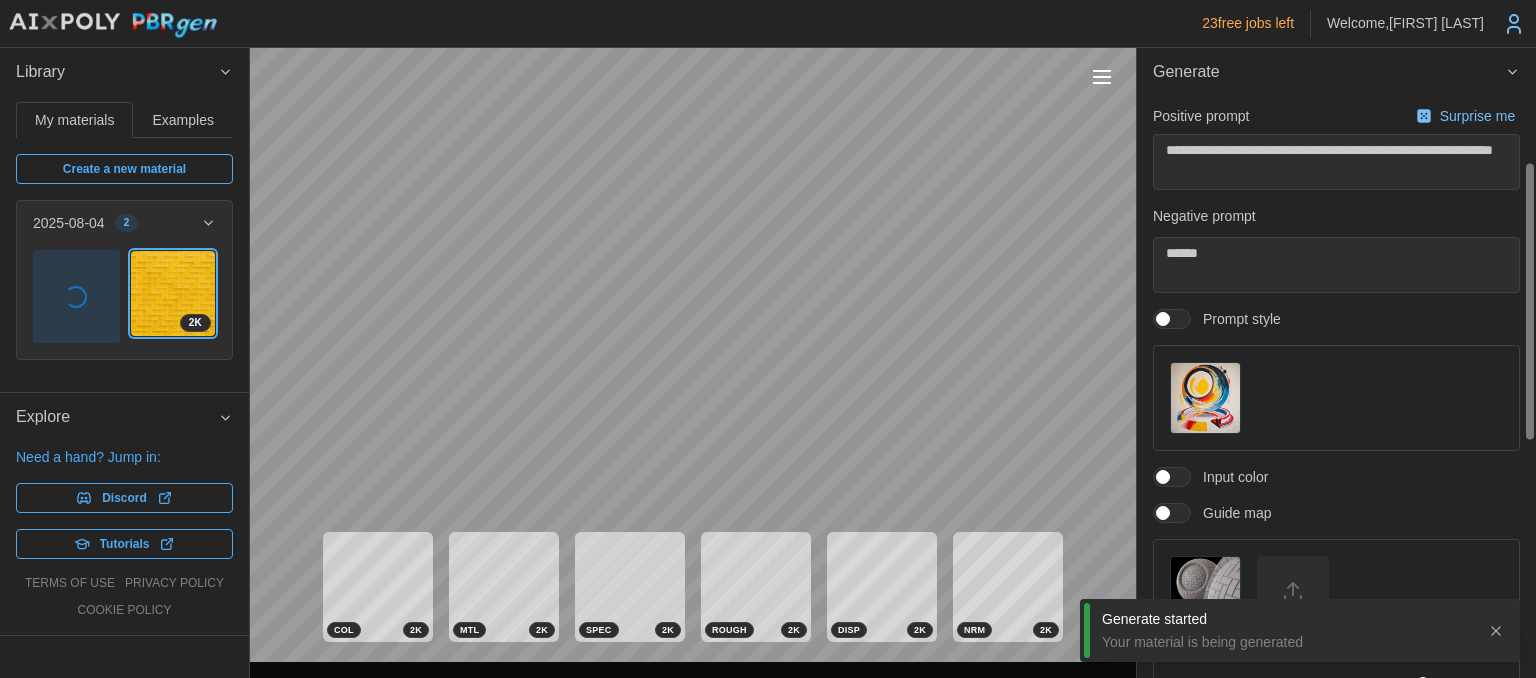 click at bounding box center (1205, 591) 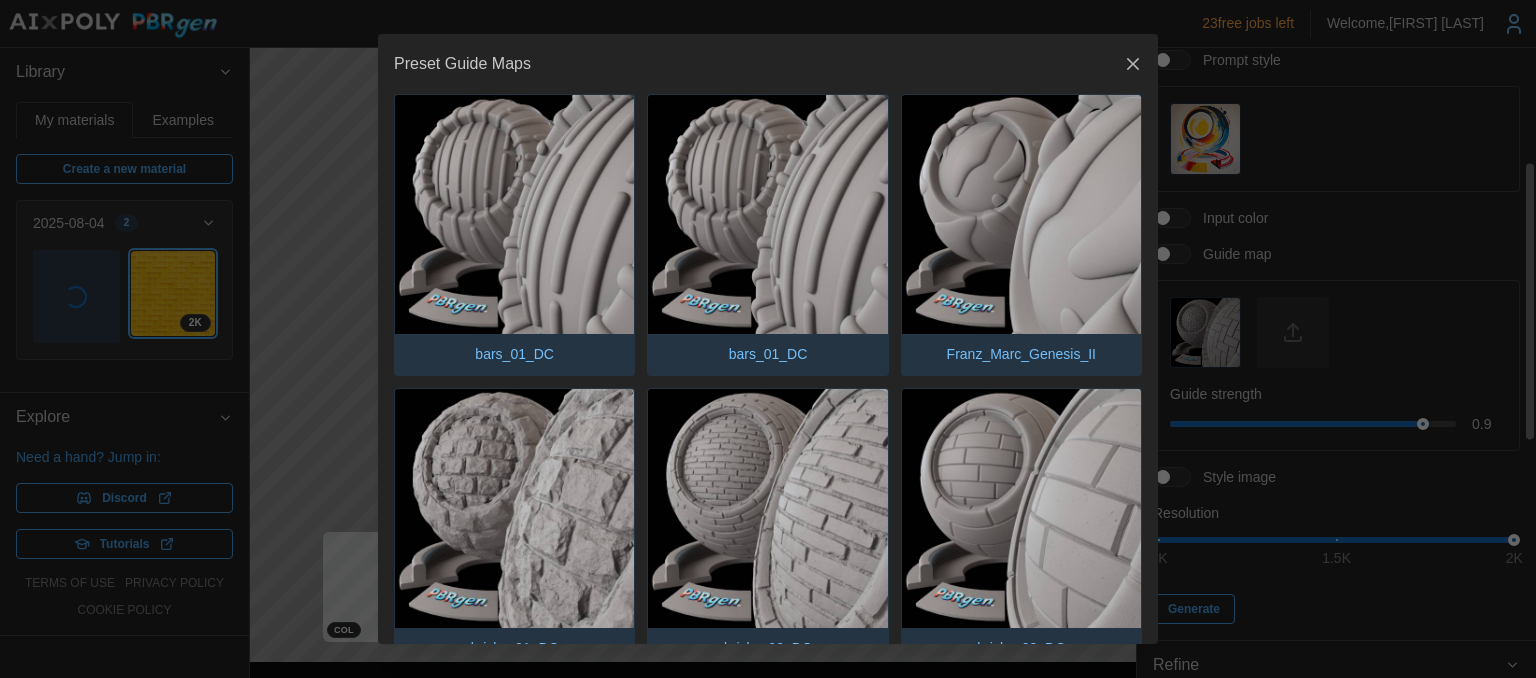 scroll, scrollTop: 259, scrollLeft: 0, axis: vertical 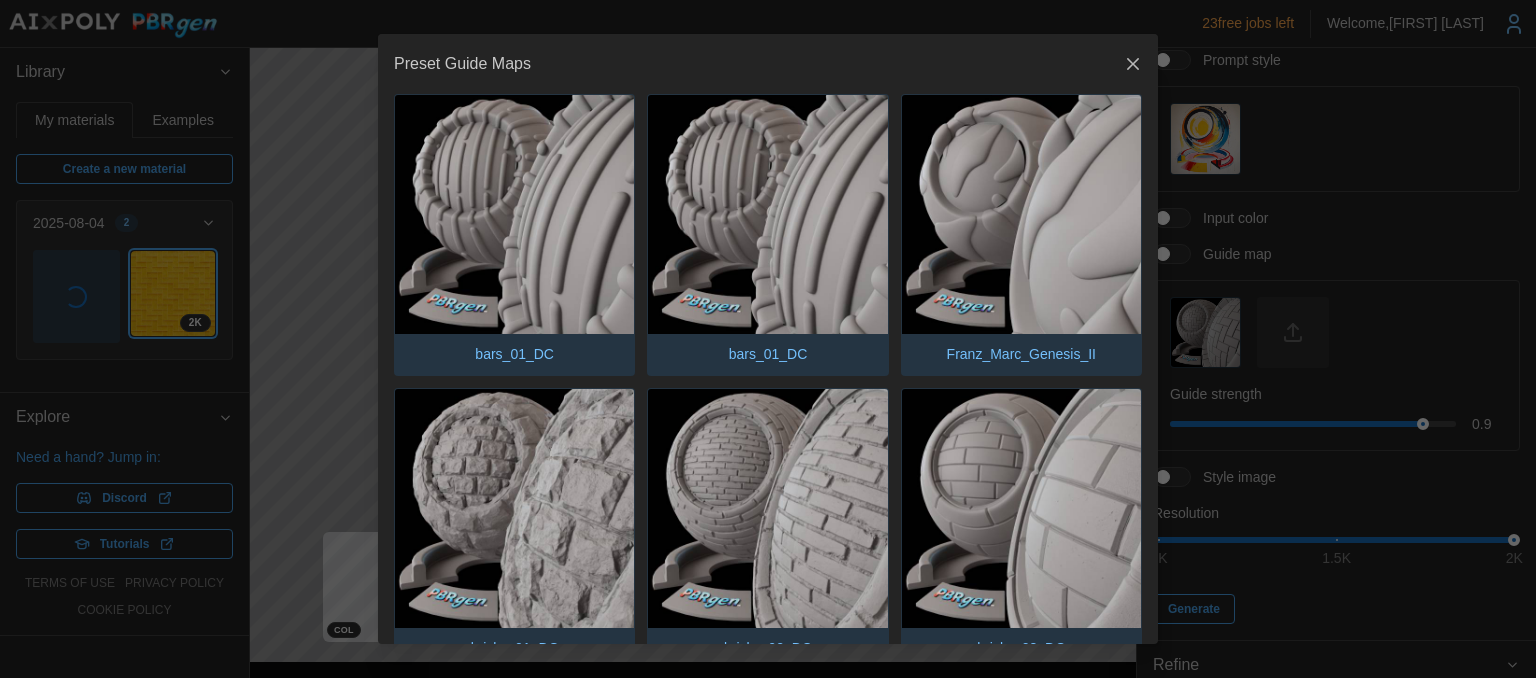 click 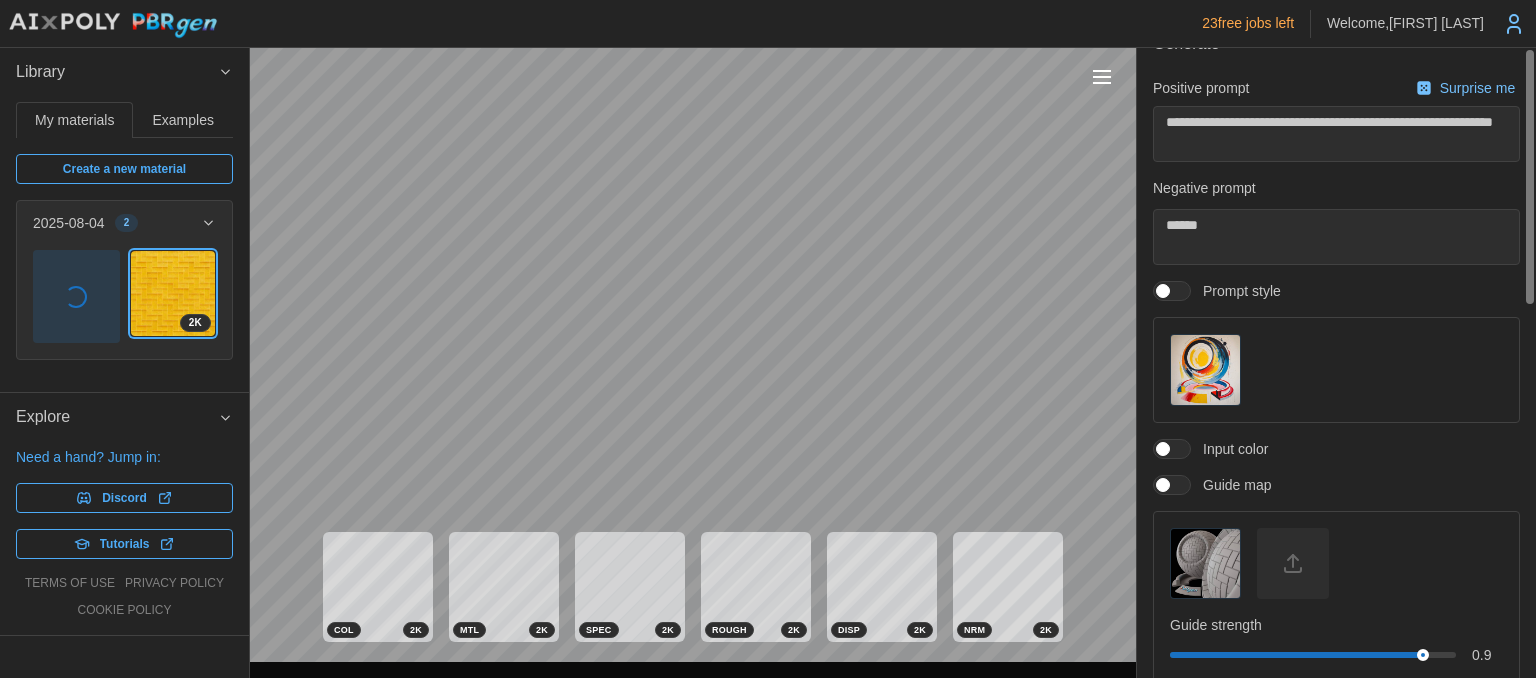 scroll, scrollTop: 0, scrollLeft: 0, axis: both 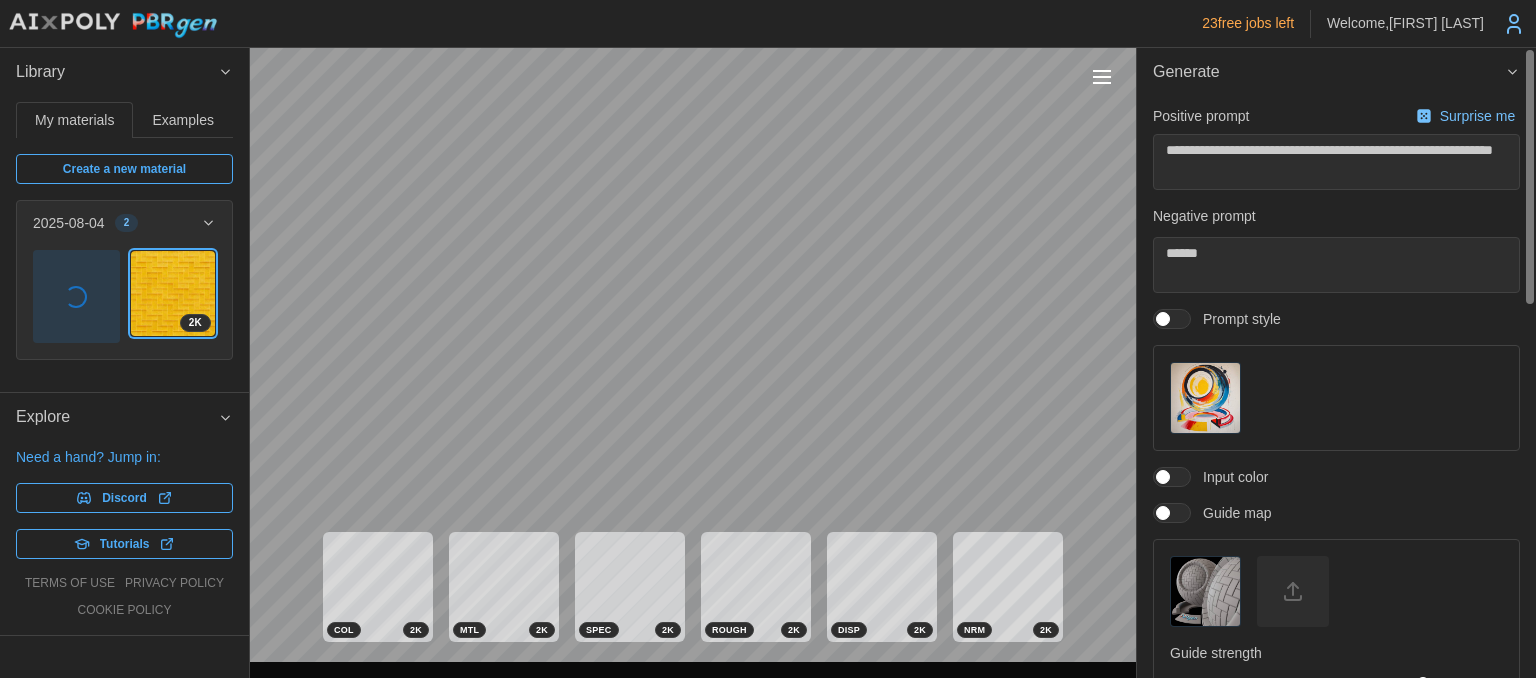 click at bounding box center [76, 296] 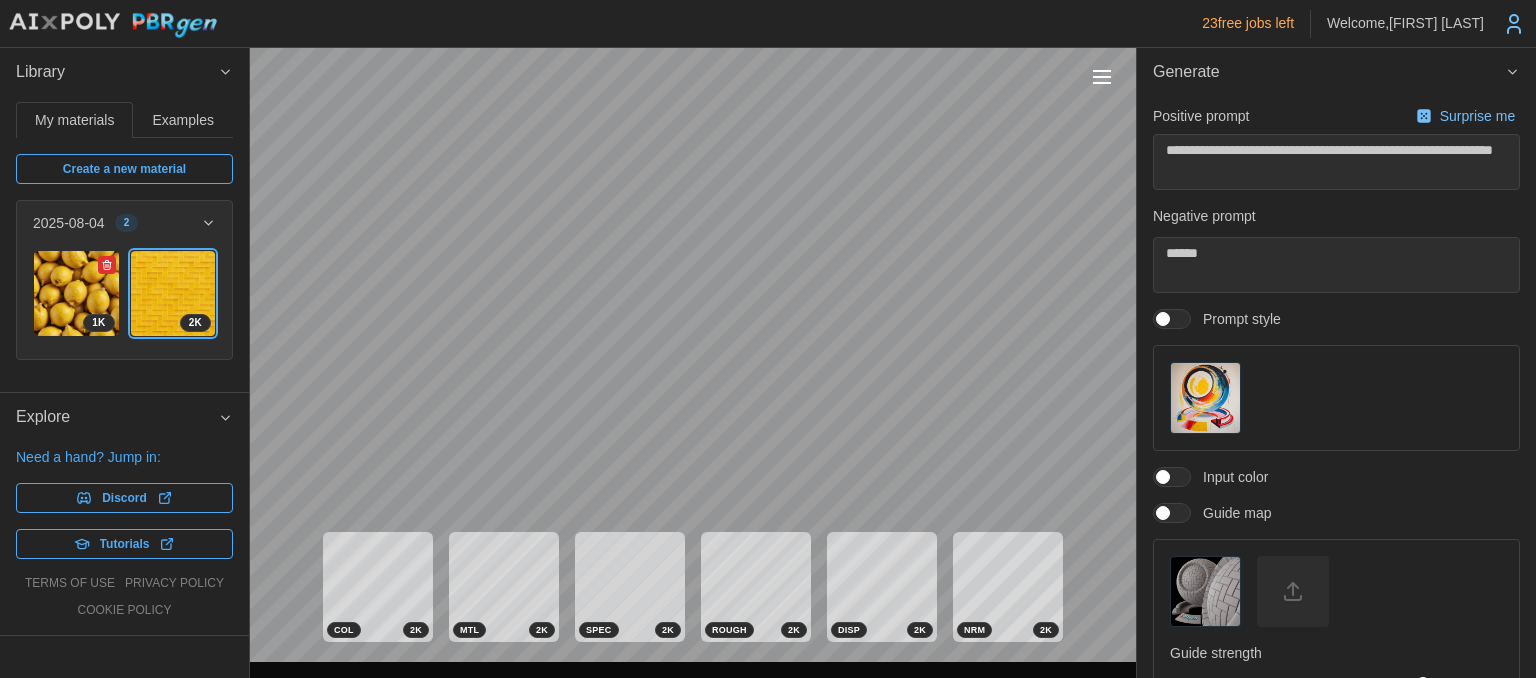 click at bounding box center (76, 293) 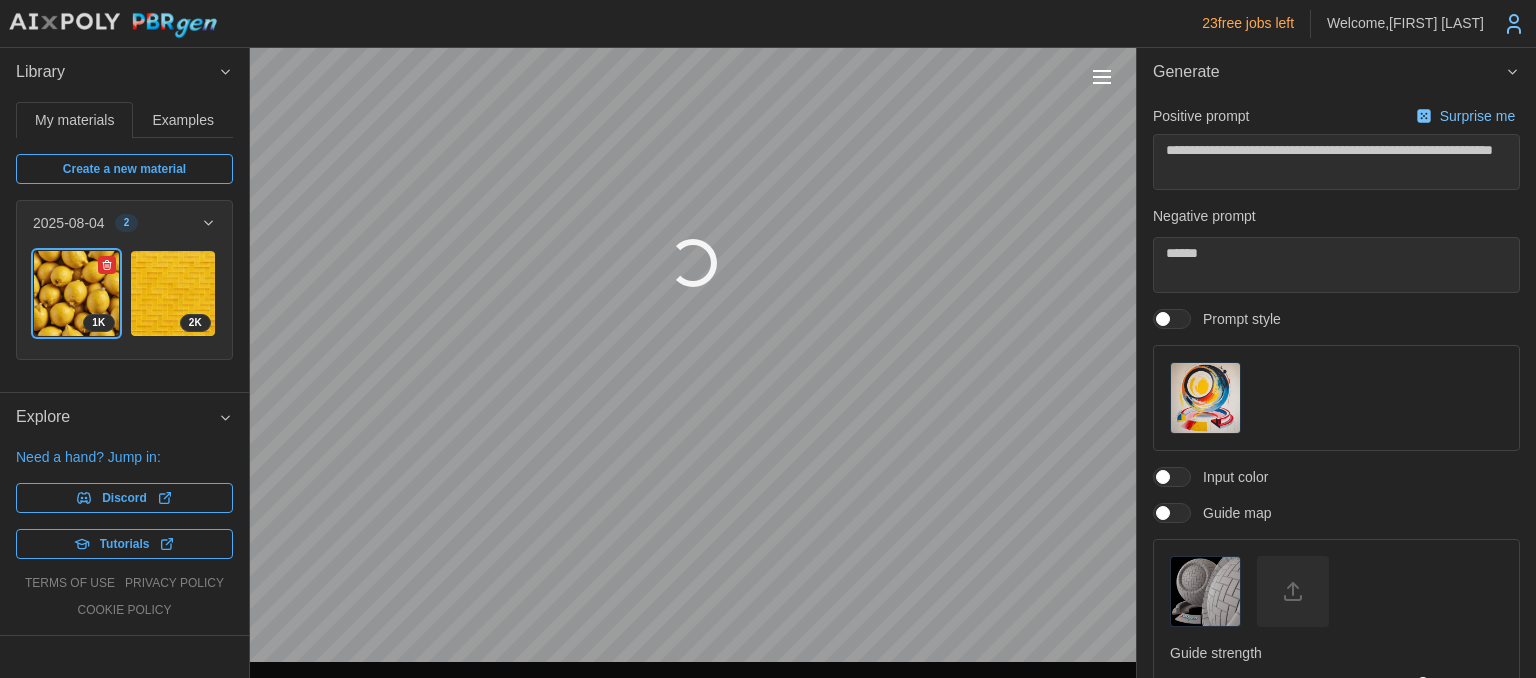 type 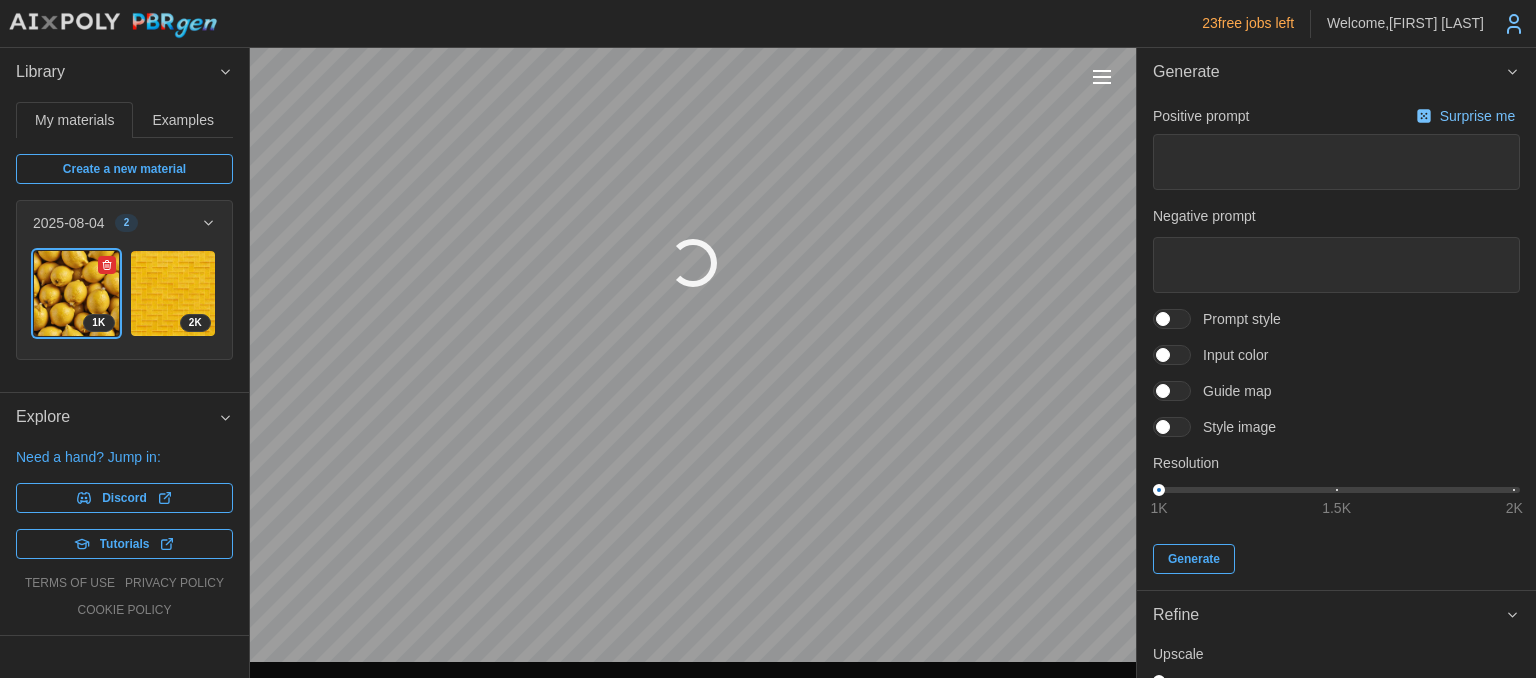 type on "*" 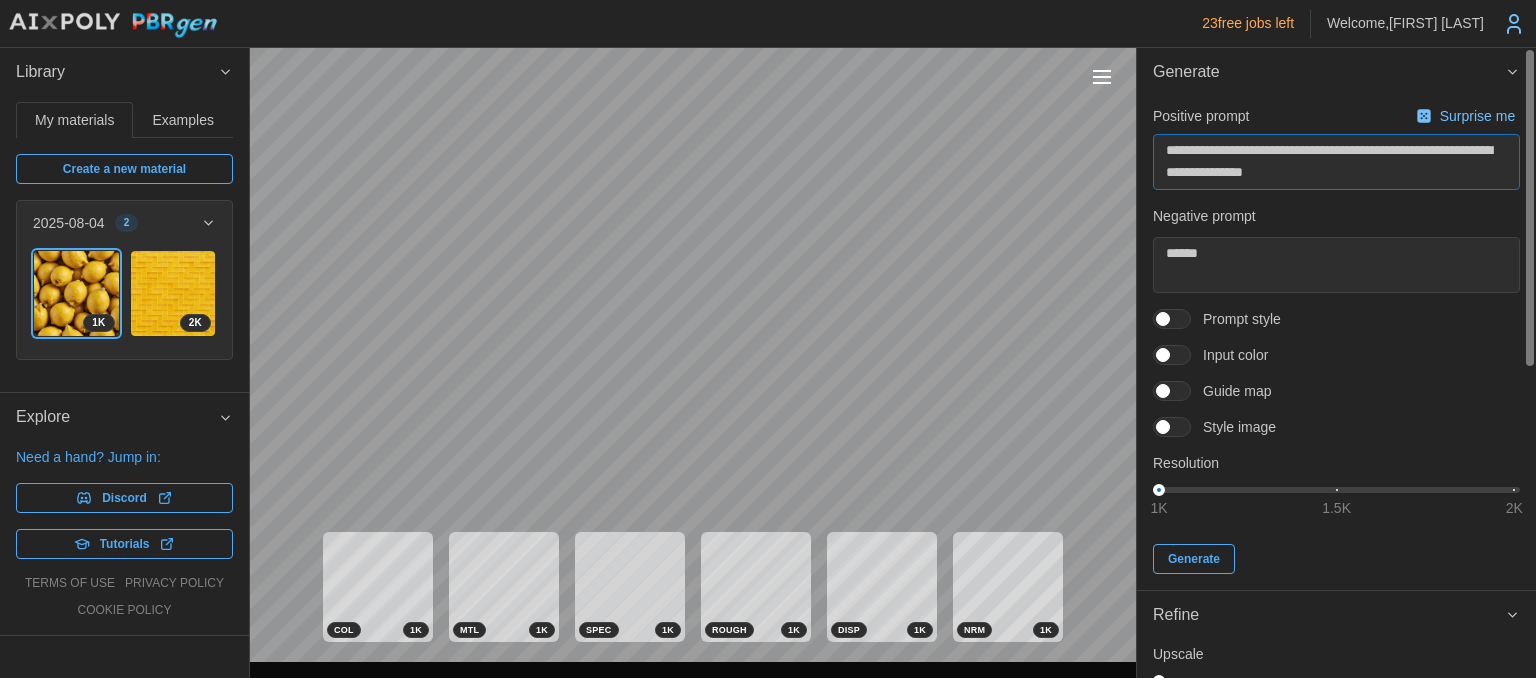 drag, startPoint x: 1250, startPoint y: 150, endPoint x: 1075, endPoint y: 150, distance: 175 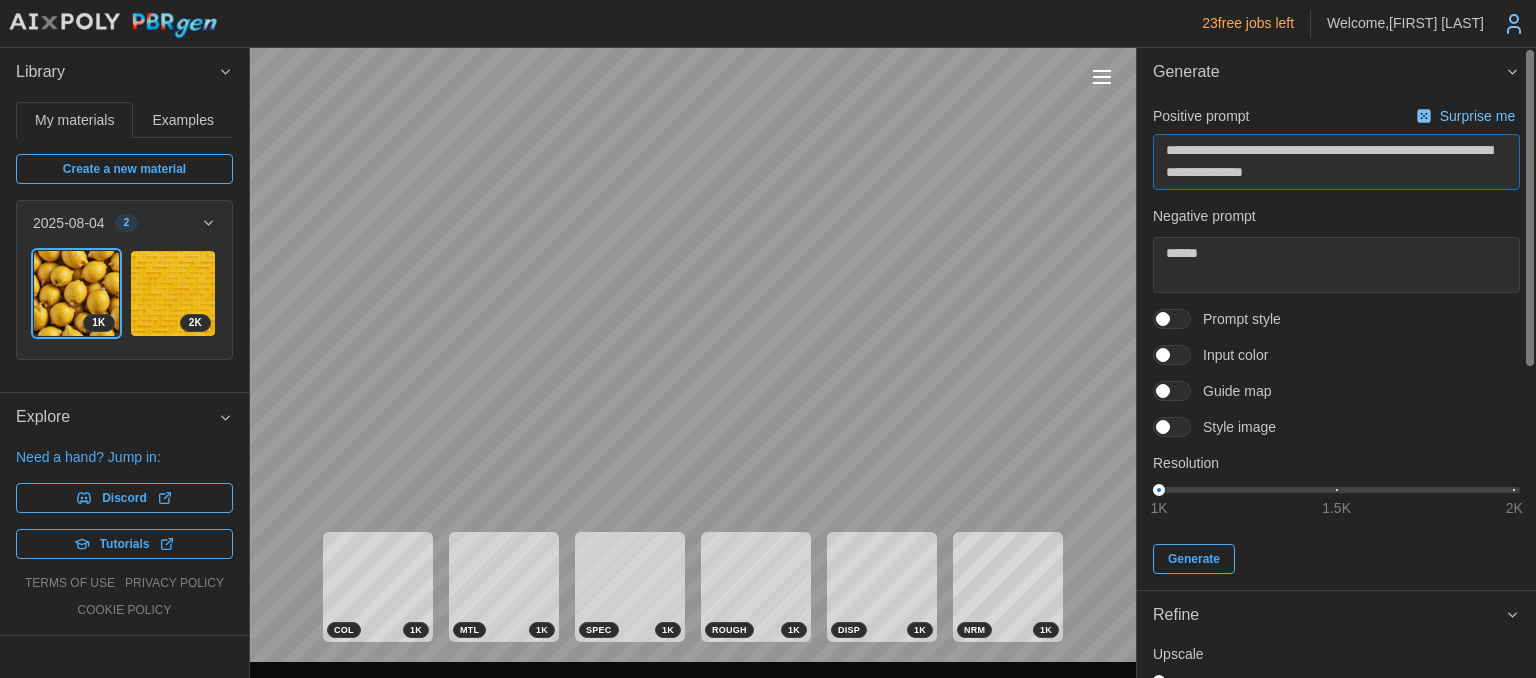 type on "*" 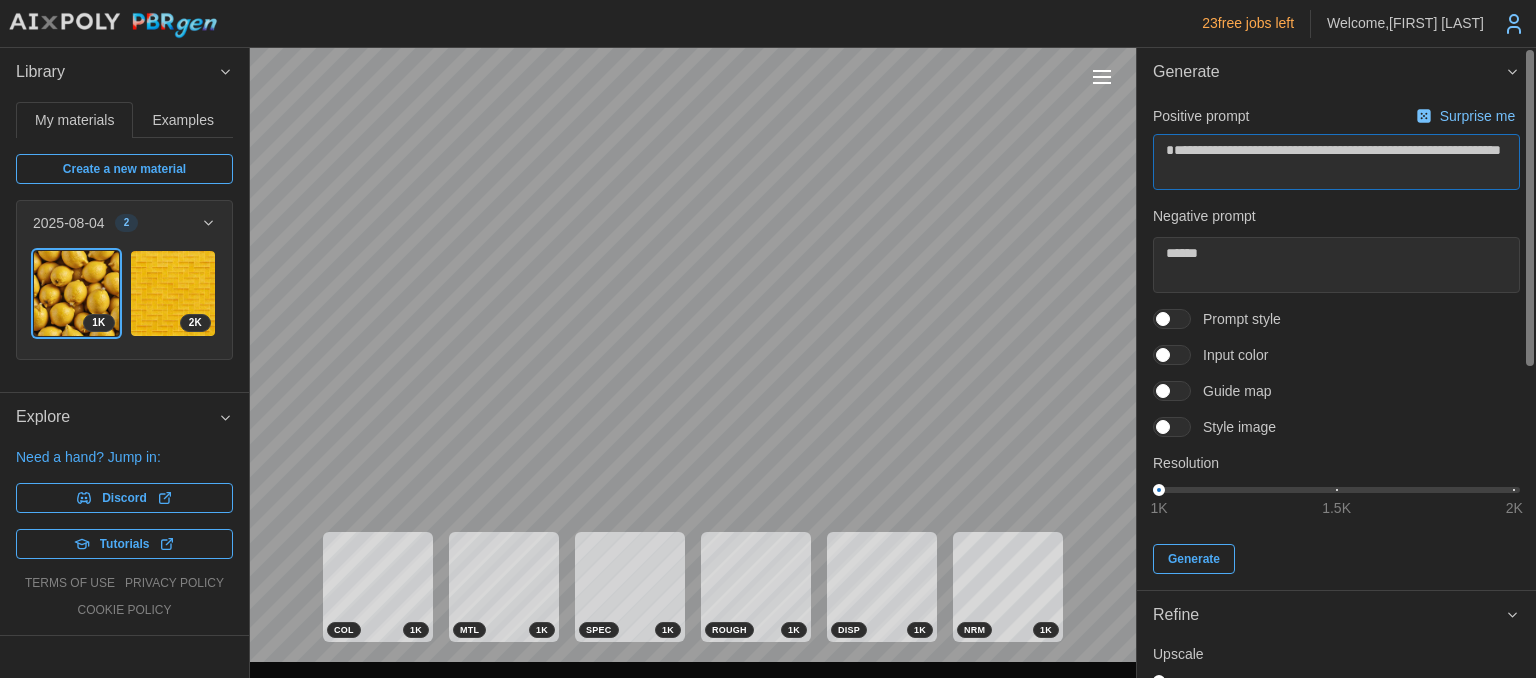 type on "*" 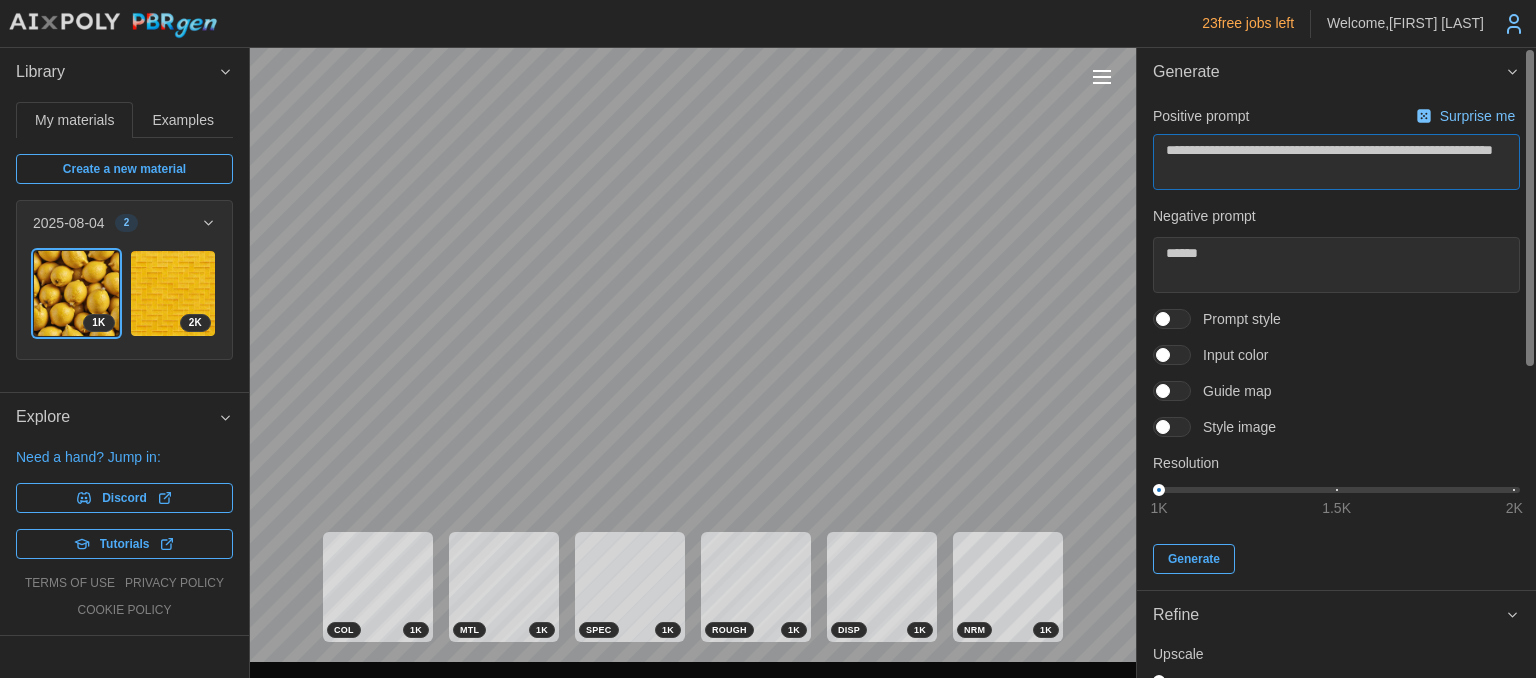 type on "**********" 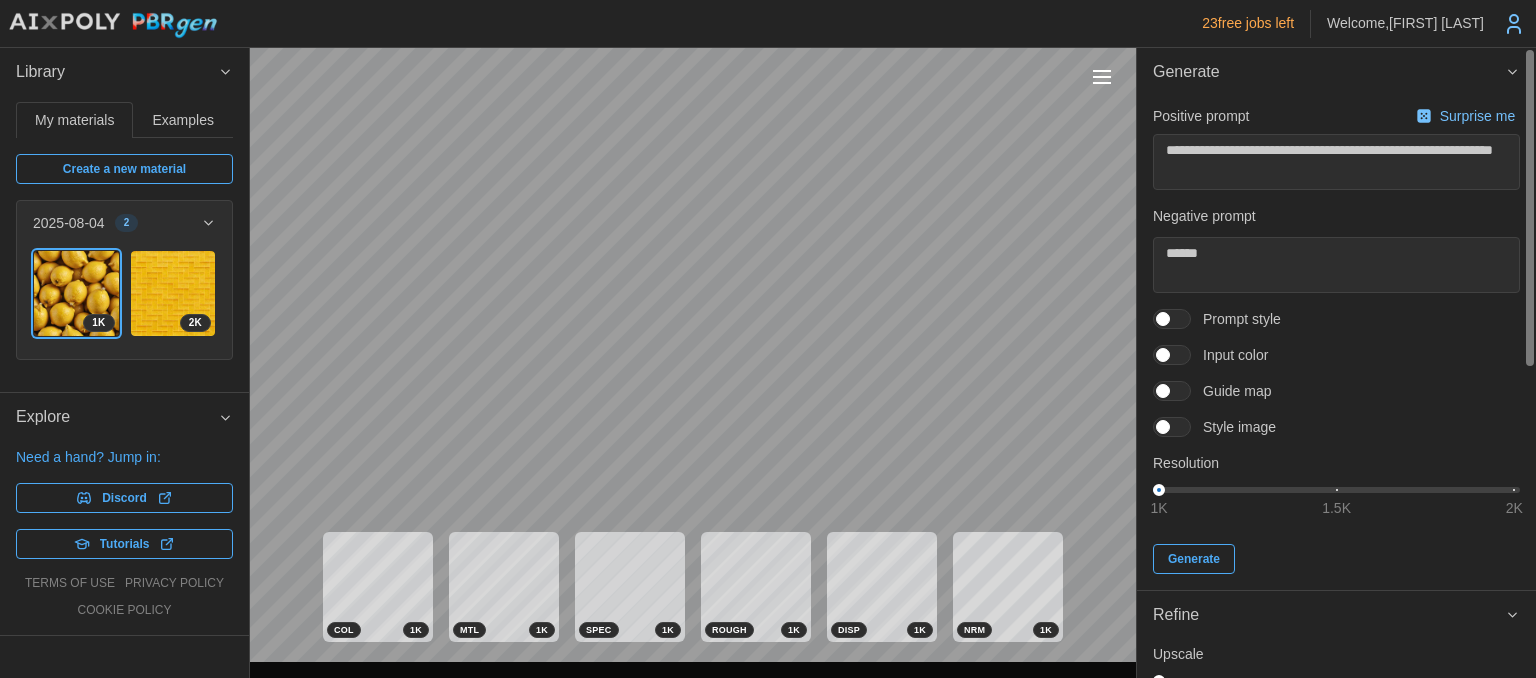 click at bounding box center [1182, 319] 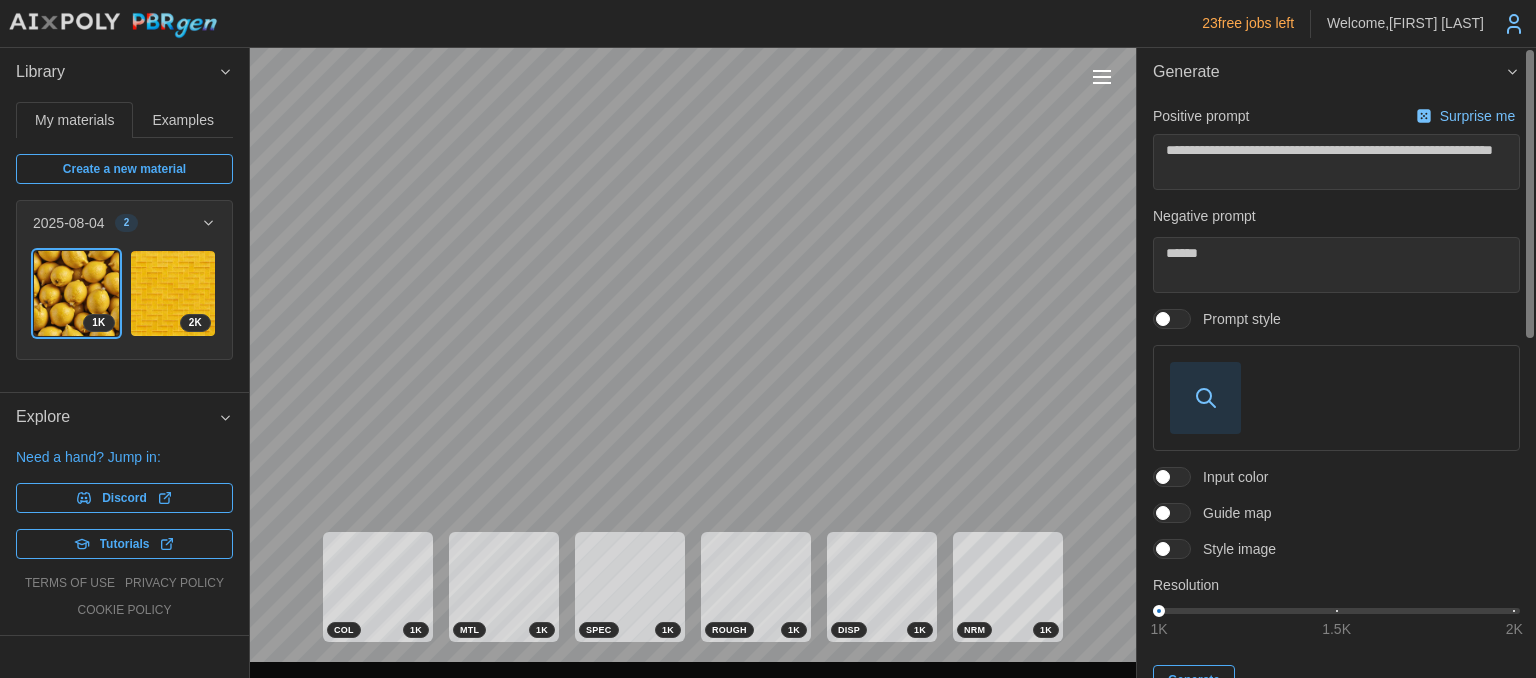 click at bounding box center (1182, 319) 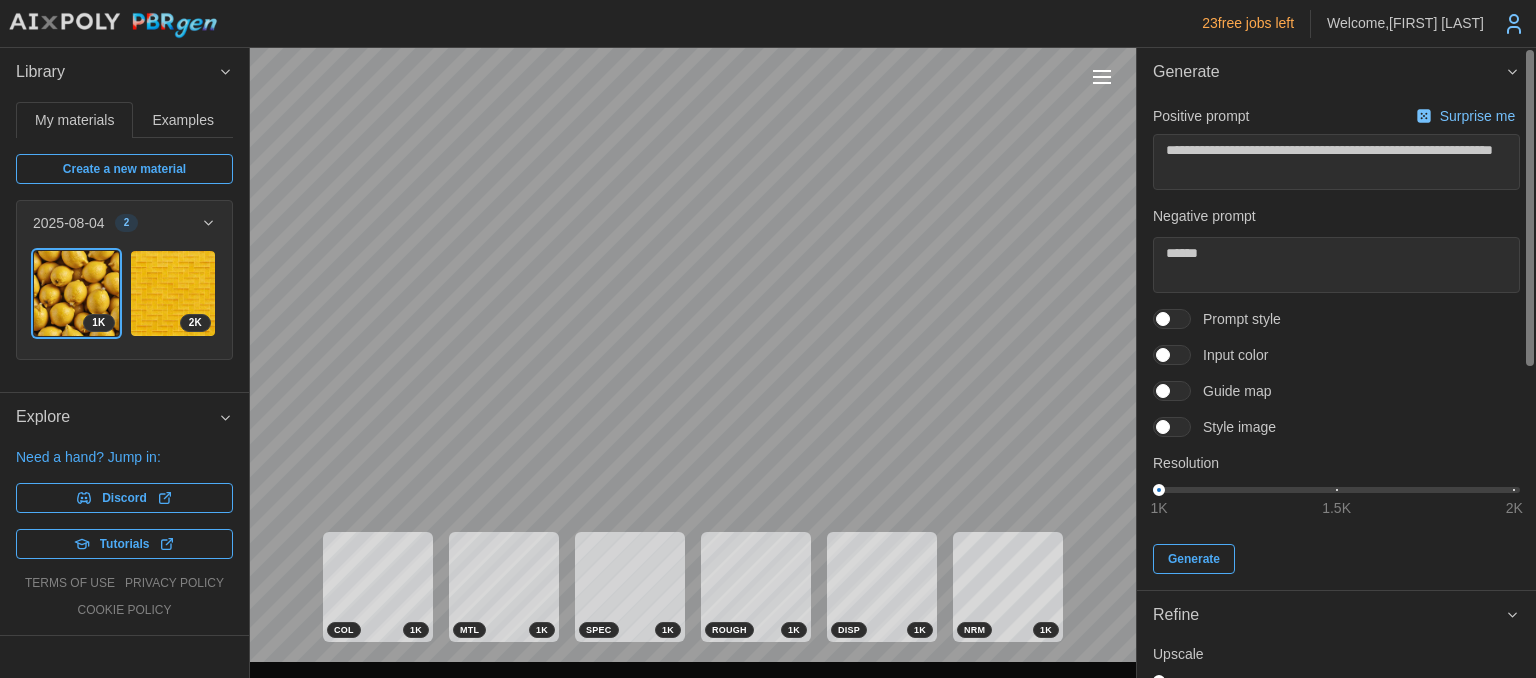 click at bounding box center [1182, 391] 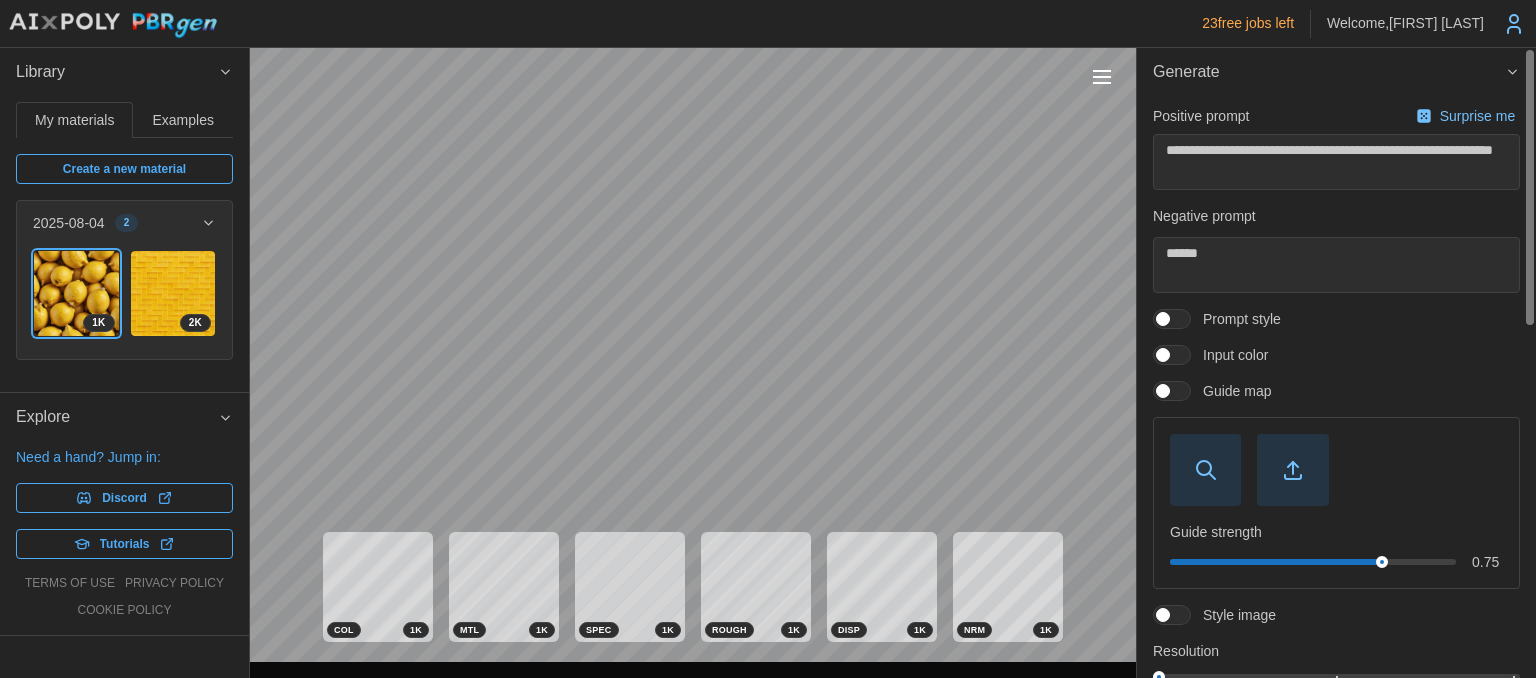 click at bounding box center (1163, 391) 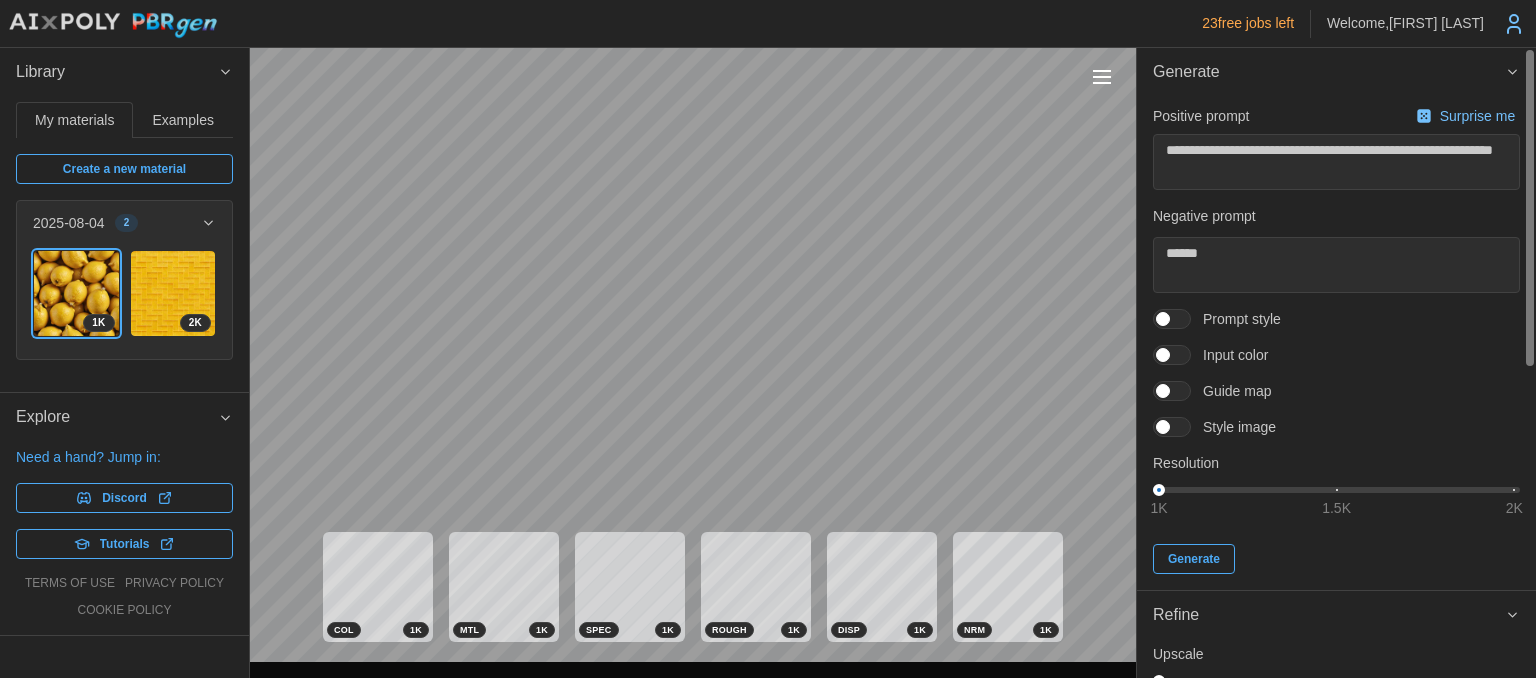 click at bounding box center [1182, 391] 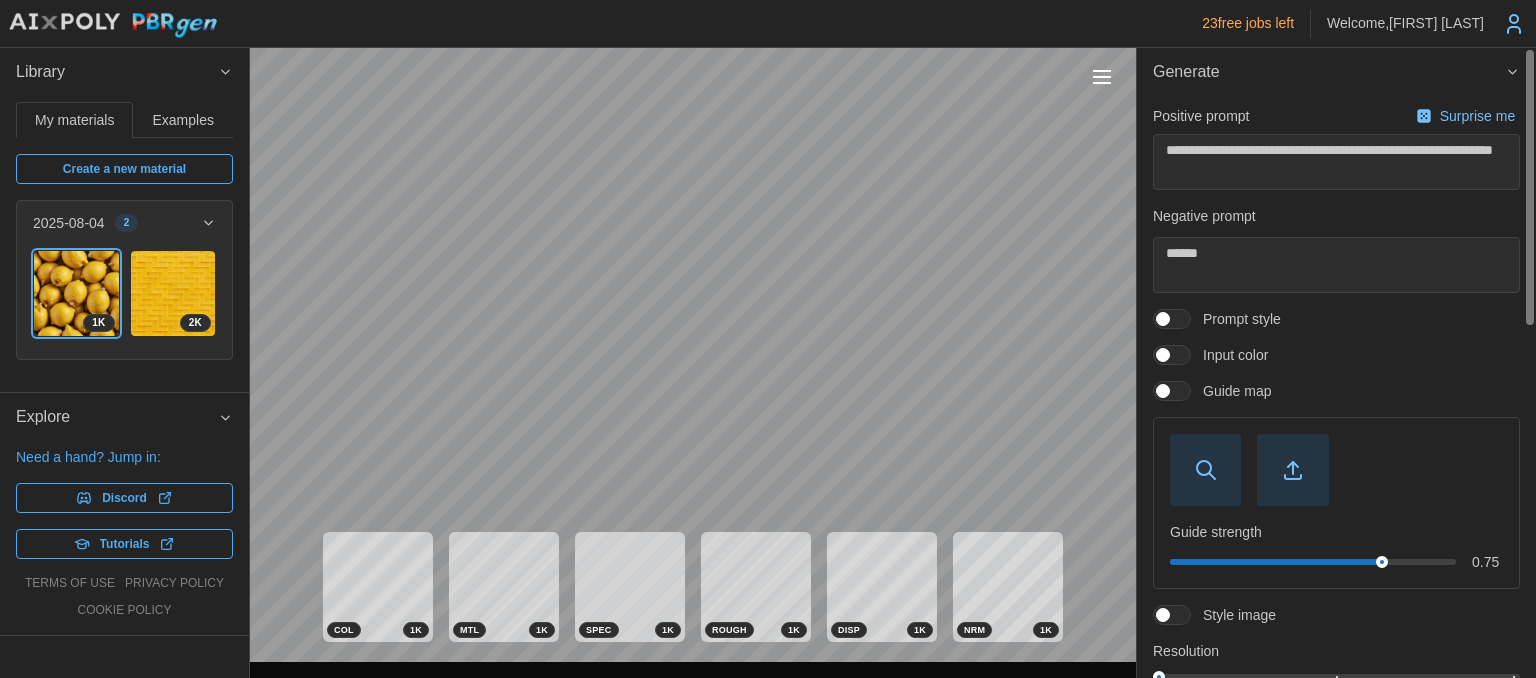click at bounding box center [1163, 391] 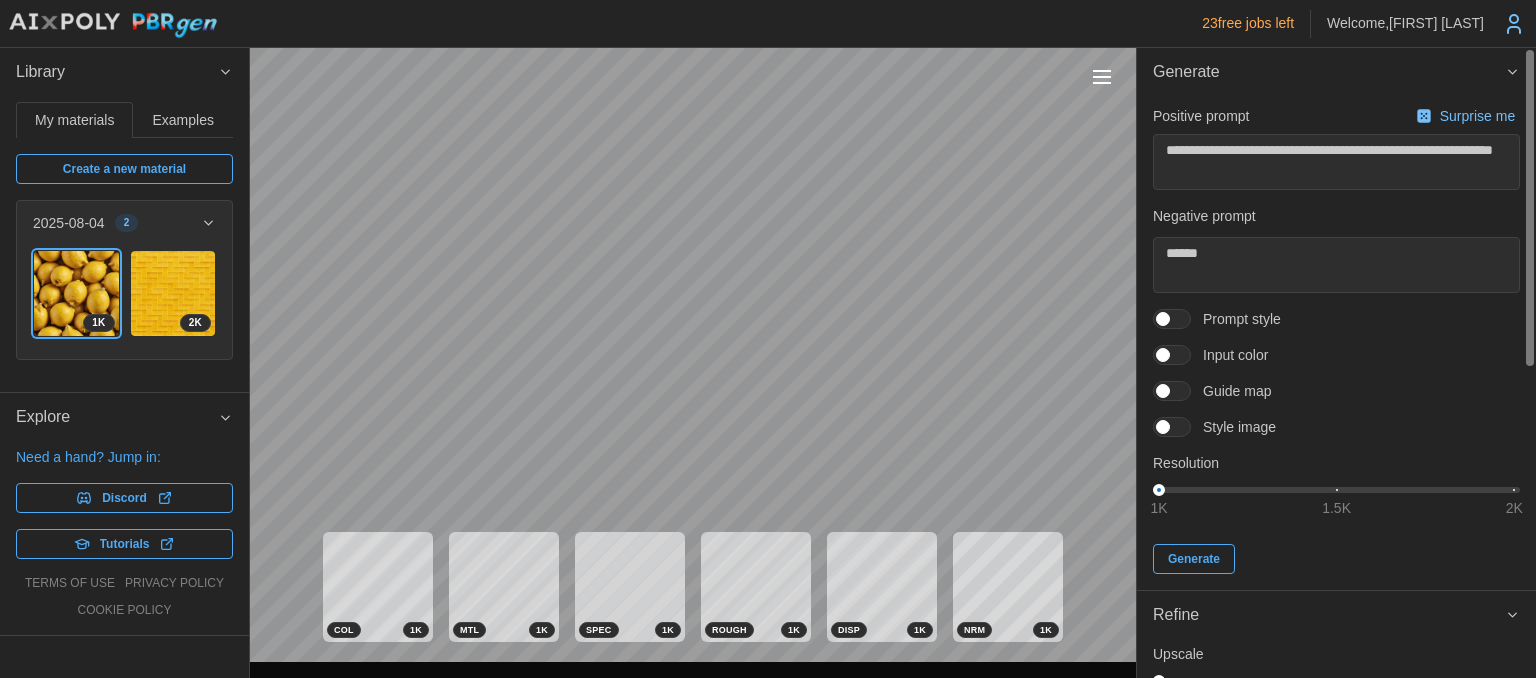 click at bounding box center (1163, 355) 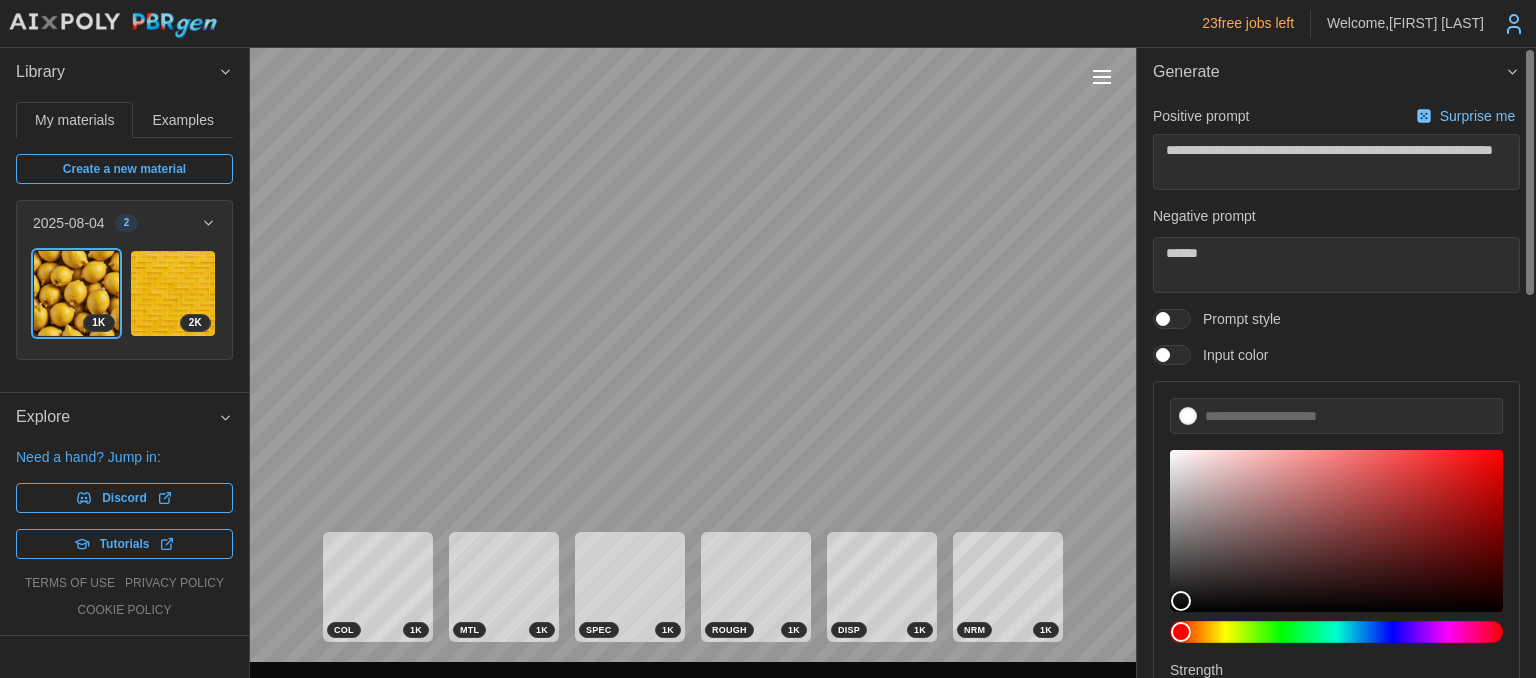 click at bounding box center (1182, 355) 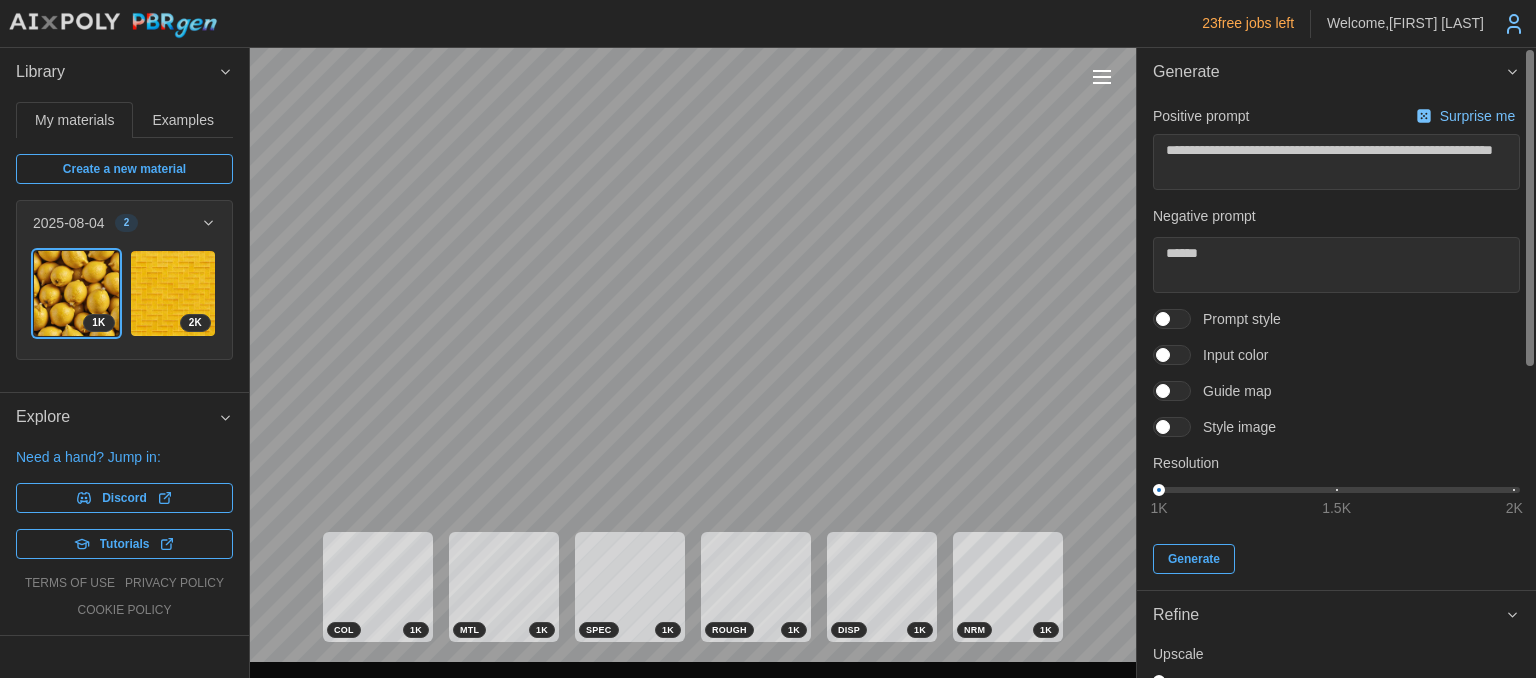 click at bounding box center [1172, 319] 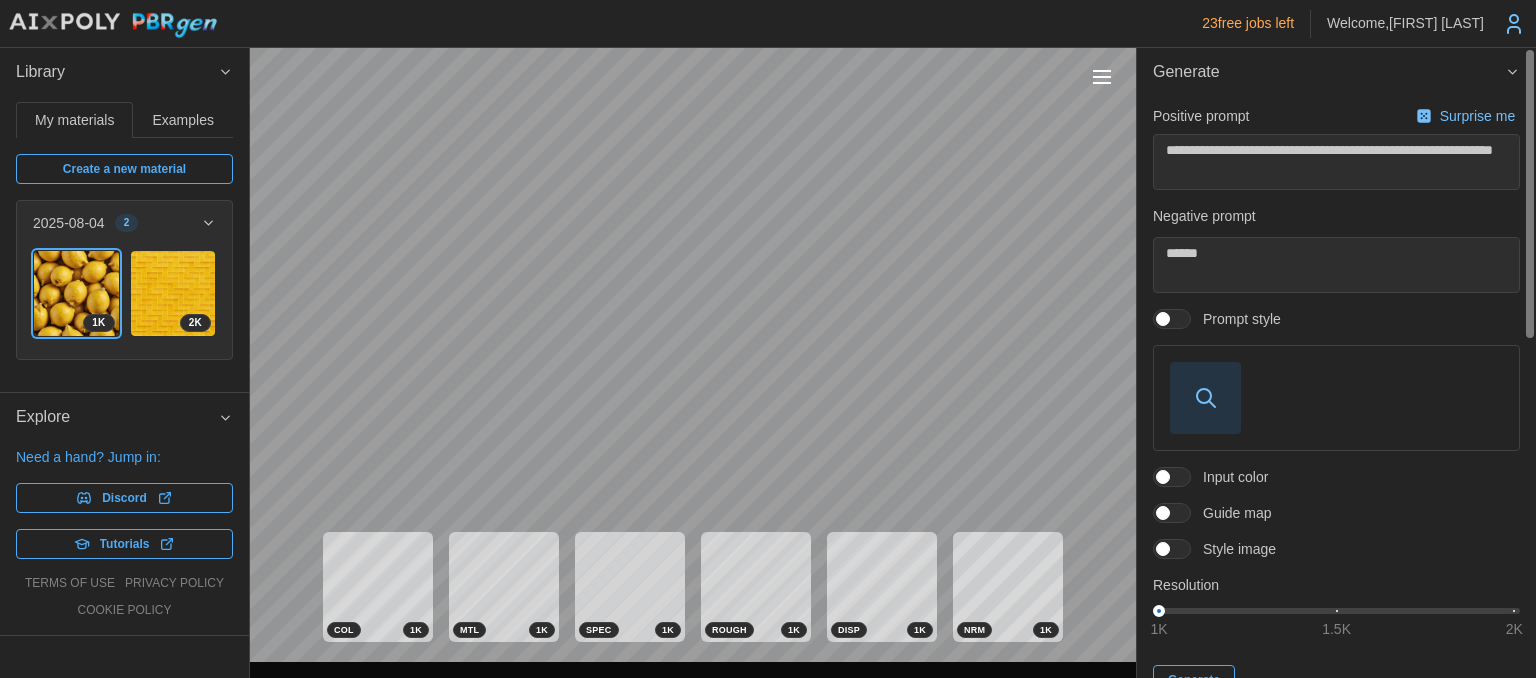 click at bounding box center [1205, 397] 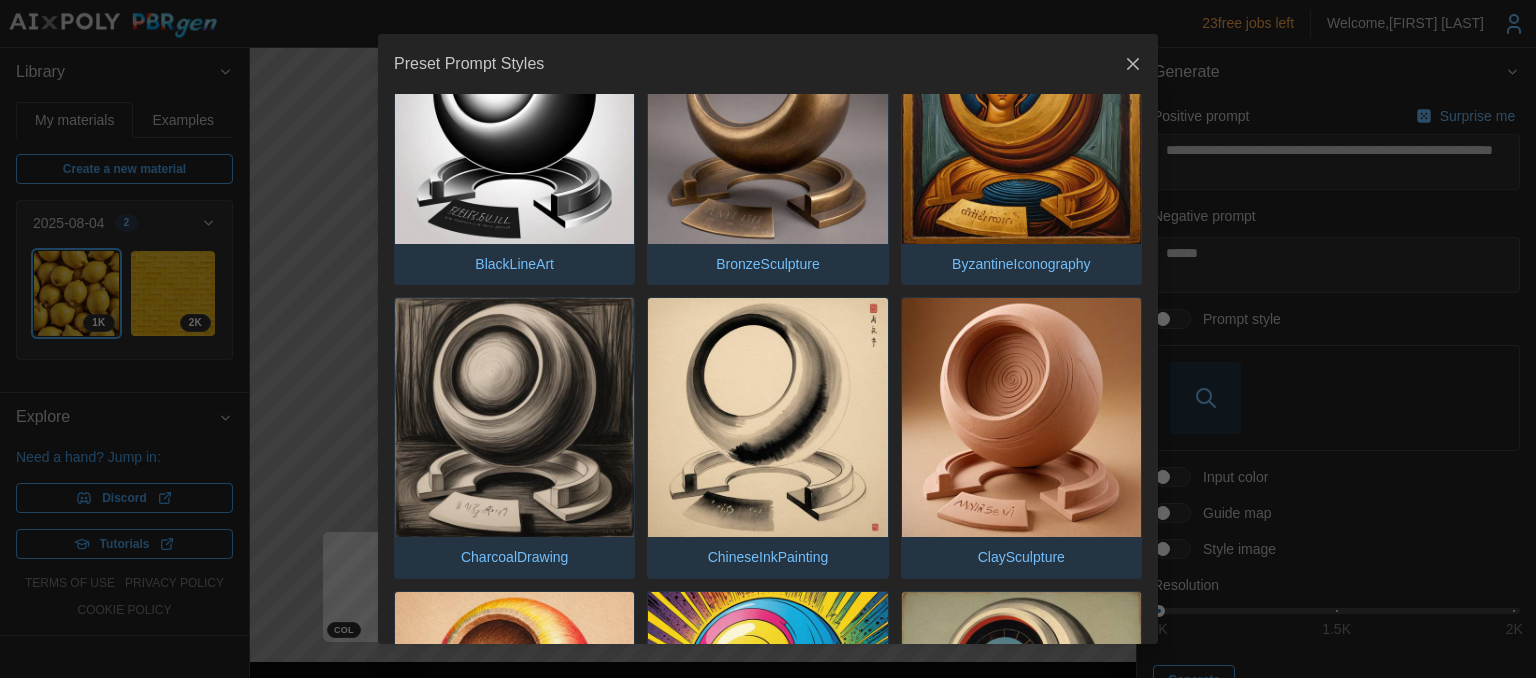 scroll, scrollTop: 432, scrollLeft: 0, axis: vertical 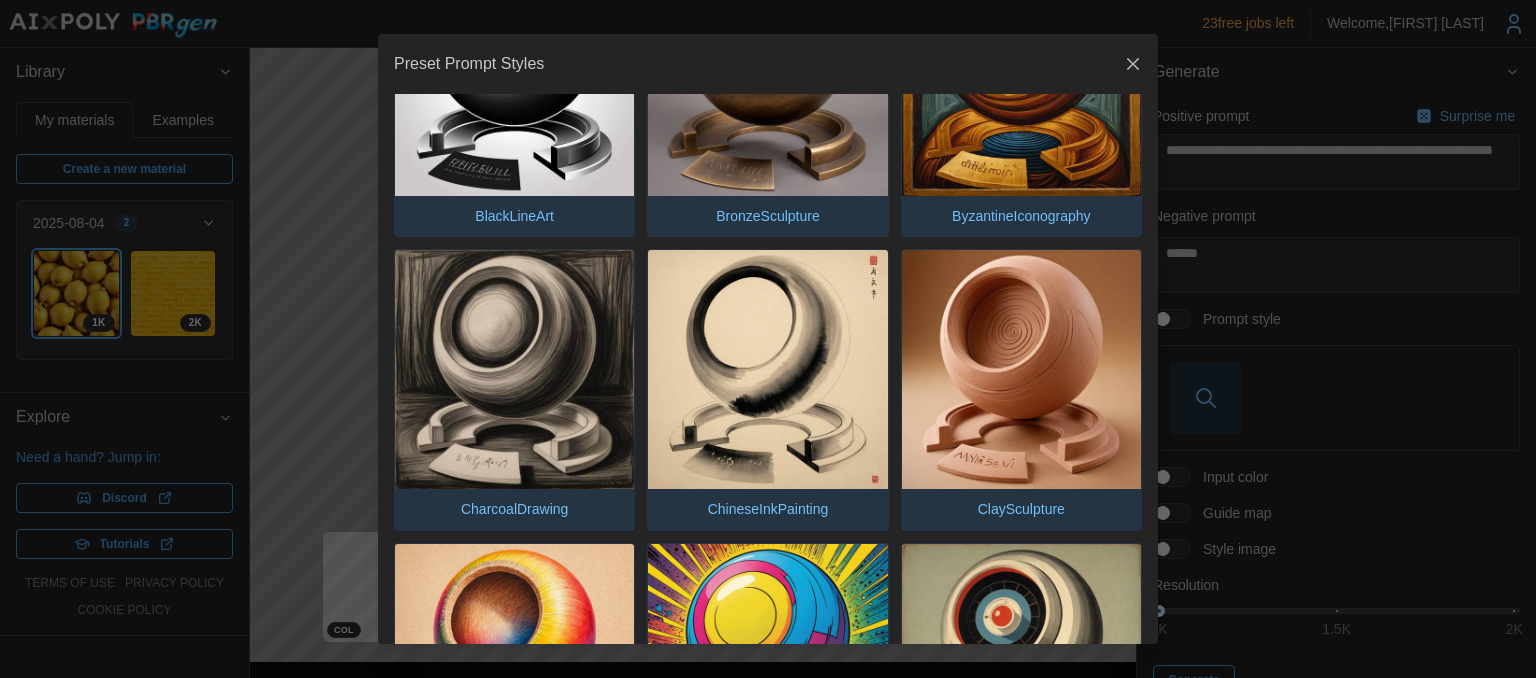 click 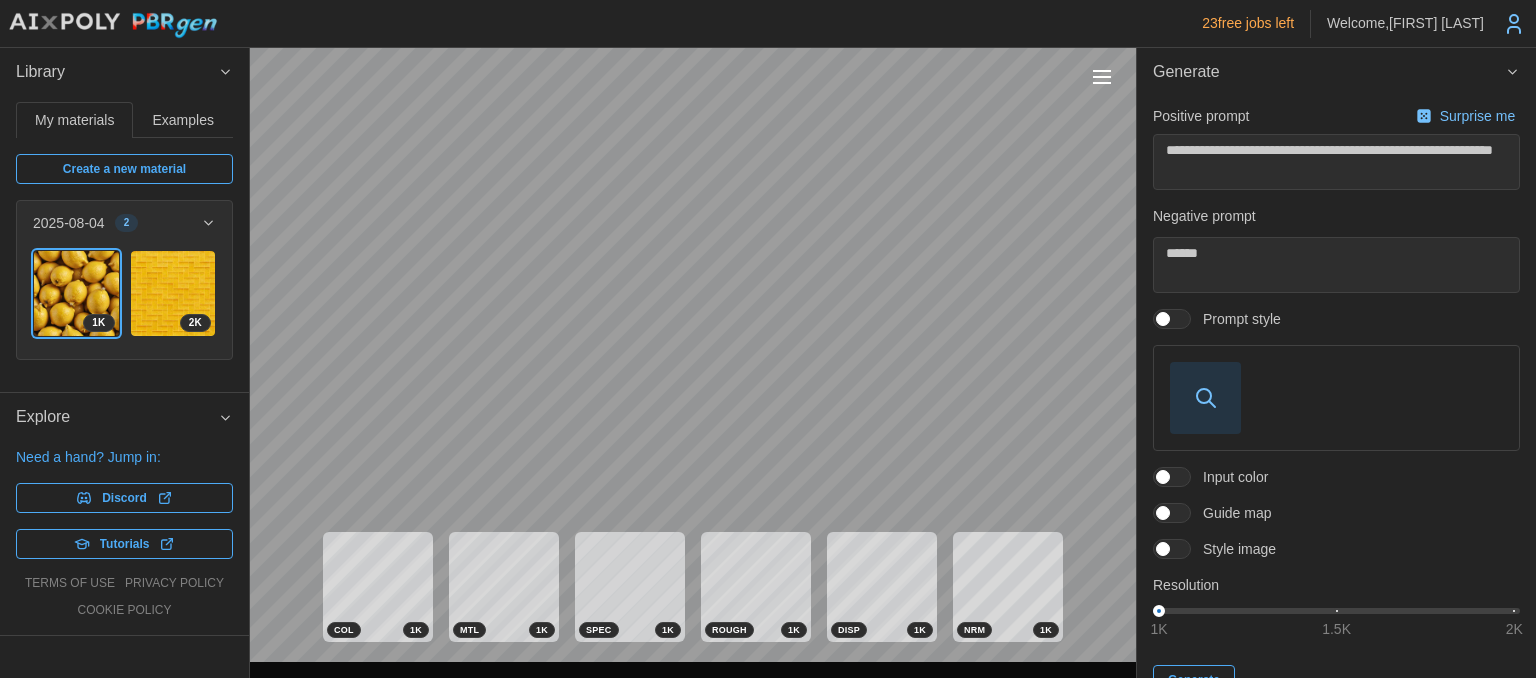 scroll, scrollTop: 0, scrollLeft: 0, axis: both 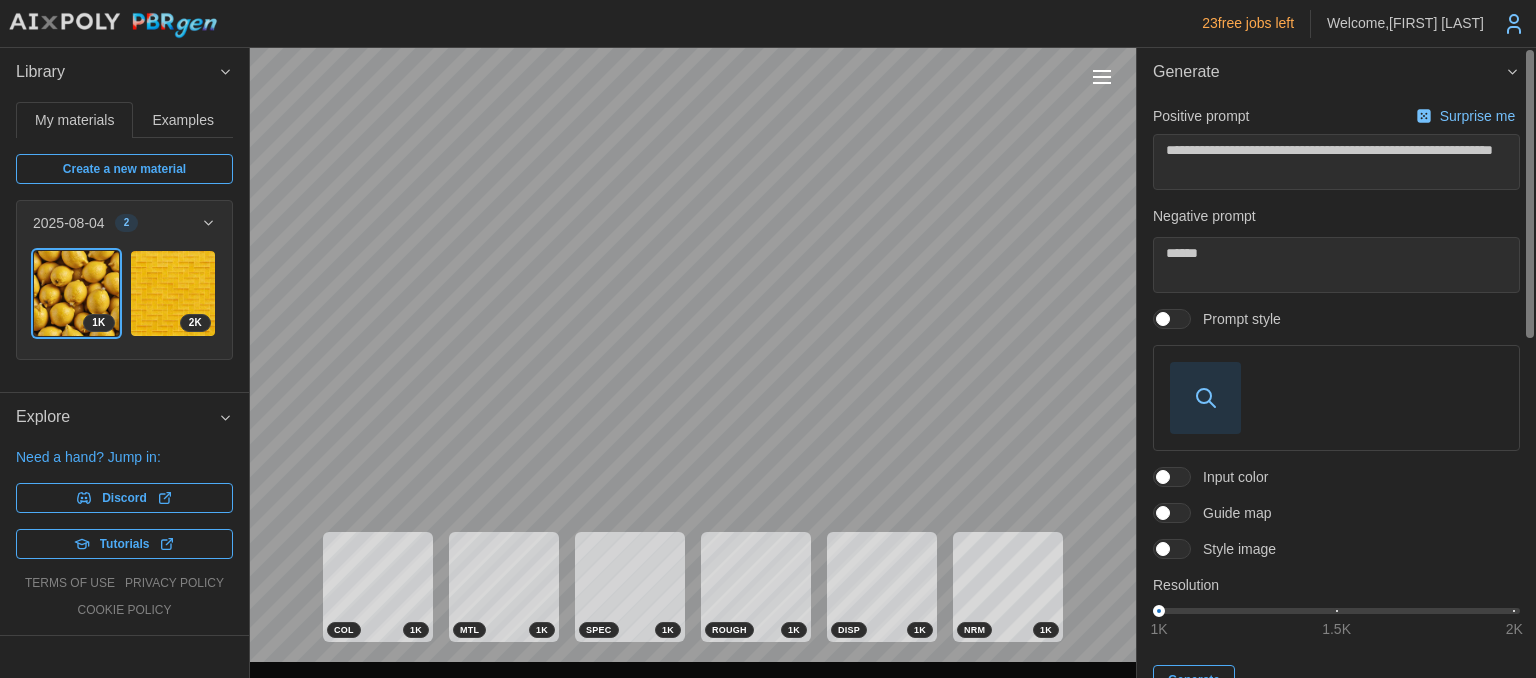 click at bounding box center [1163, 319] 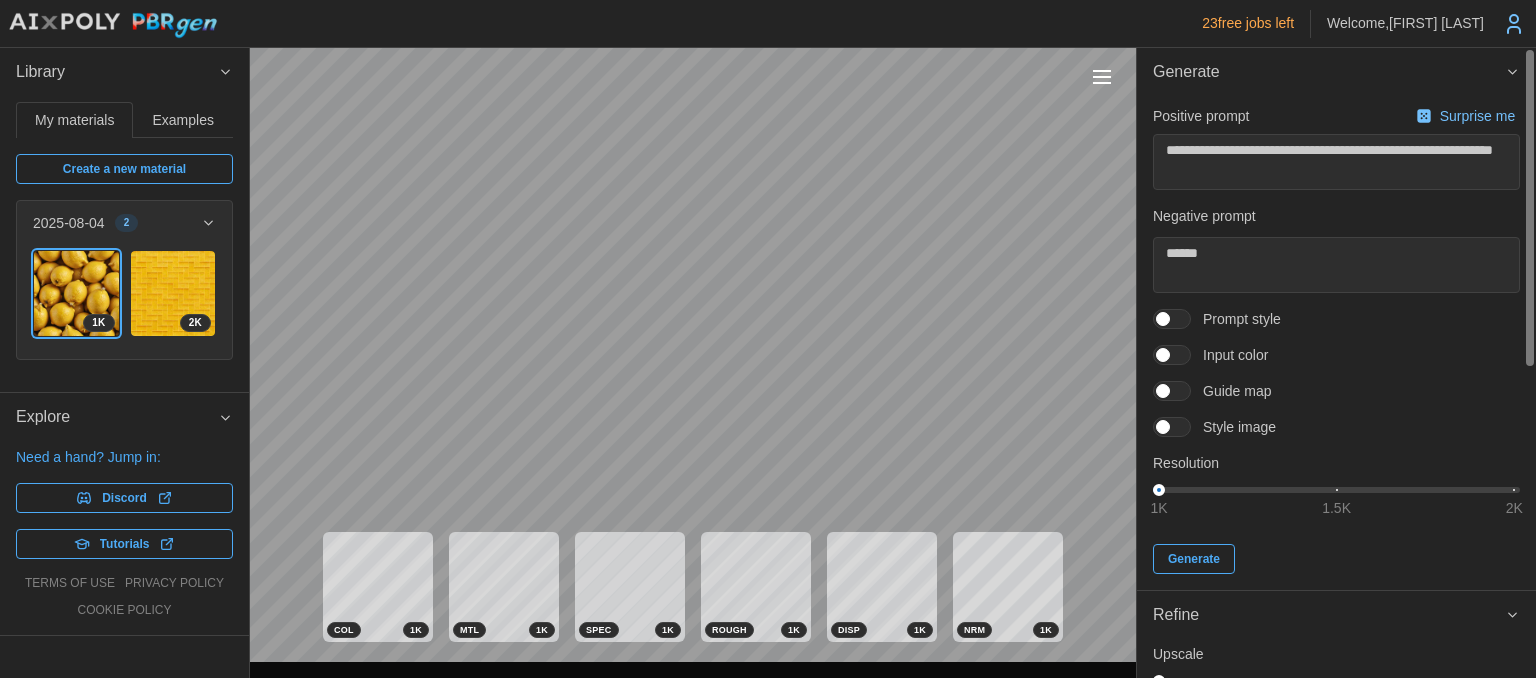 click at bounding box center [1182, 427] 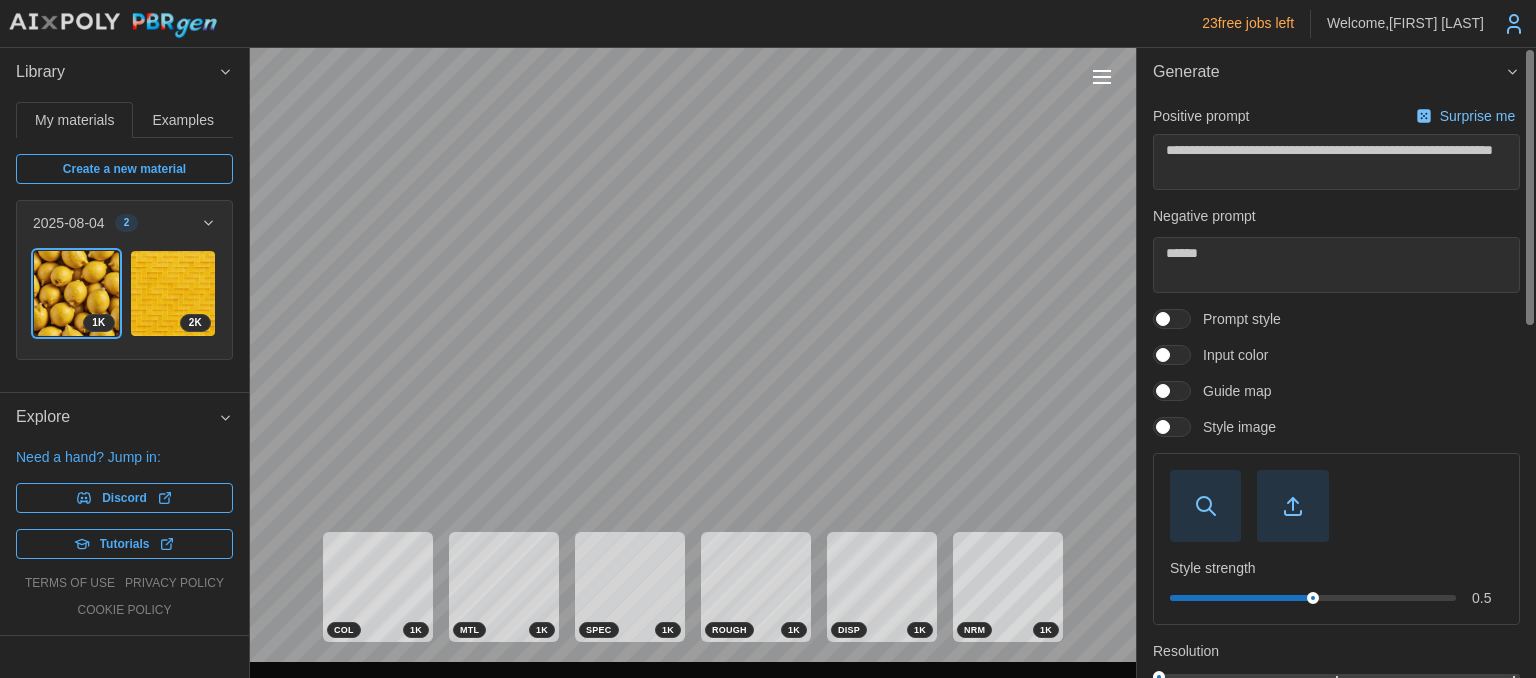 click 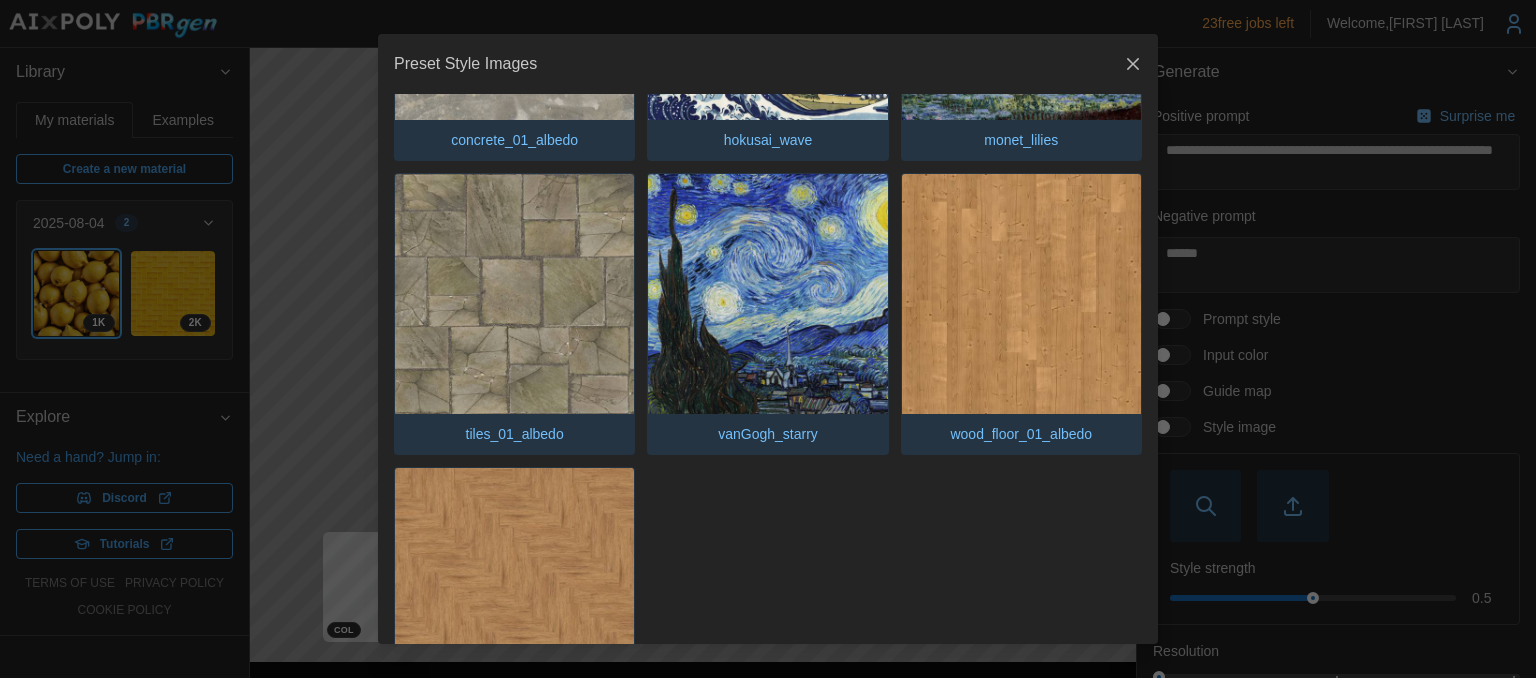 scroll, scrollTop: 1509, scrollLeft: 0, axis: vertical 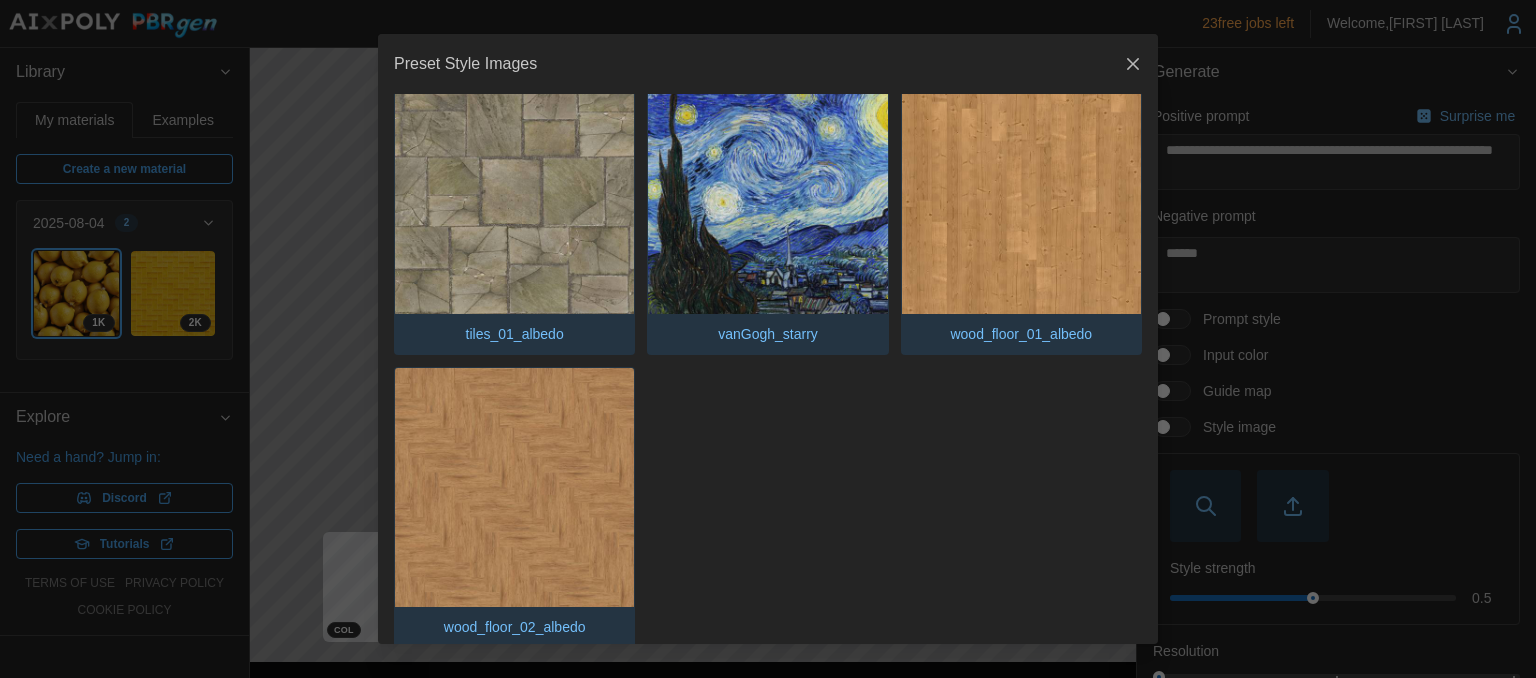 click 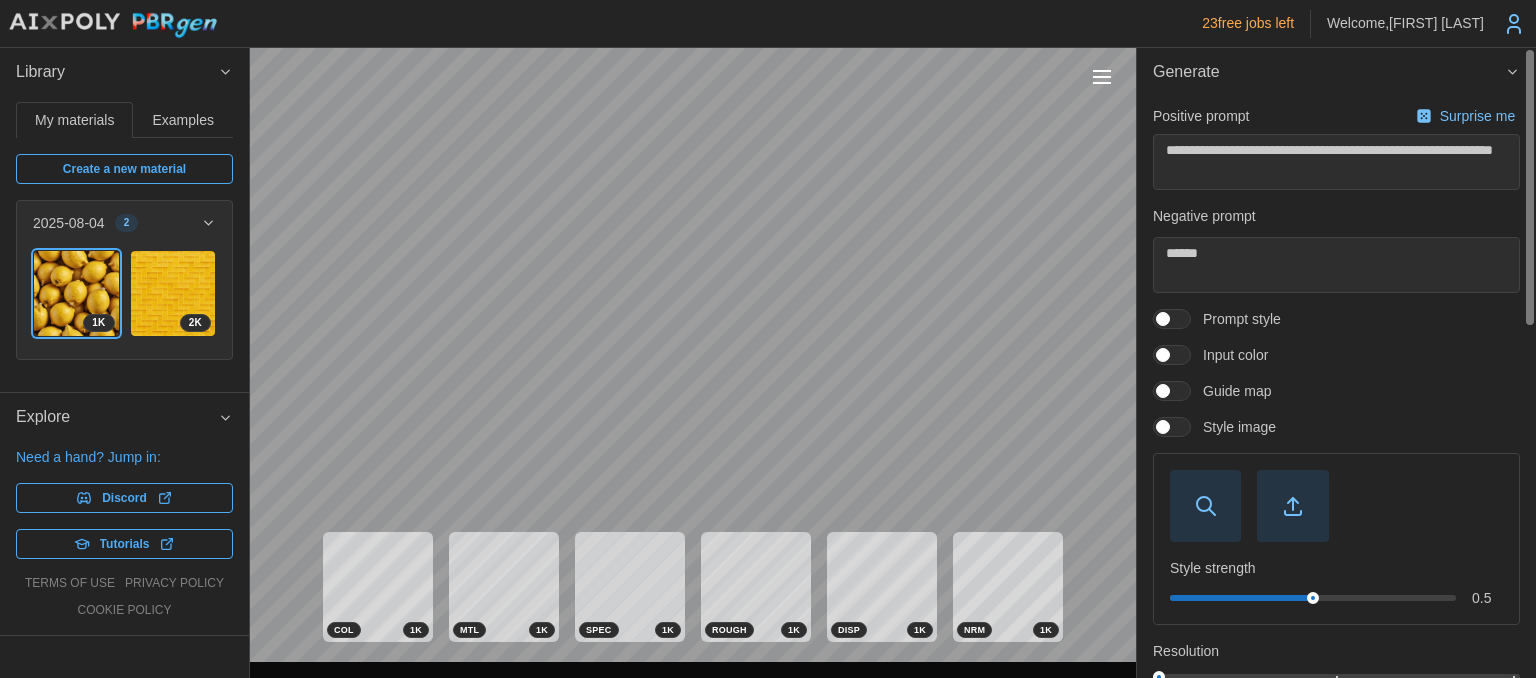 click at bounding box center [1182, 427] 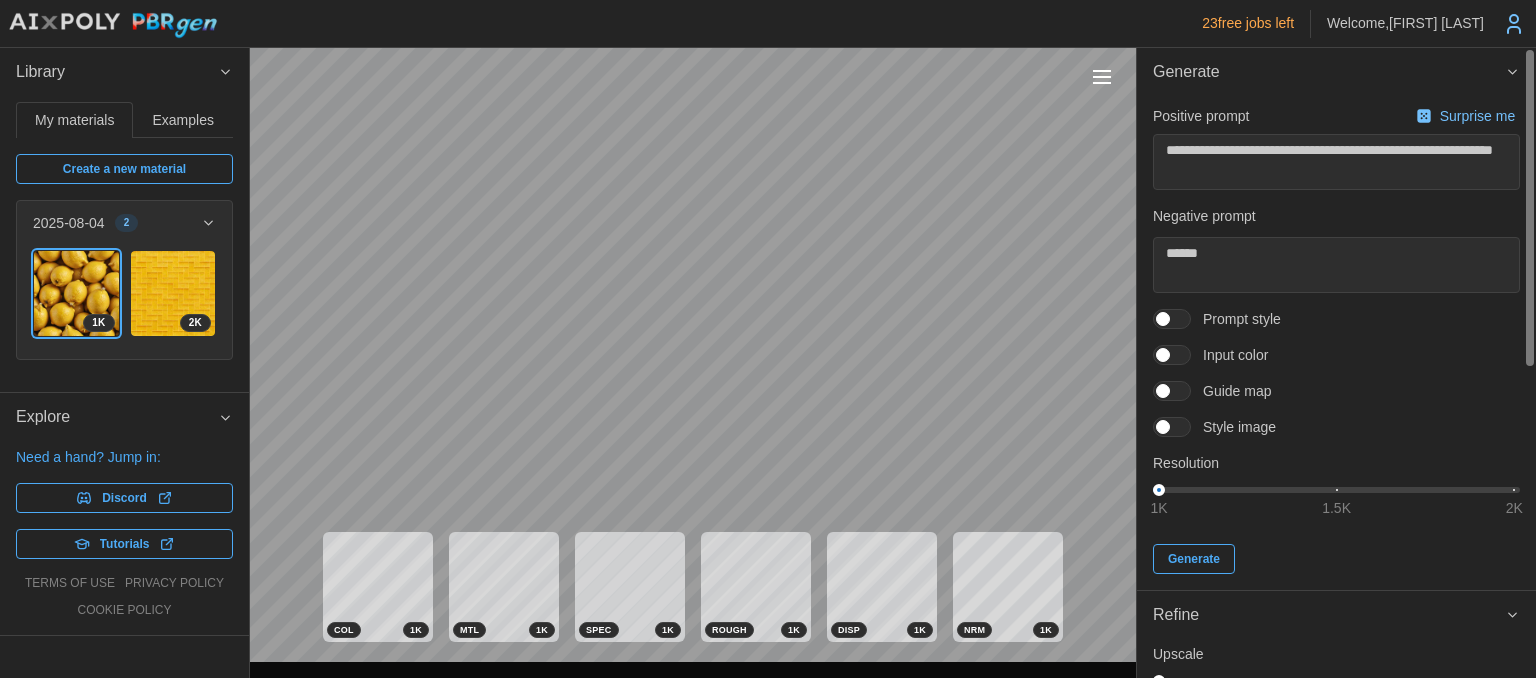 click at bounding box center (1182, 391) 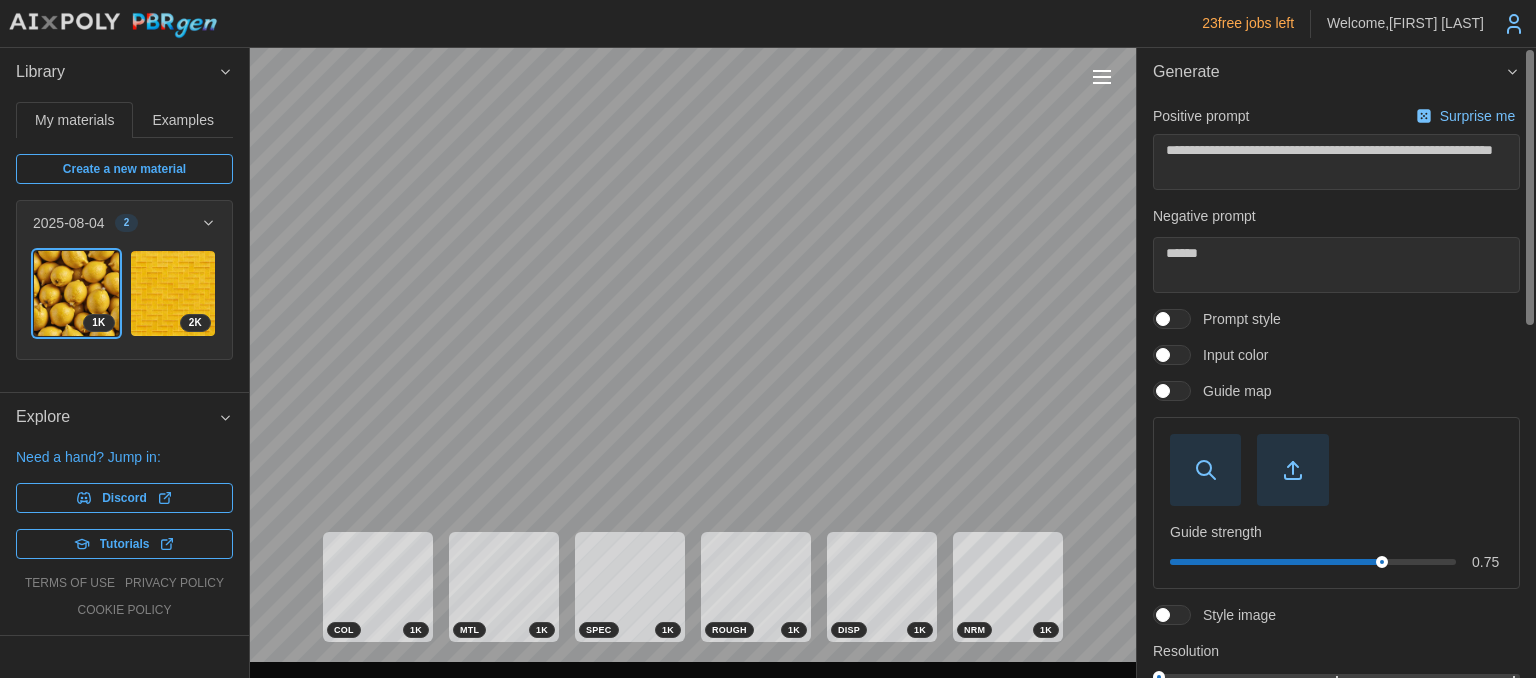 click at bounding box center [1205, 469] 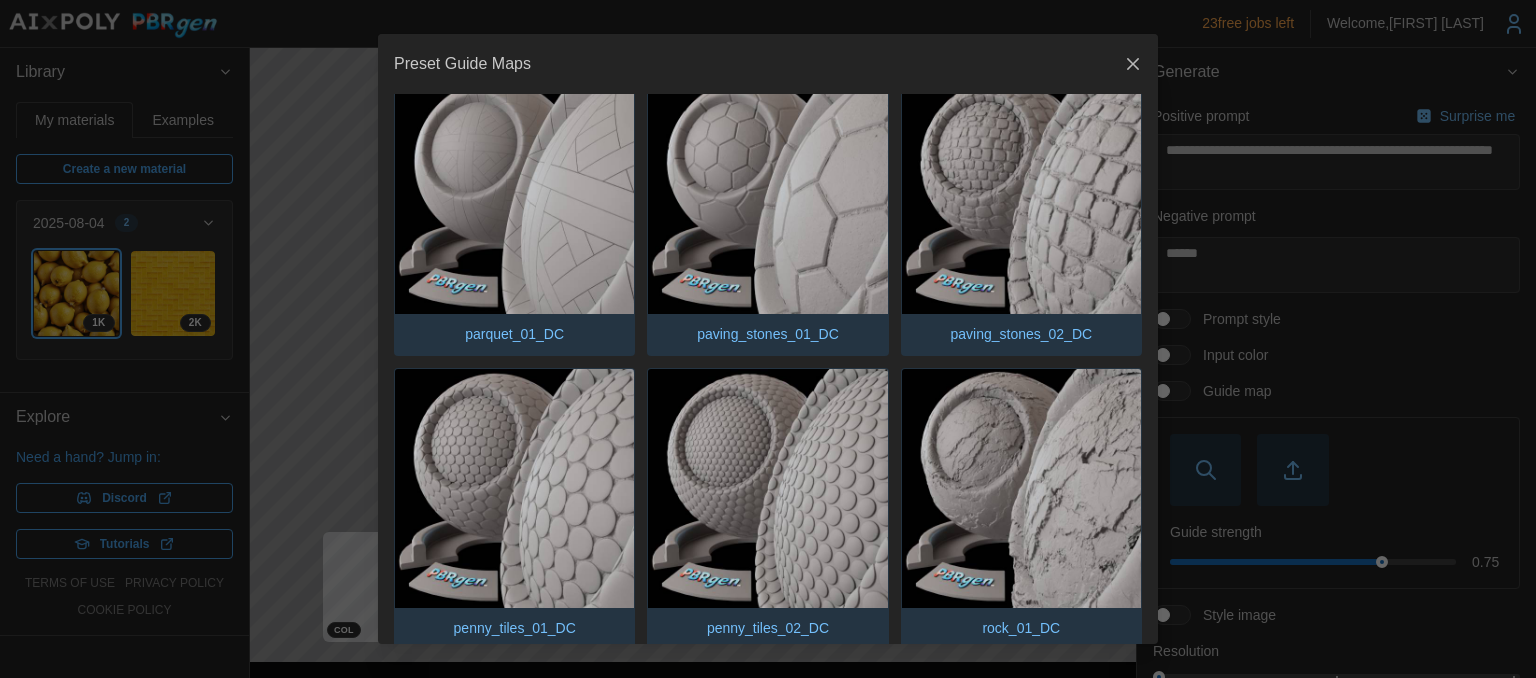 scroll, scrollTop: 1555, scrollLeft: 0, axis: vertical 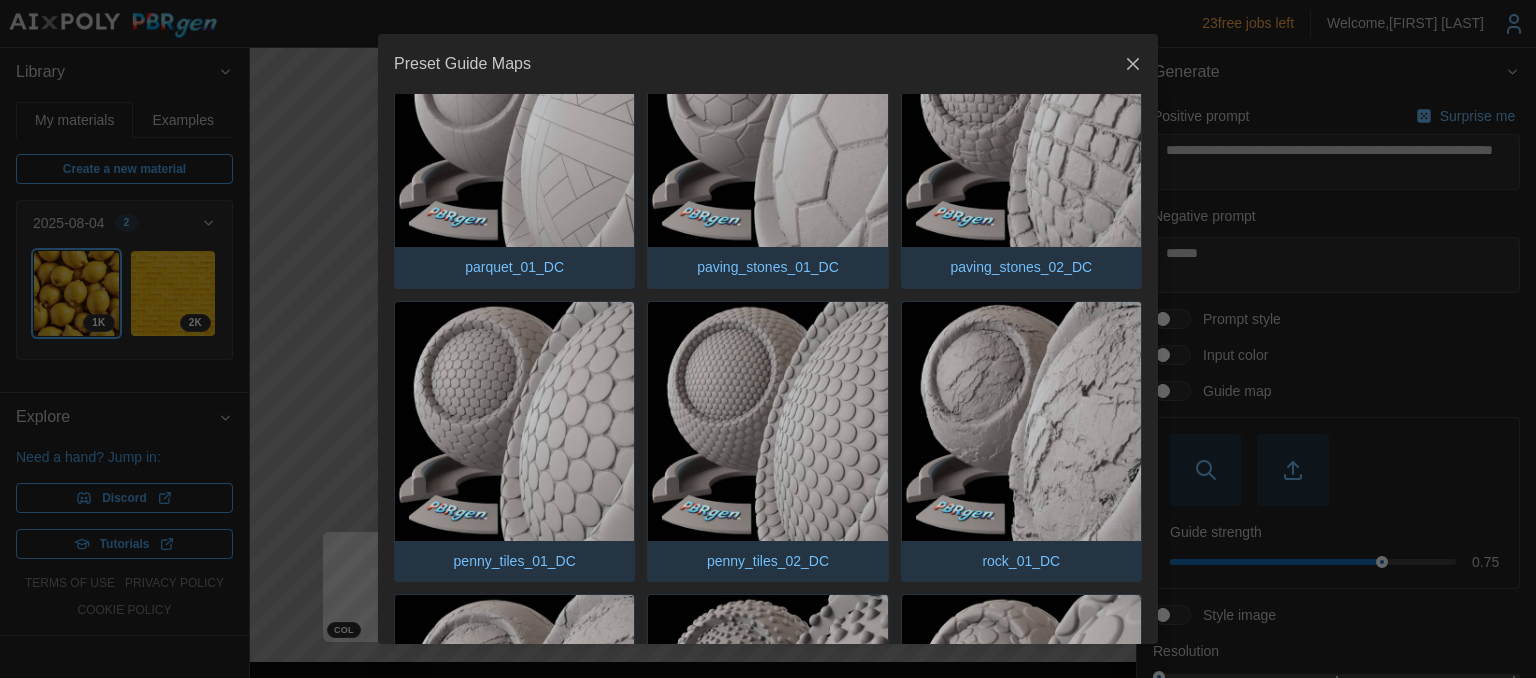click 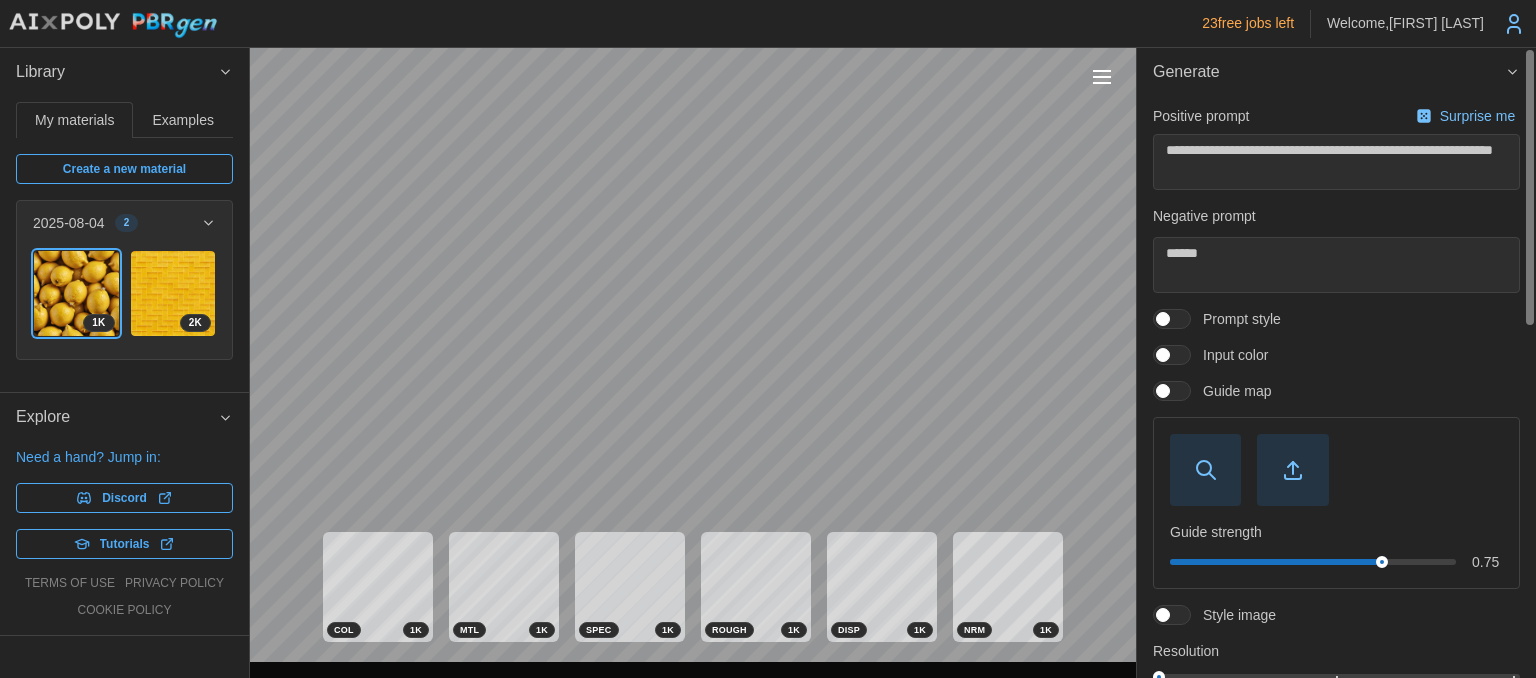 click at bounding box center (1182, 391) 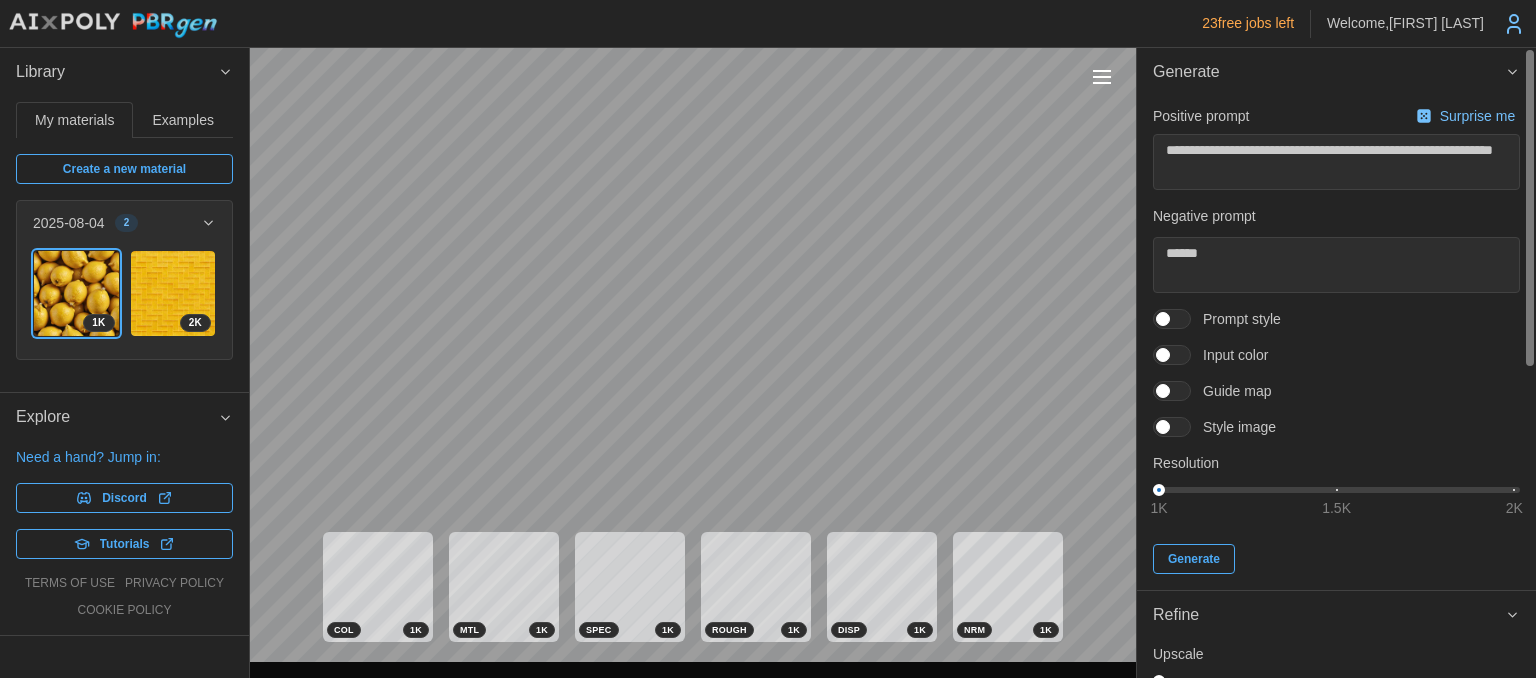 click at bounding box center [1163, 319] 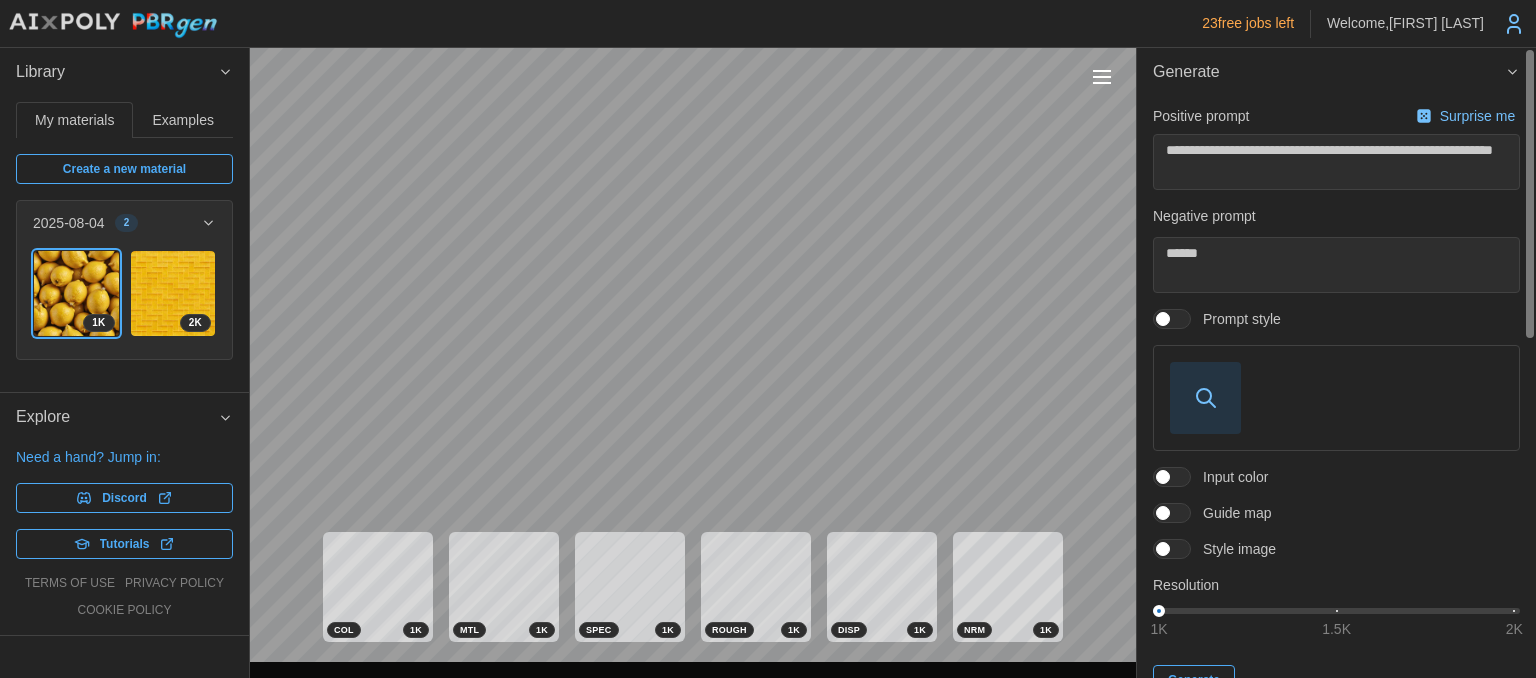 click at bounding box center (1205, 397) 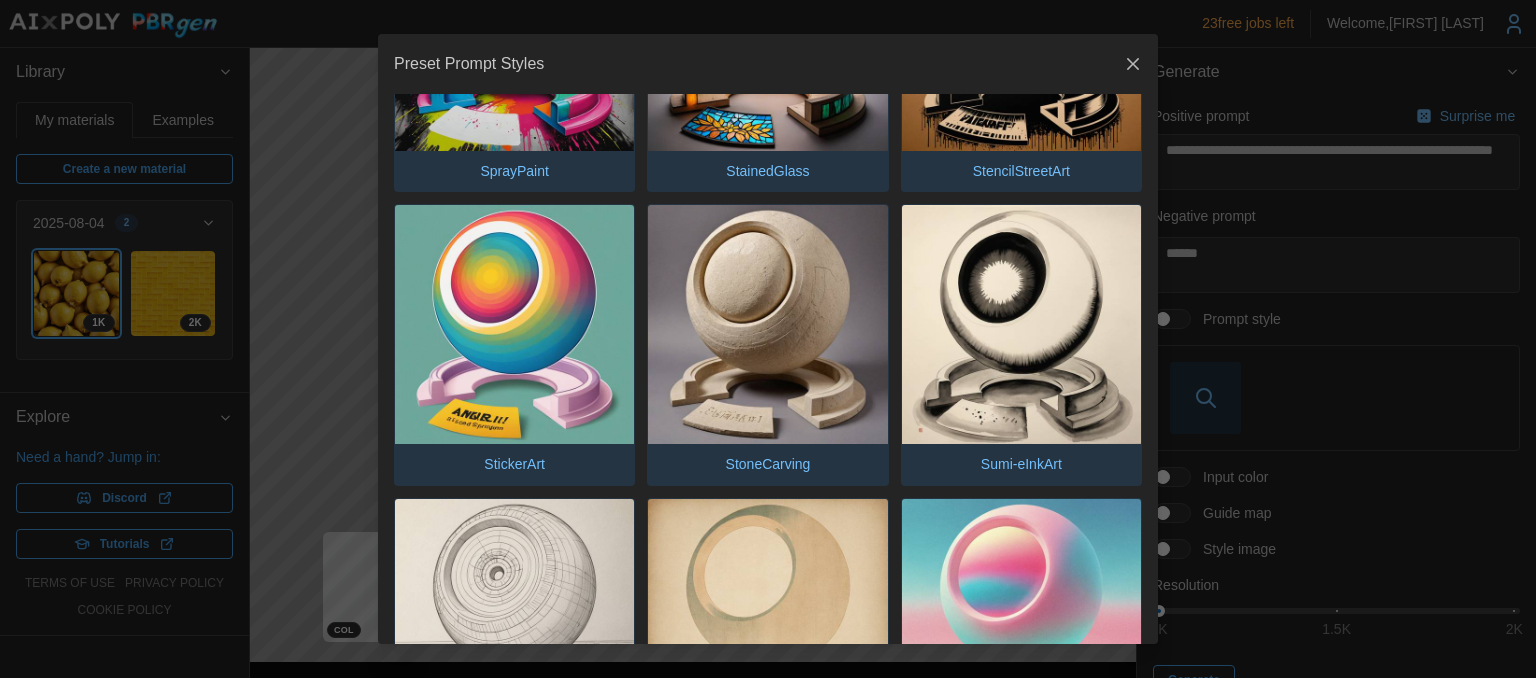 scroll, scrollTop: 4665, scrollLeft: 0, axis: vertical 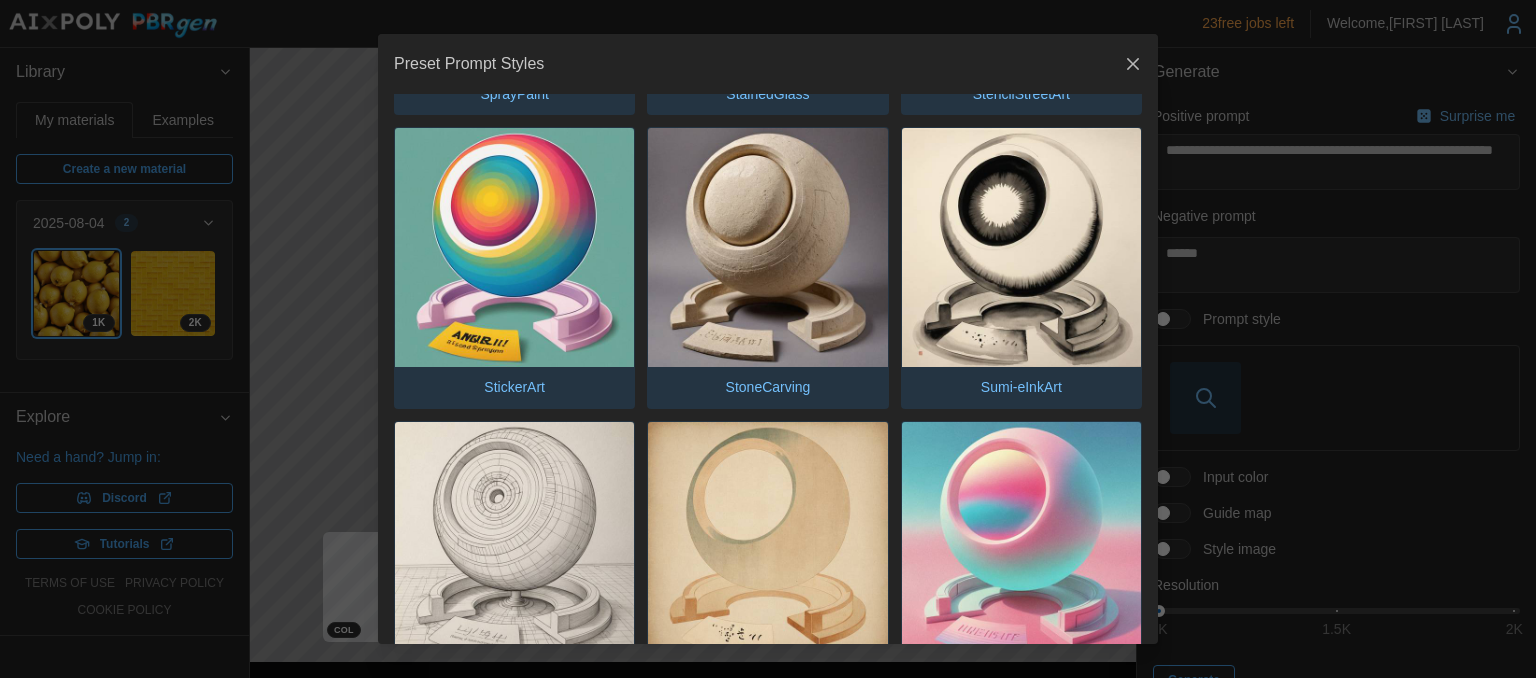 click at bounding box center (767, 247) 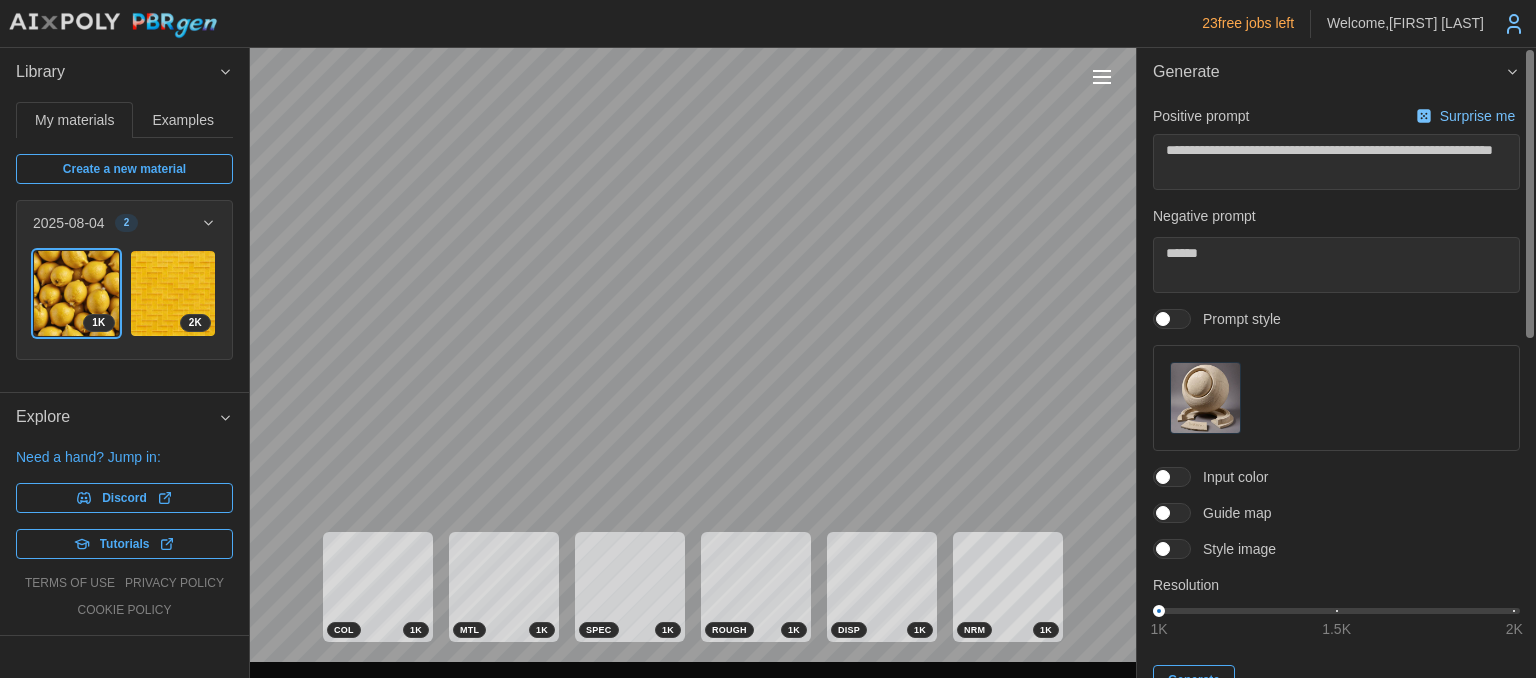 click at bounding box center [1205, 397] 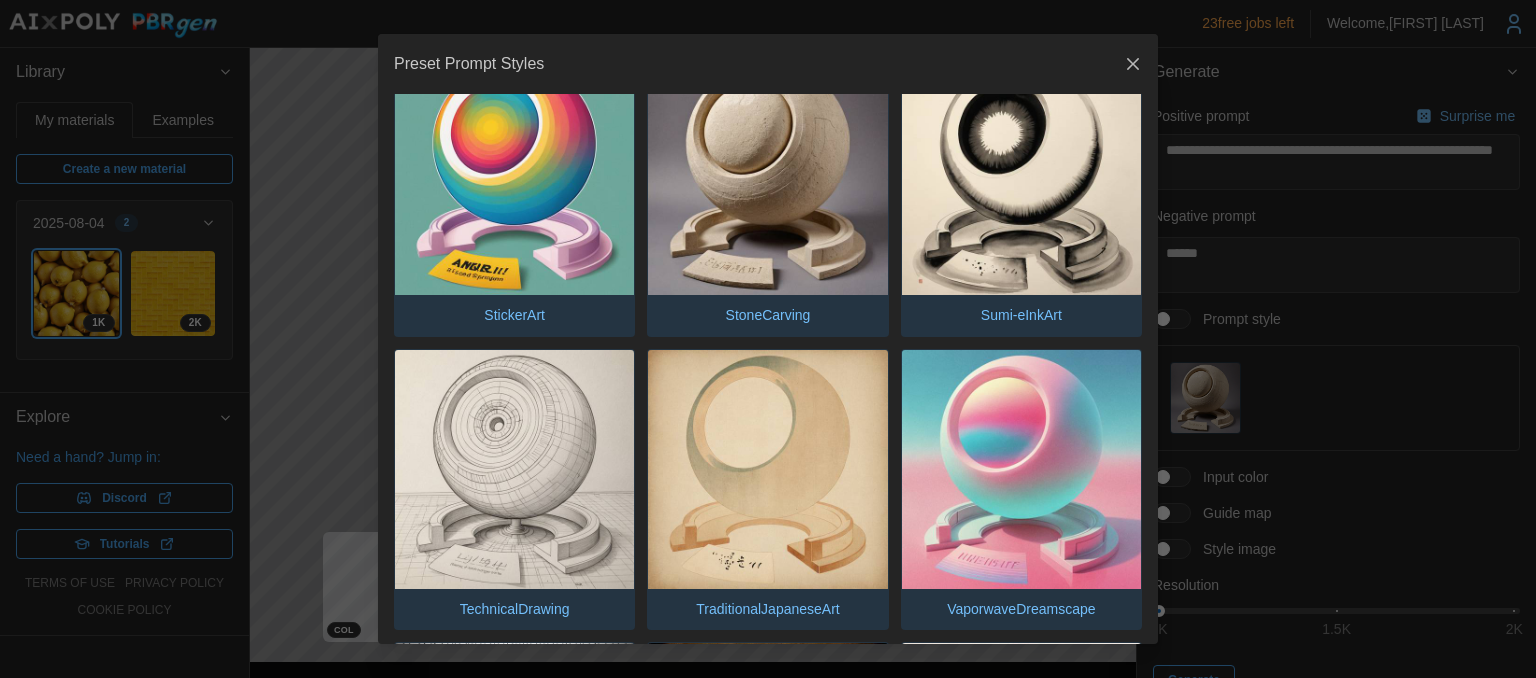scroll, scrollTop: 4722, scrollLeft: 0, axis: vertical 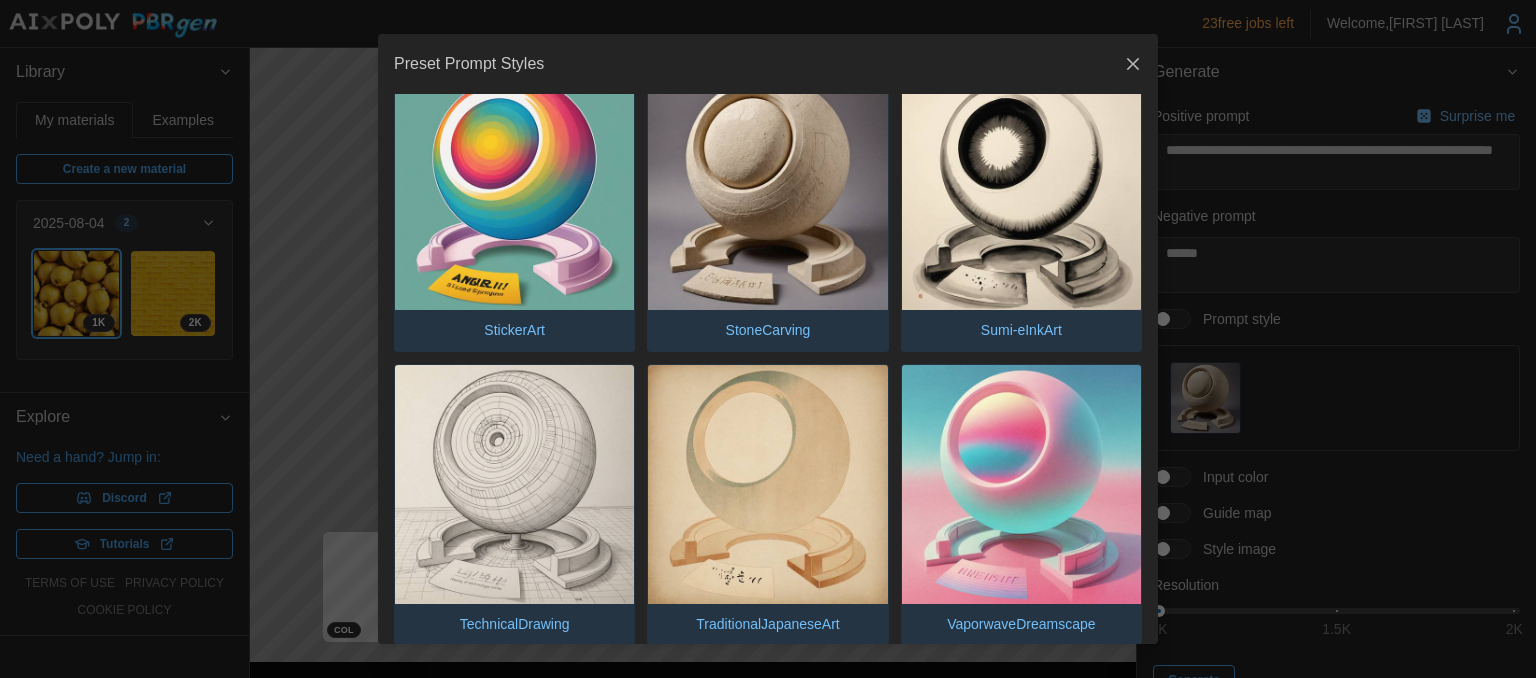 click on "StoneCarving" at bounding box center (768, 330) 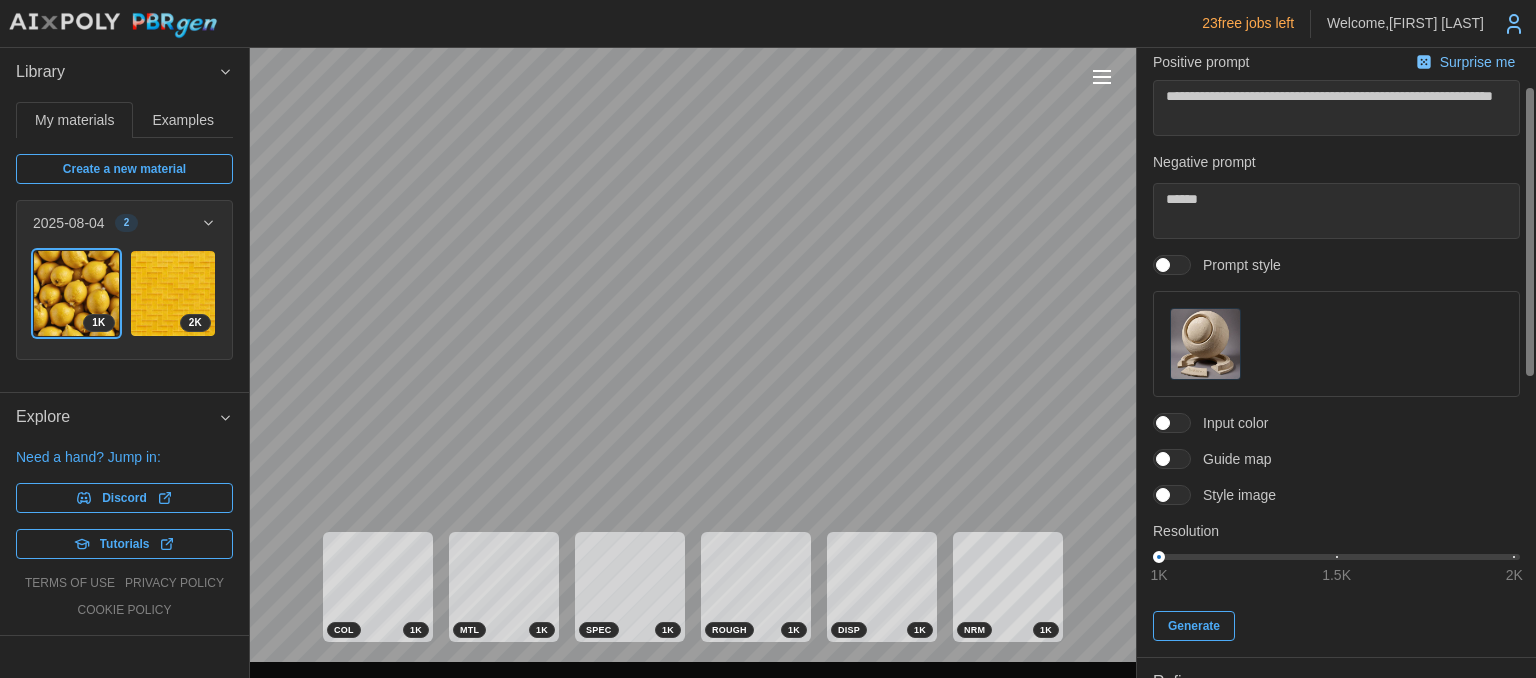 scroll, scrollTop: 86, scrollLeft: 0, axis: vertical 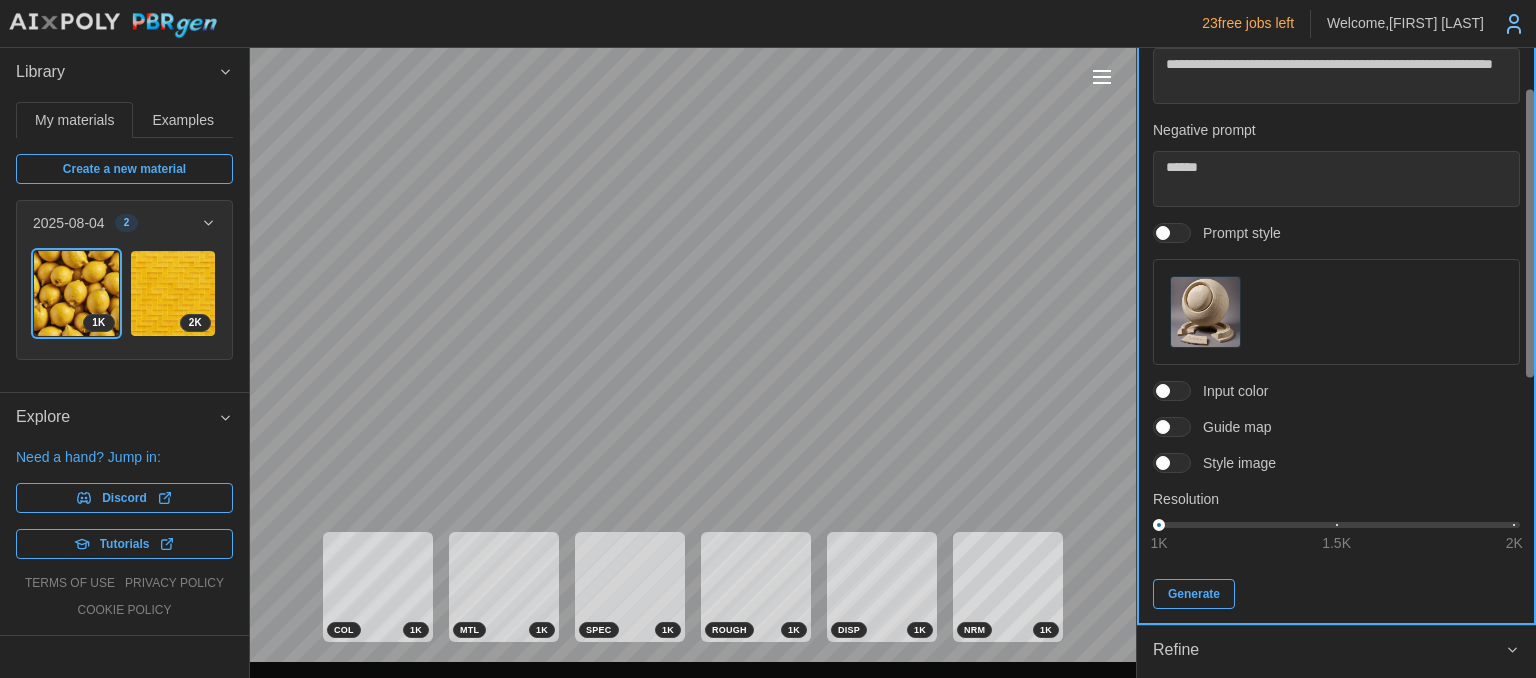 click on "Generate" at bounding box center [1194, 594] 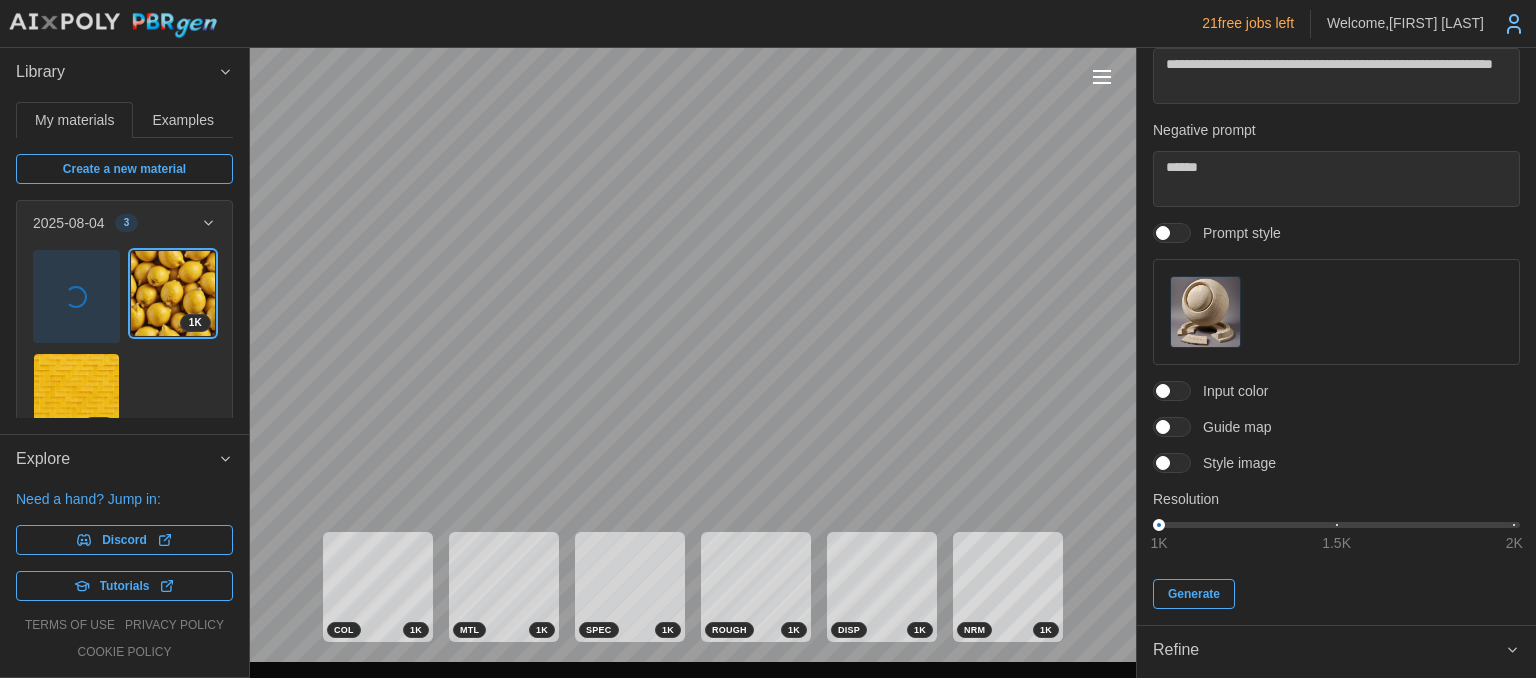 click at bounding box center (76, 296) 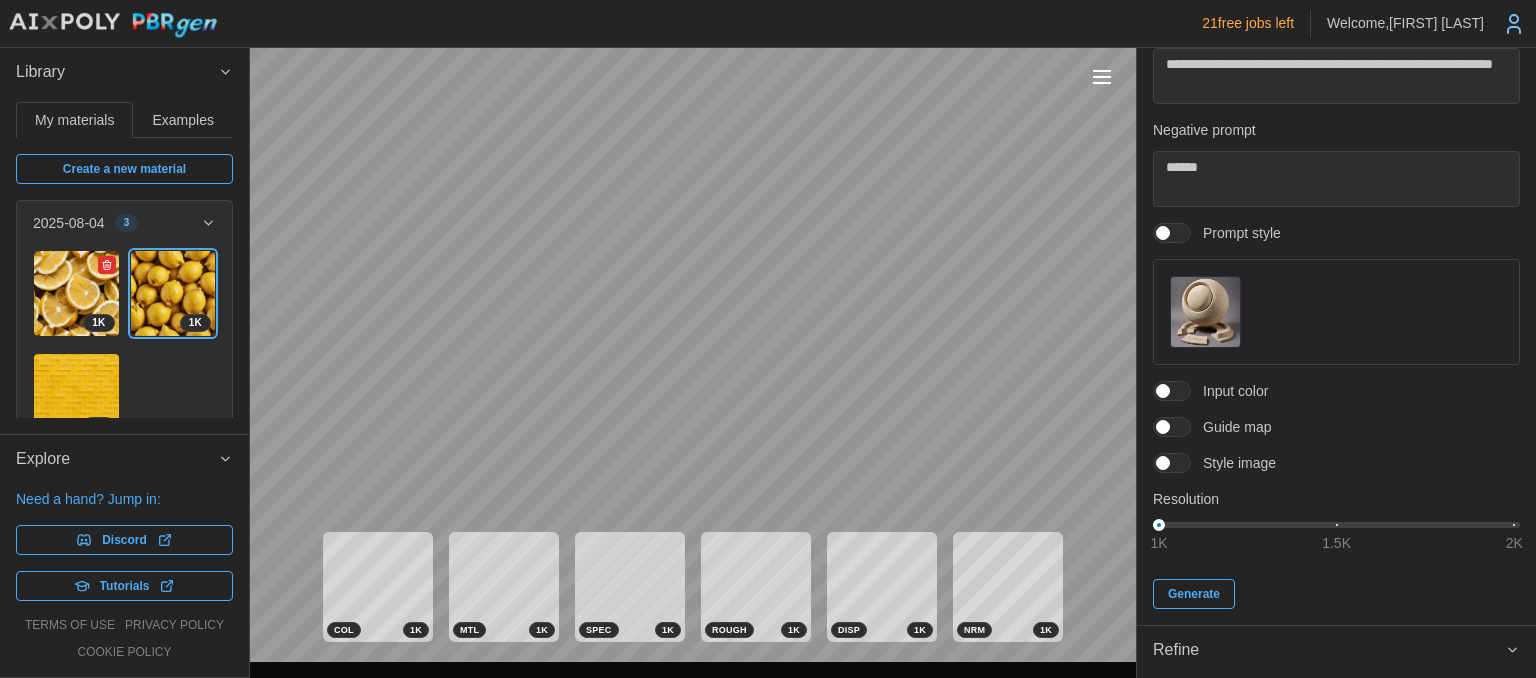 click at bounding box center [76, 293] 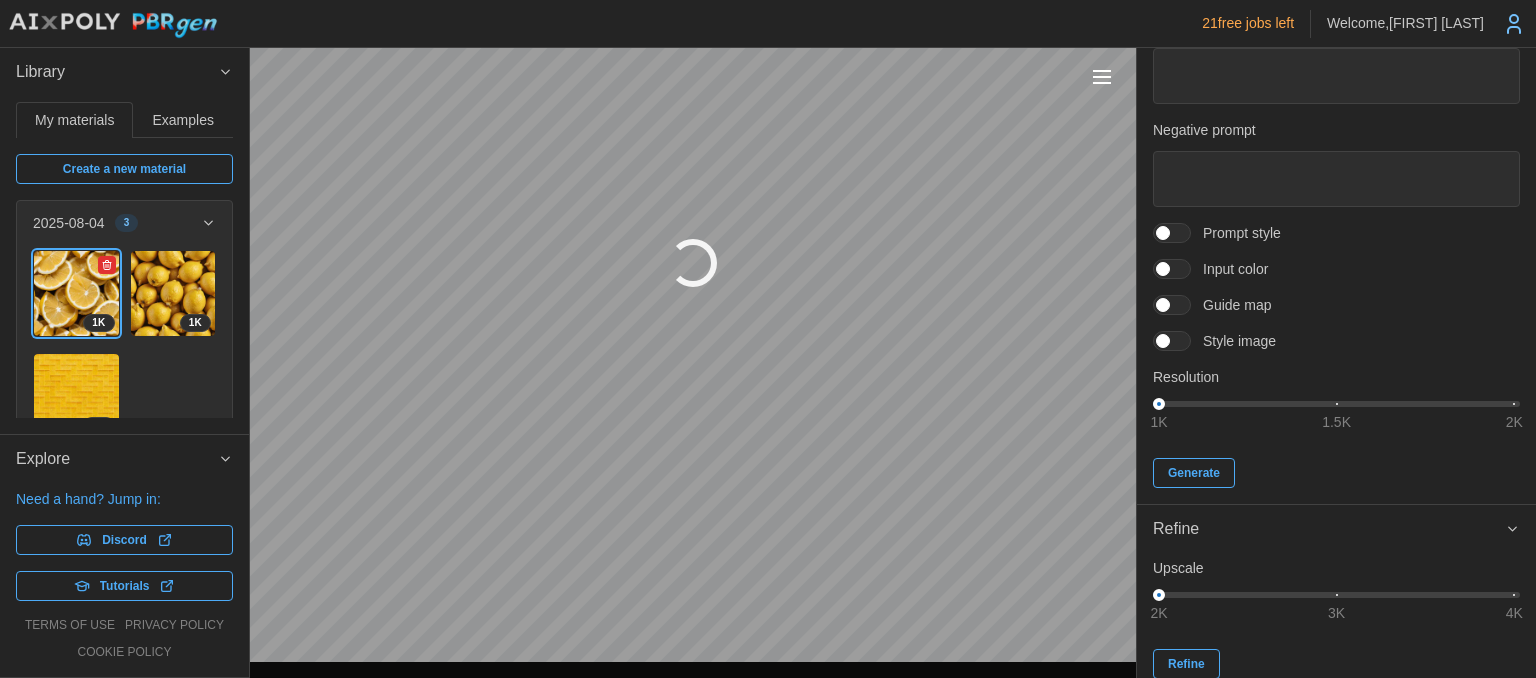 type on "*" 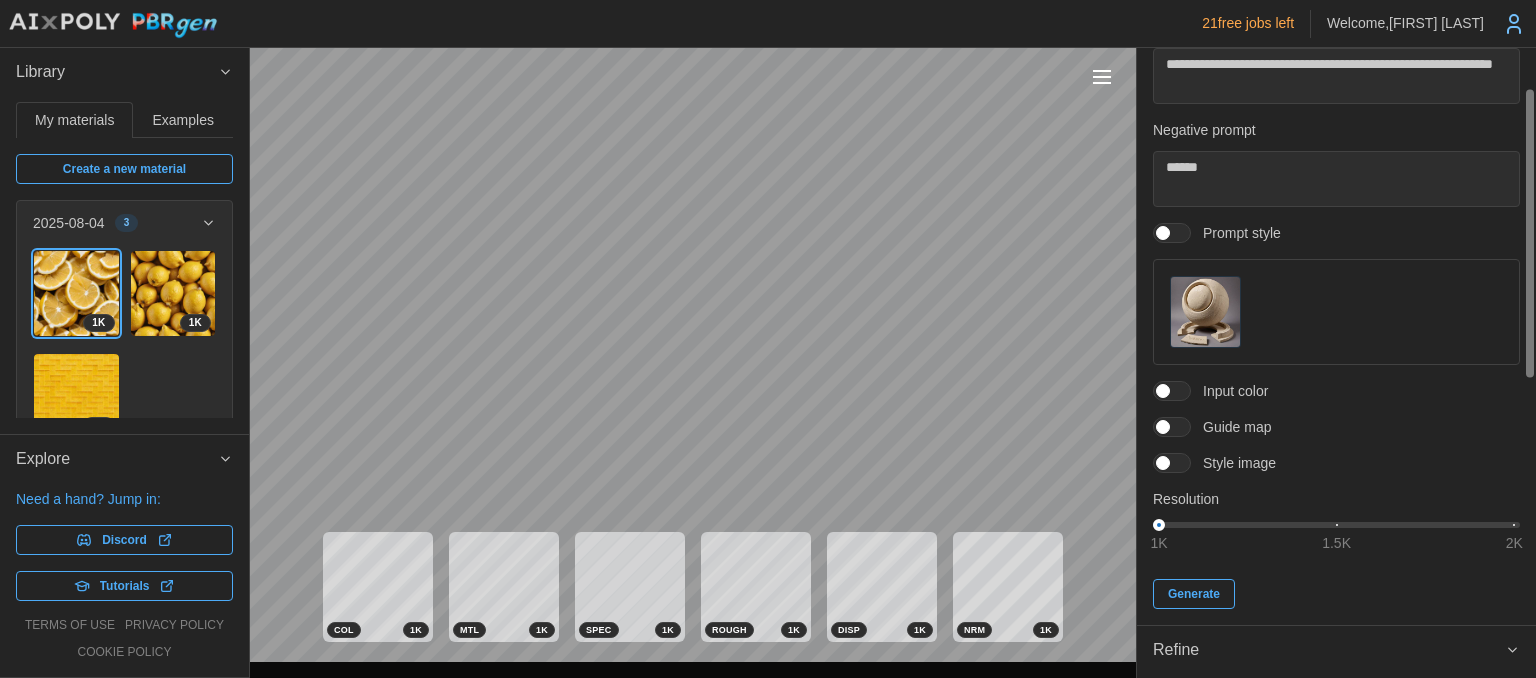 click at bounding box center [1182, 427] 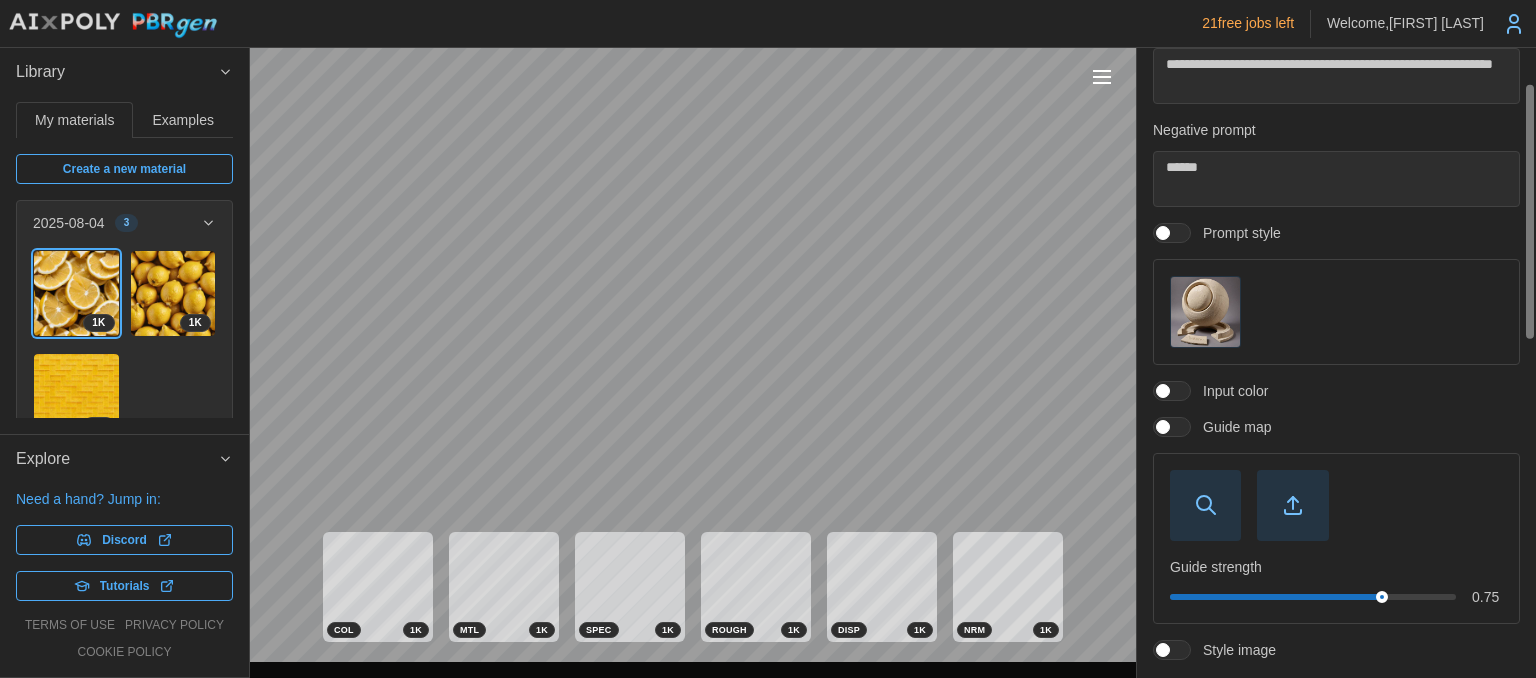 click 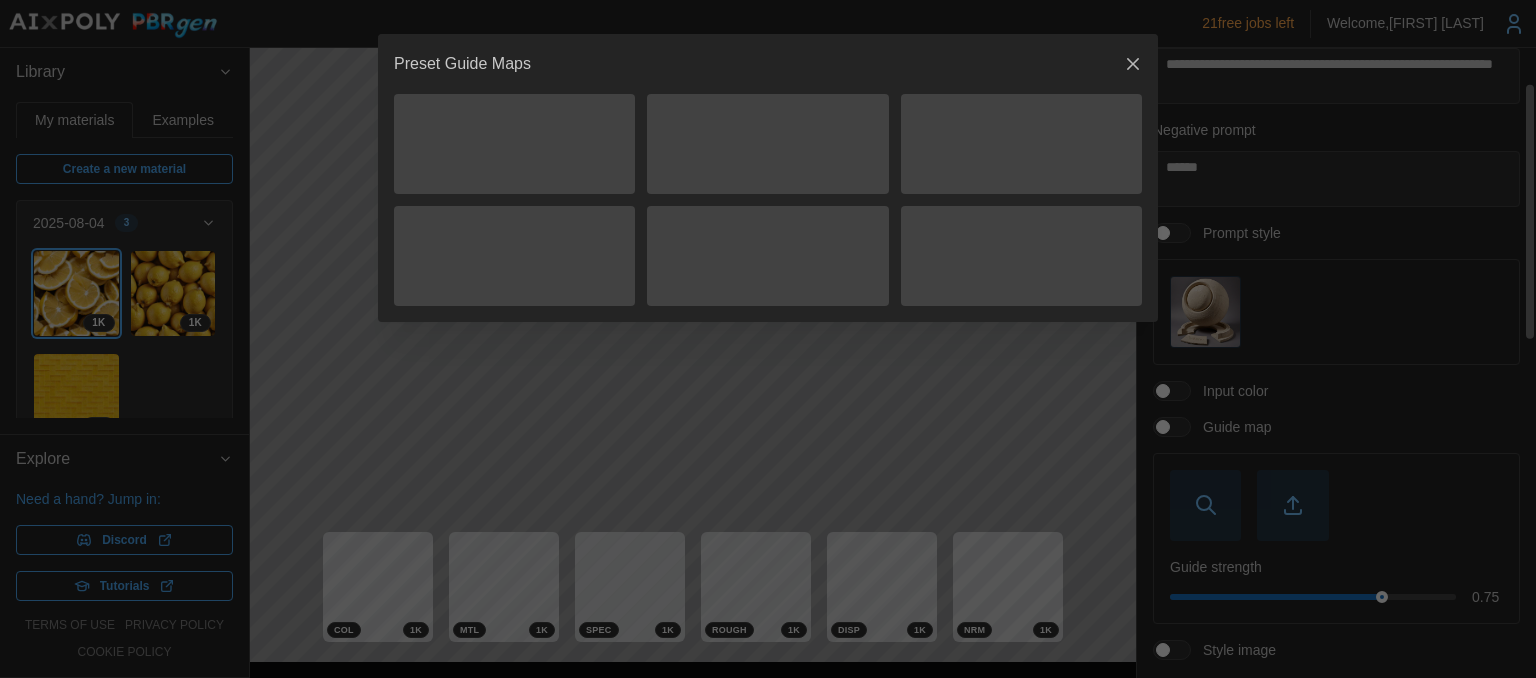 scroll, scrollTop: 86, scrollLeft: 0, axis: vertical 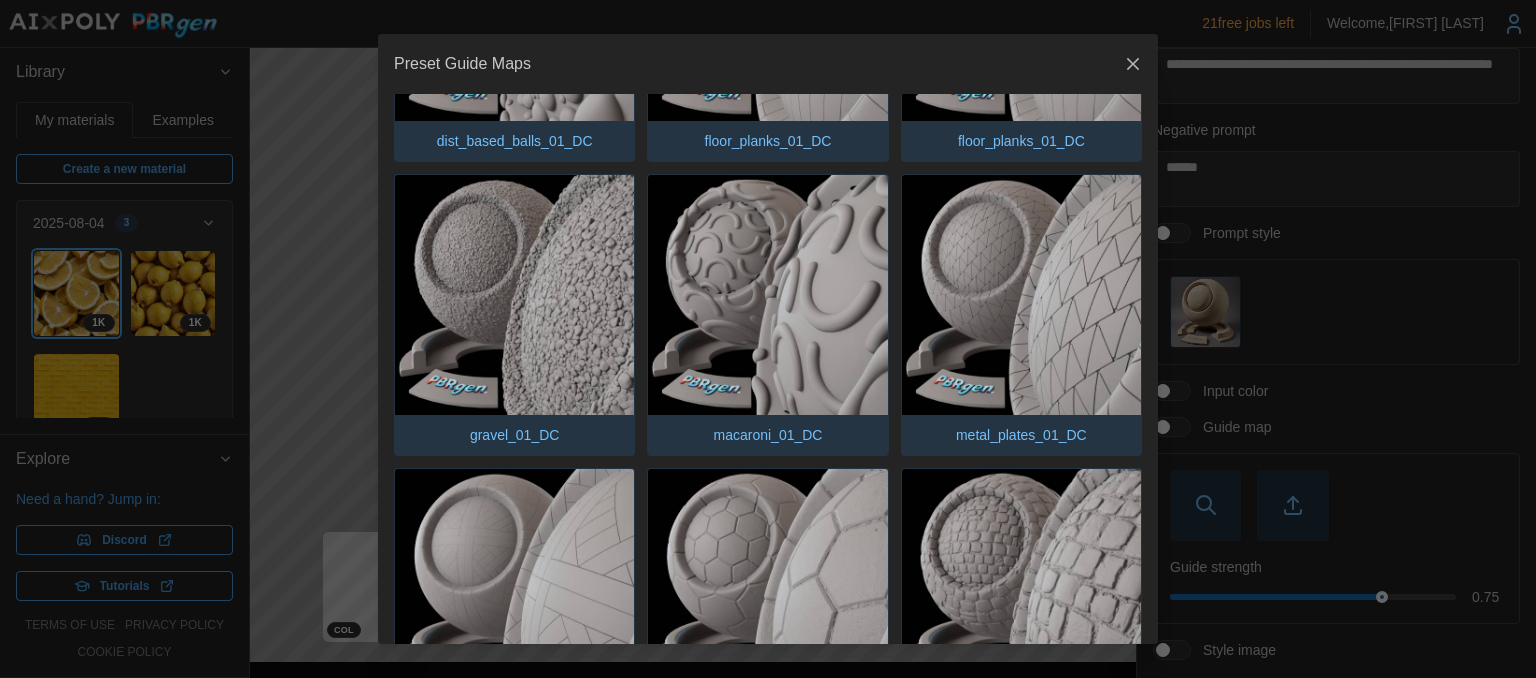 click at bounding box center (514, 294) 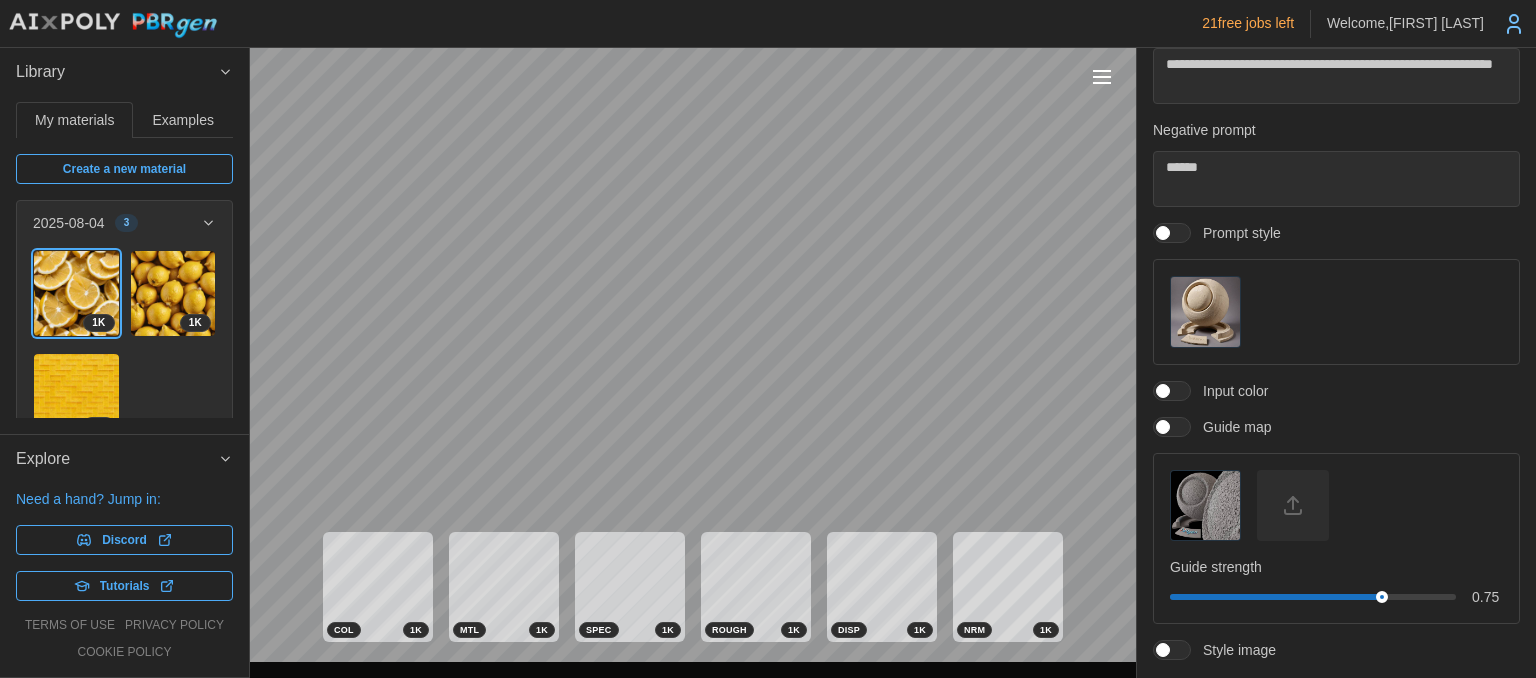 scroll, scrollTop: 86, scrollLeft: 0, axis: vertical 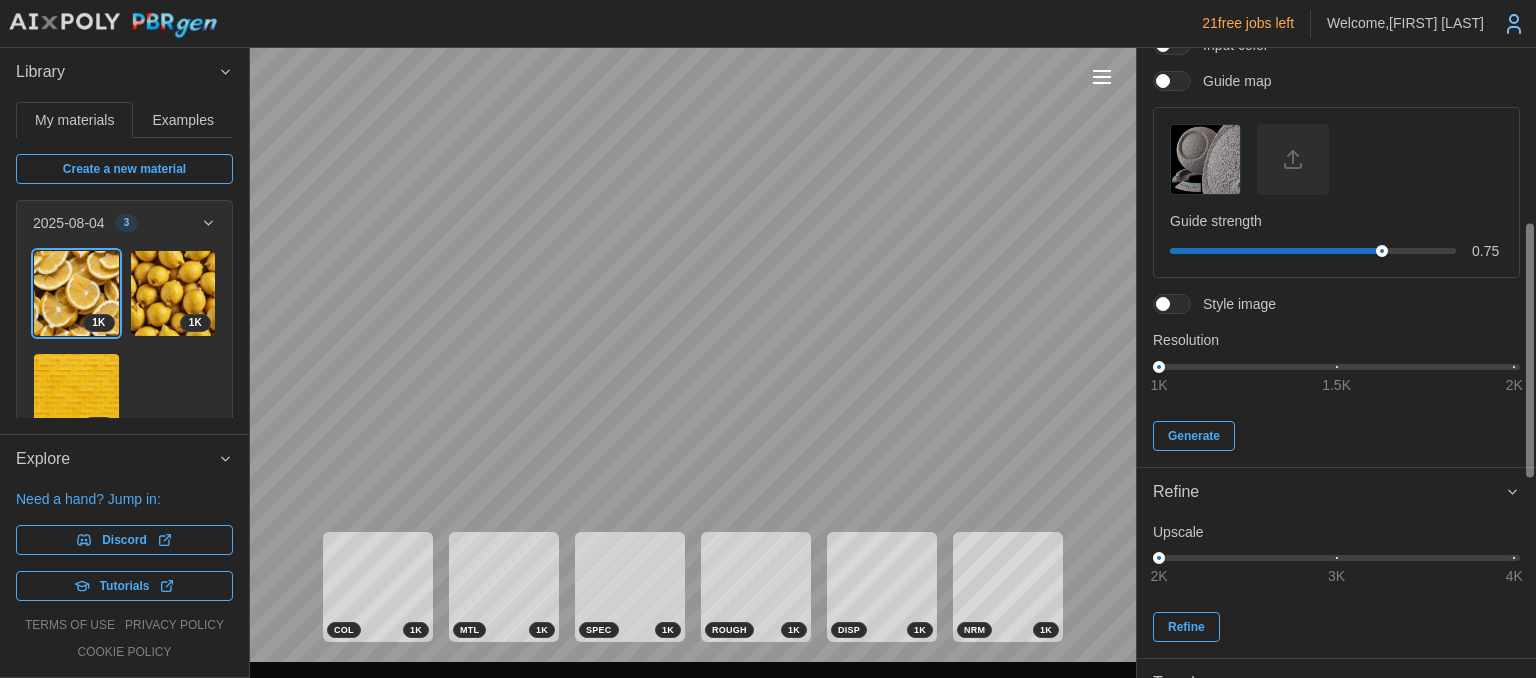 click at bounding box center [1182, 304] 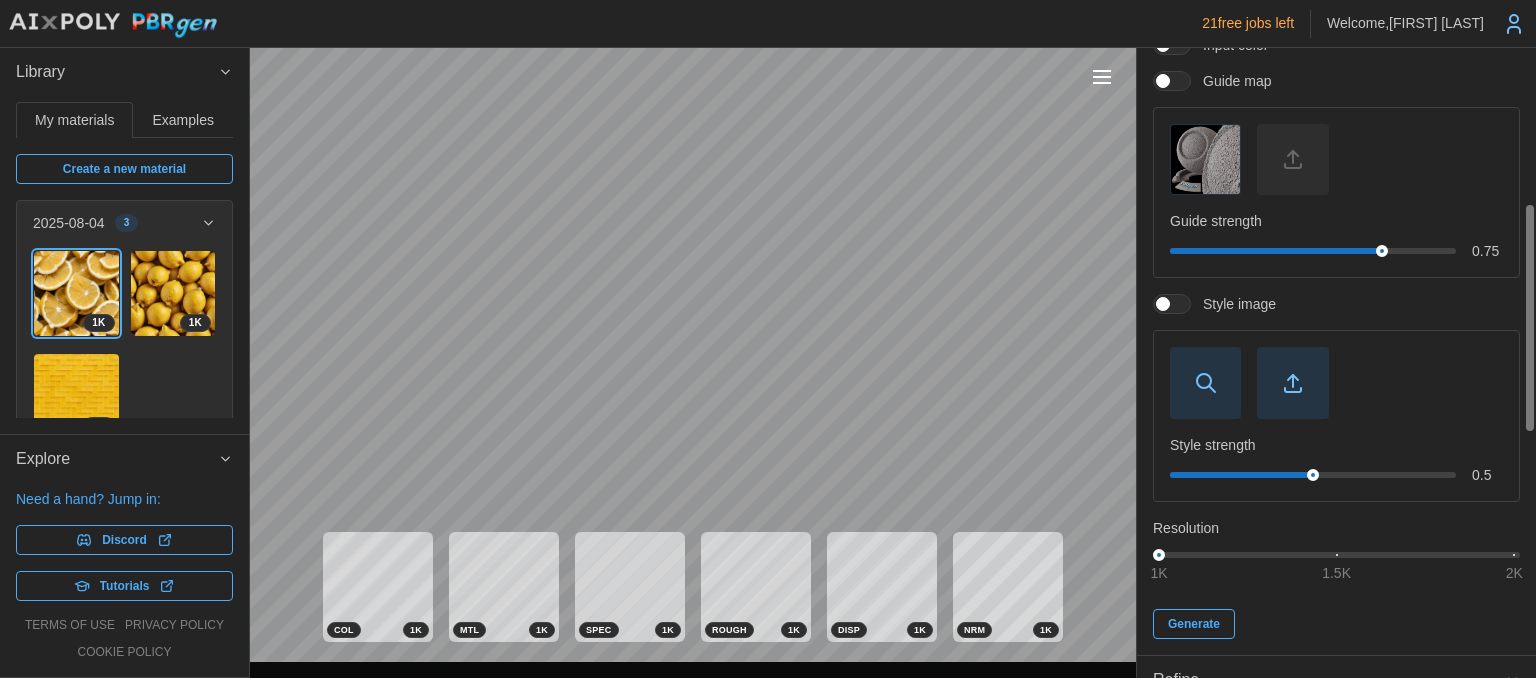 click at bounding box center (1205, 382) 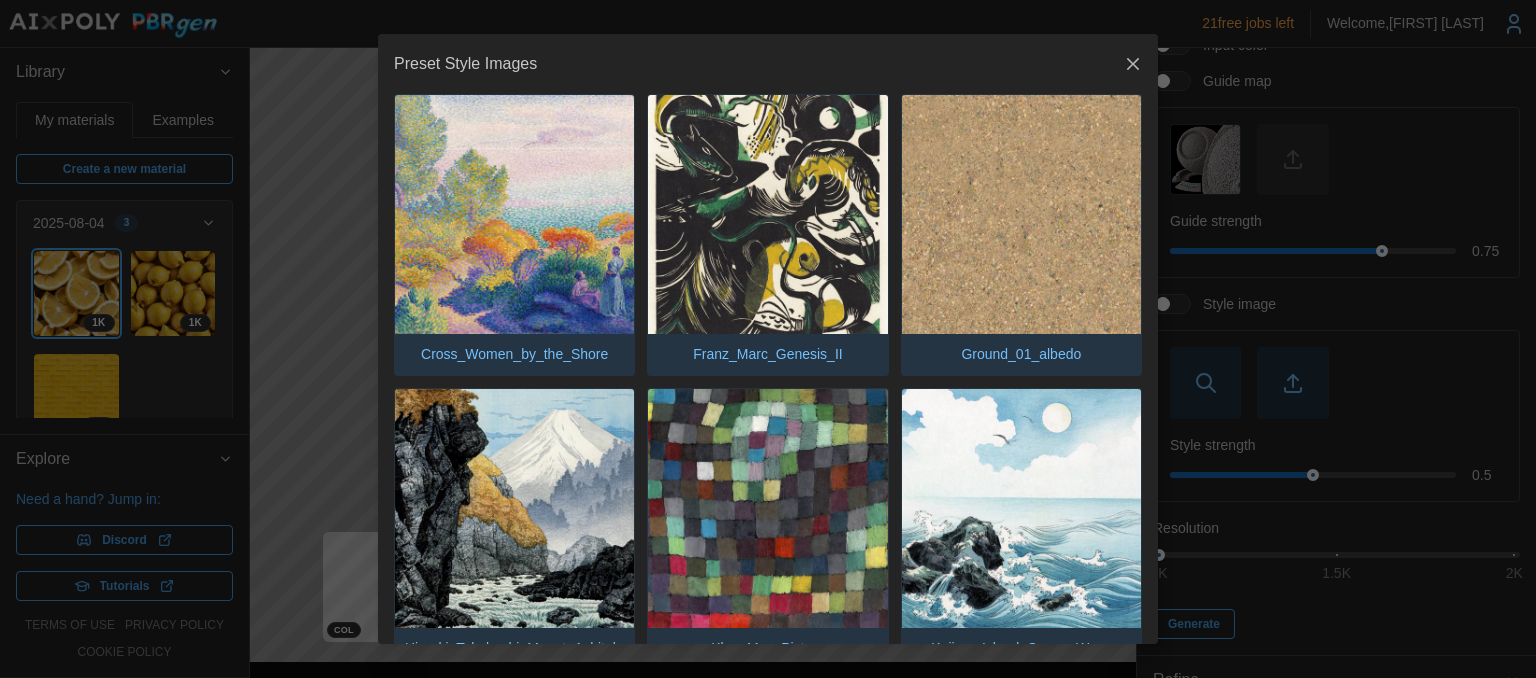 click at bounding box center [514, 214] 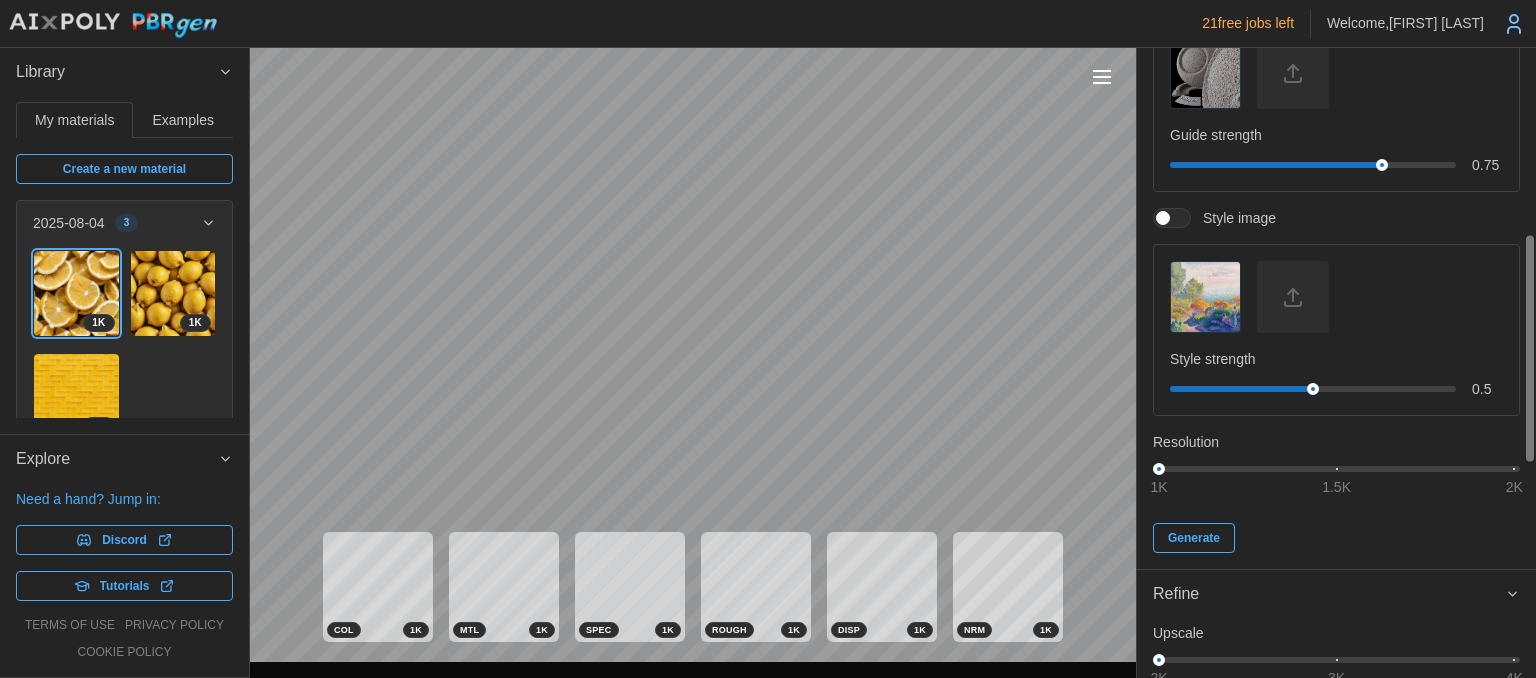 scroll, scrollTop: 0, scrollLeft: 0, axis: both 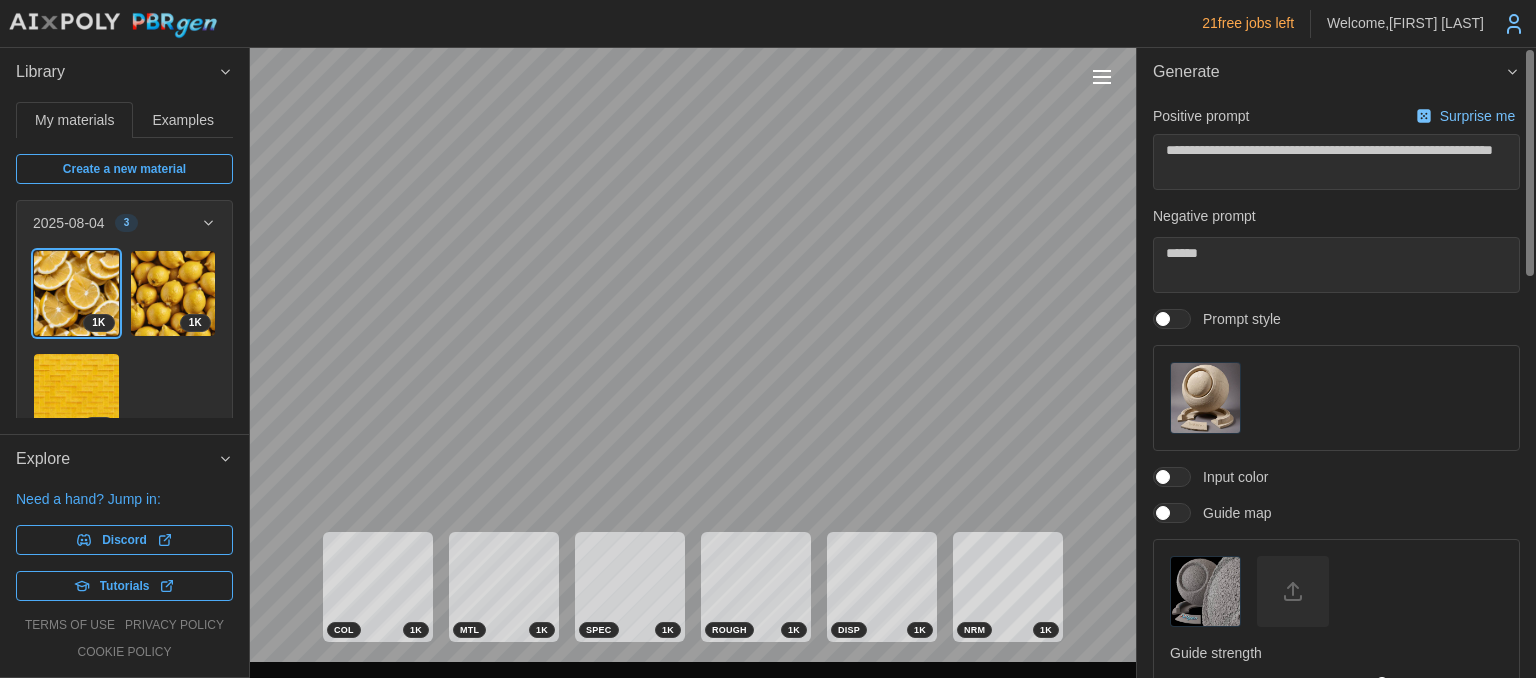 click at bounding box center (1182, 477) 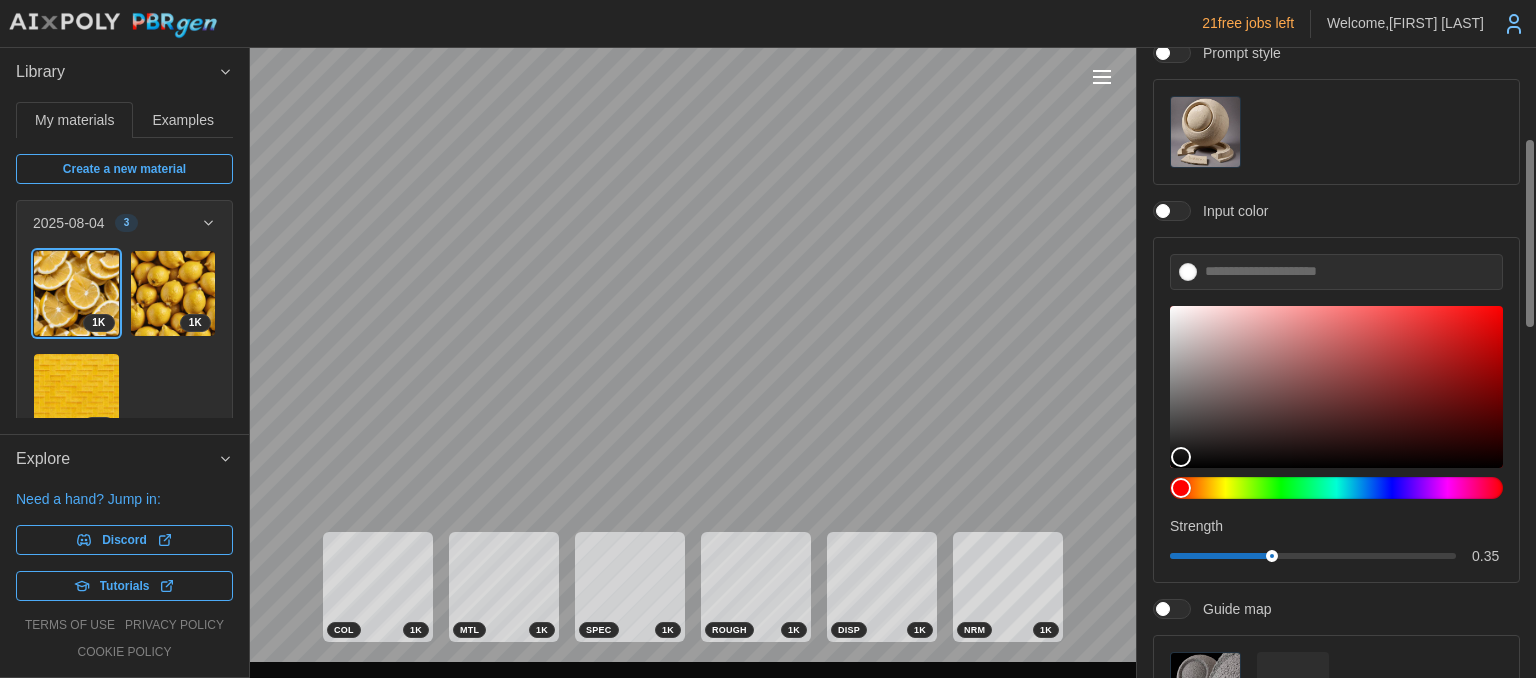 scroll, scrollTop: 259, scrollLeft: 0, axis: vertical 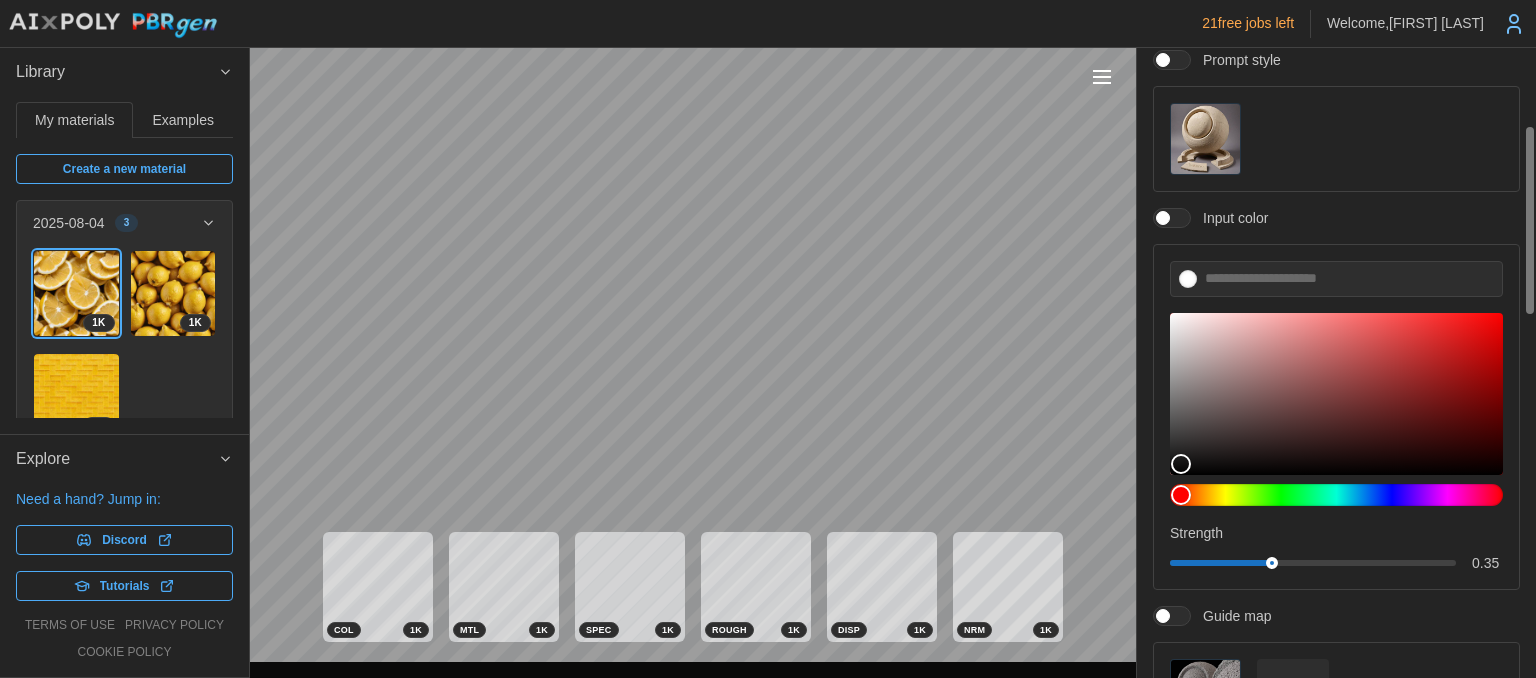 type on "*" 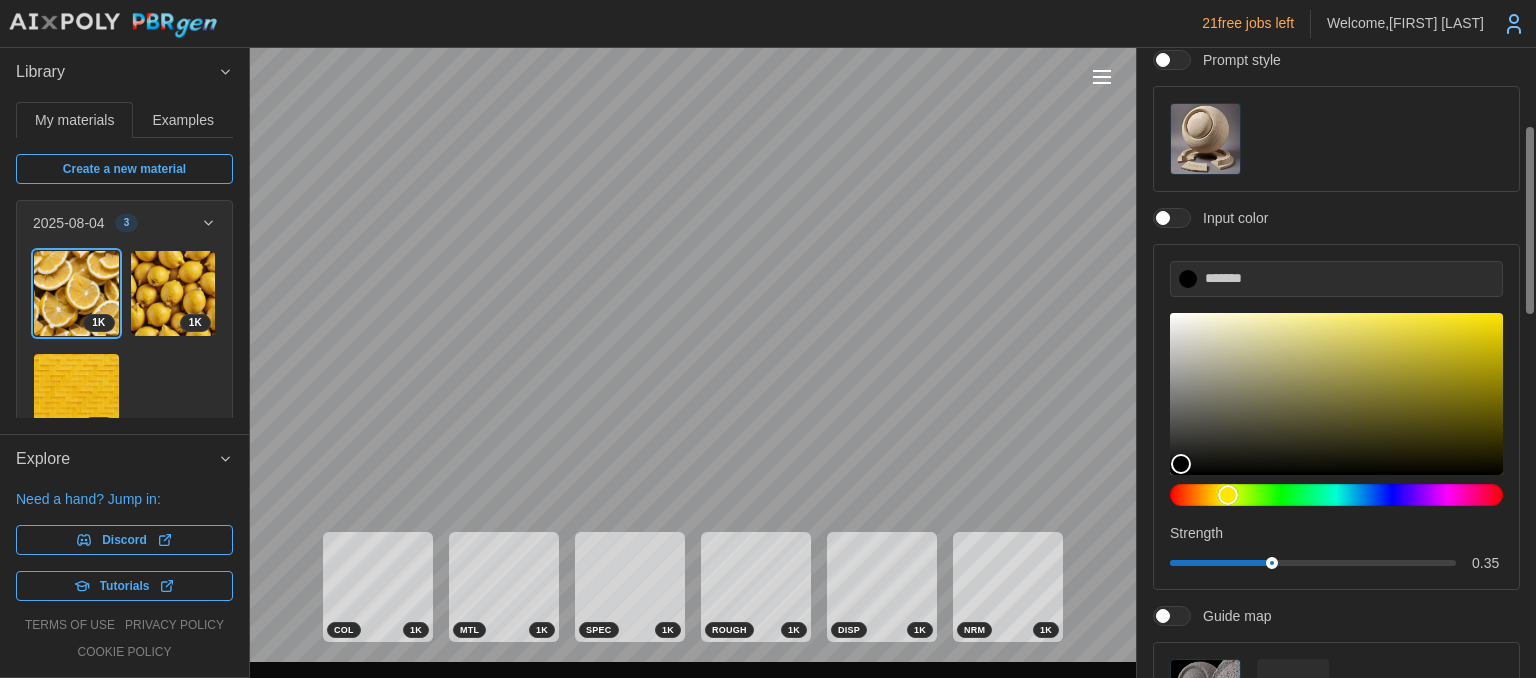 click at bounding box center [1336, 495] 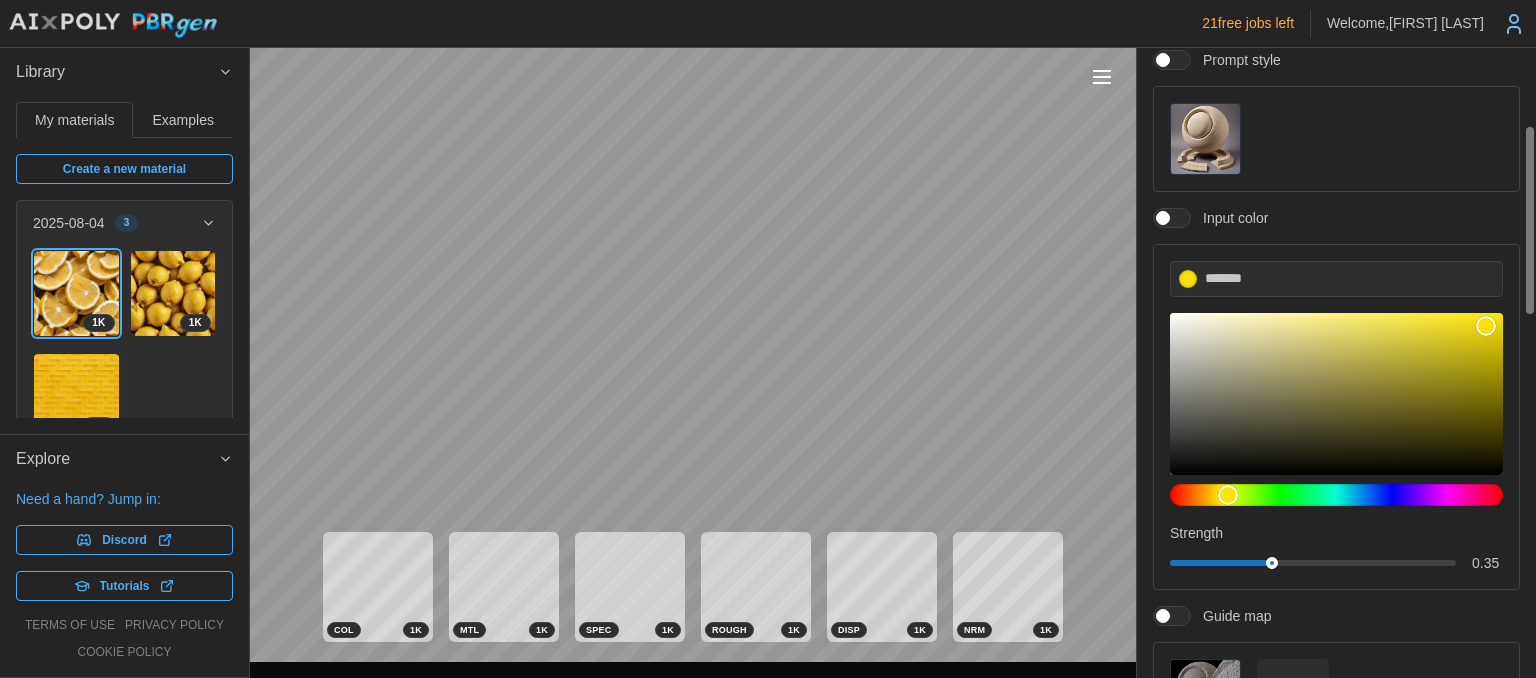 type on "*" 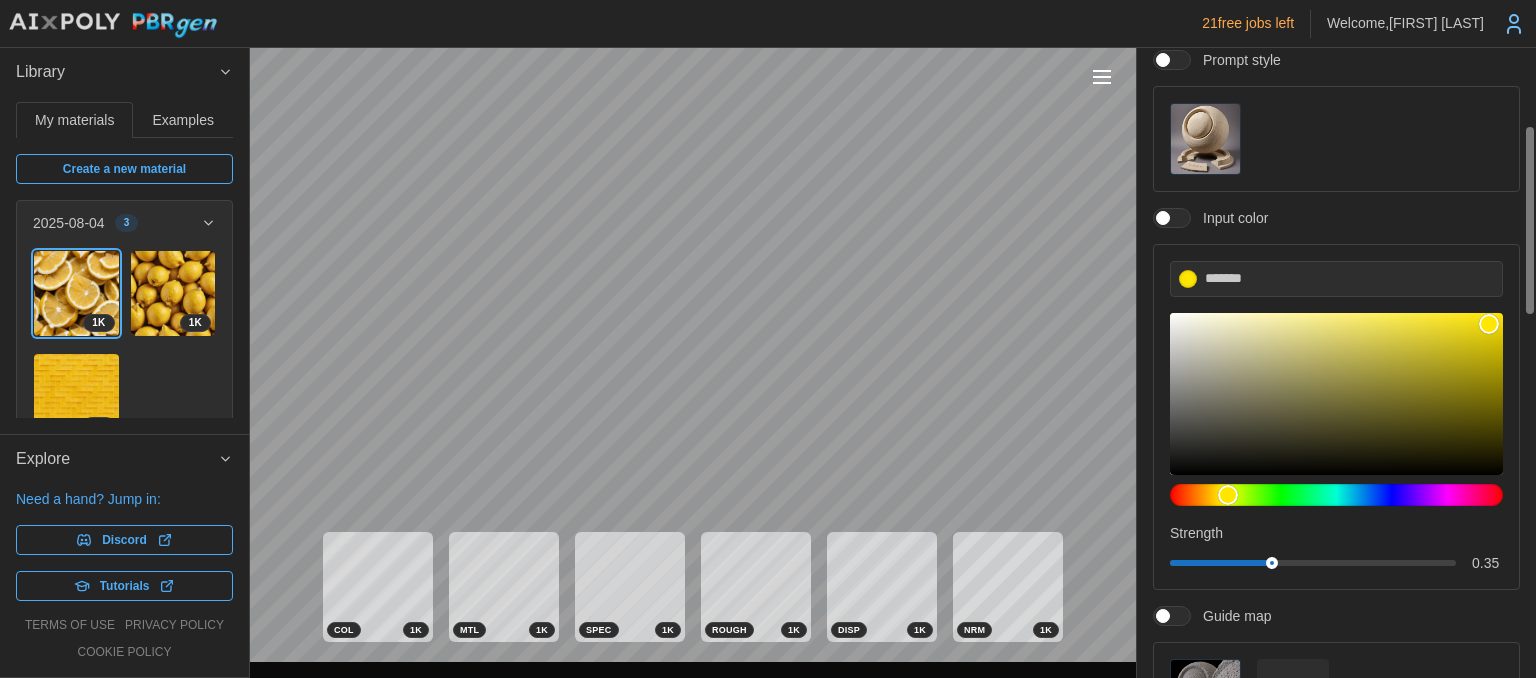 type on "*" 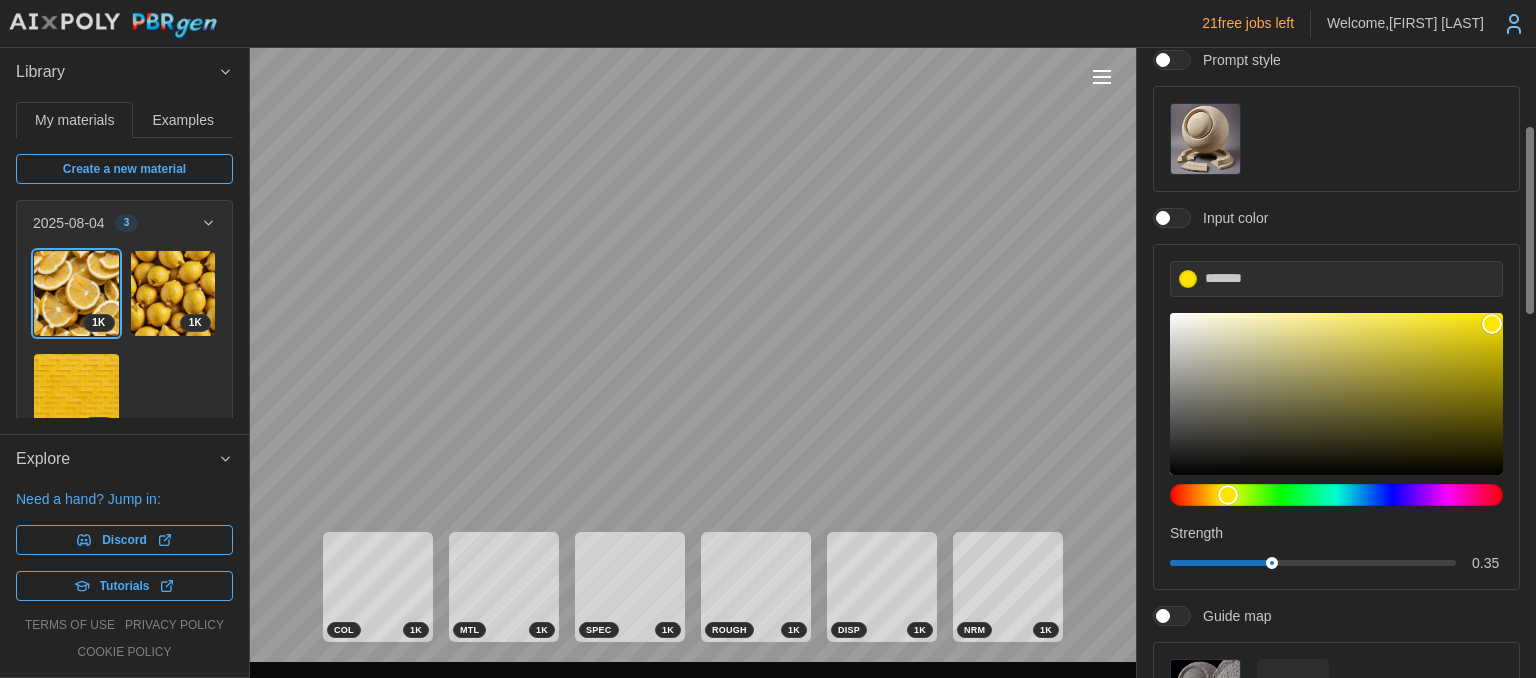 drag, startPoint x: 1485, startPoint y: 327, endPoint x: 1500, endPoint y: 298, distance: 32.649654 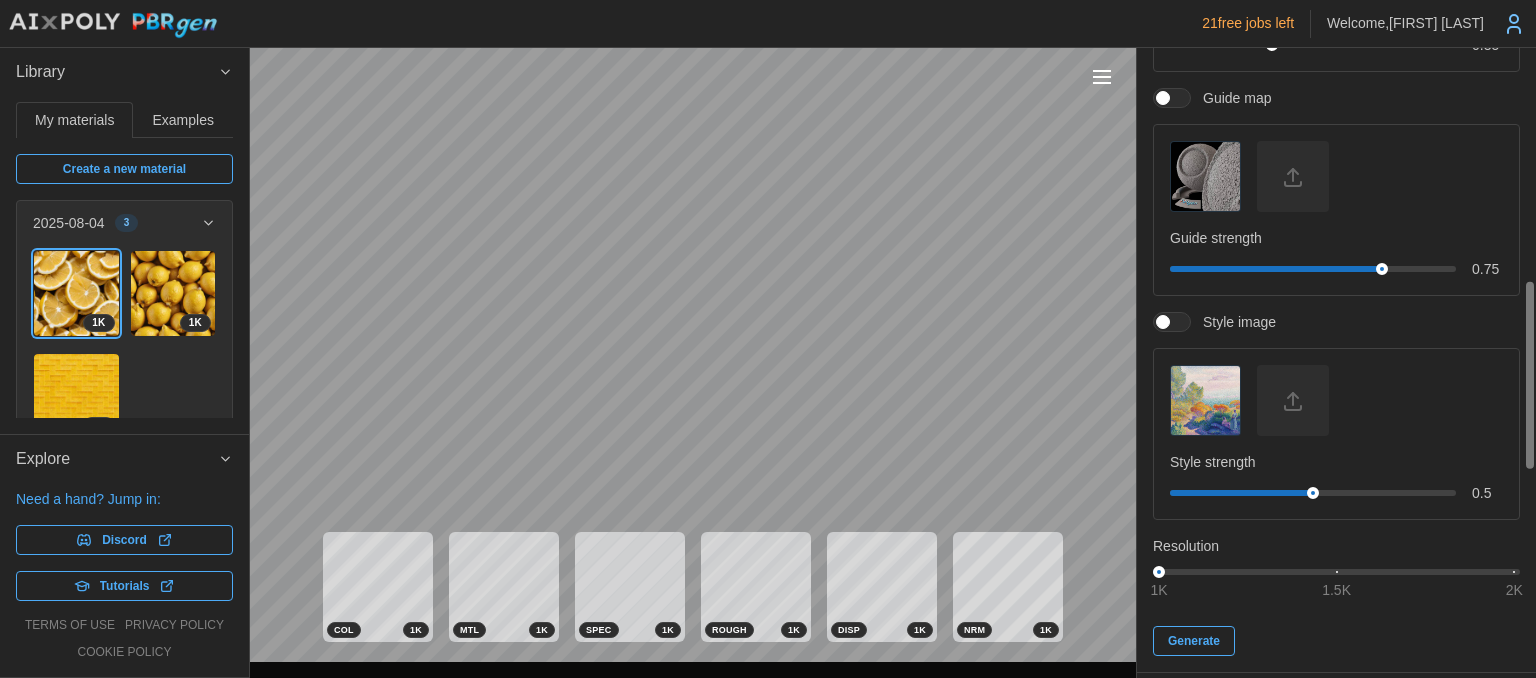 scroll, scrollTop: 1036, scrollLeft: 0, axis: vertical 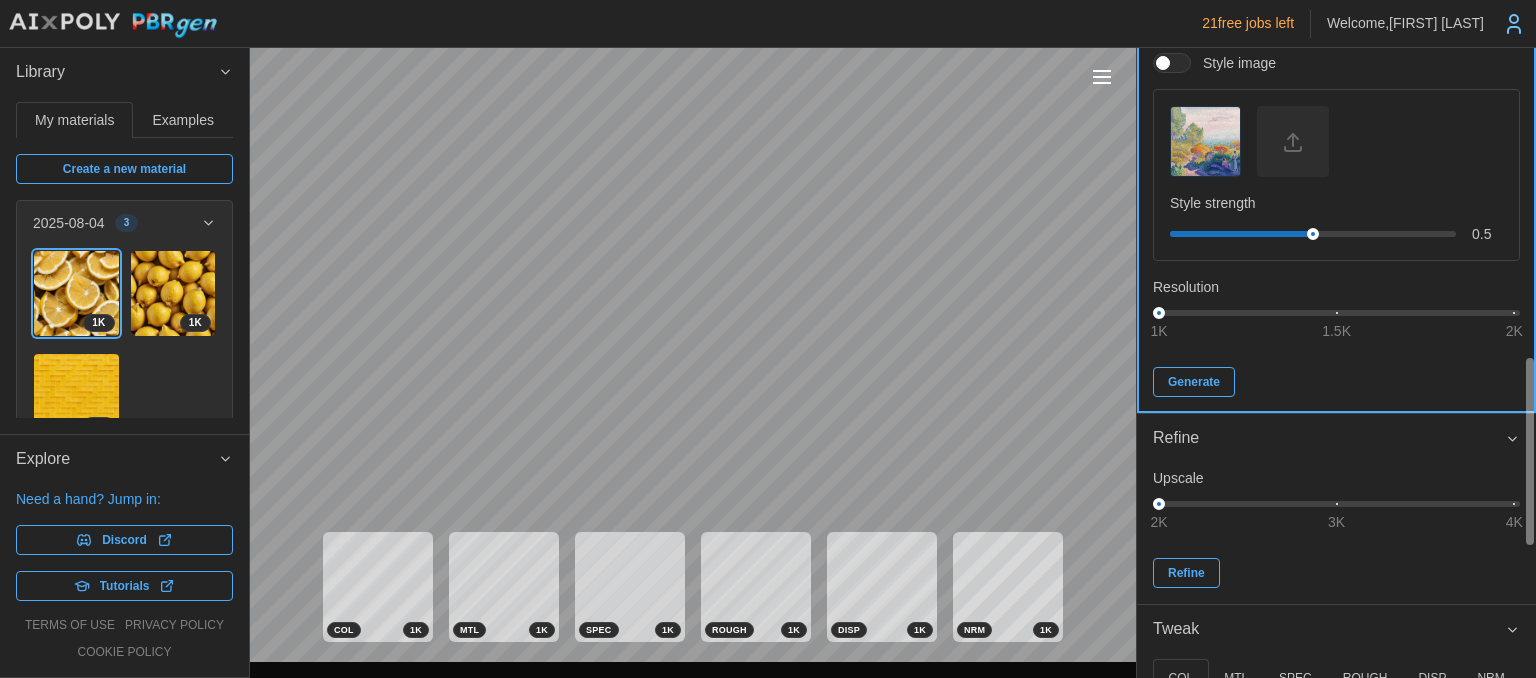 click on "Generate" at bounding box center [1194, 382] 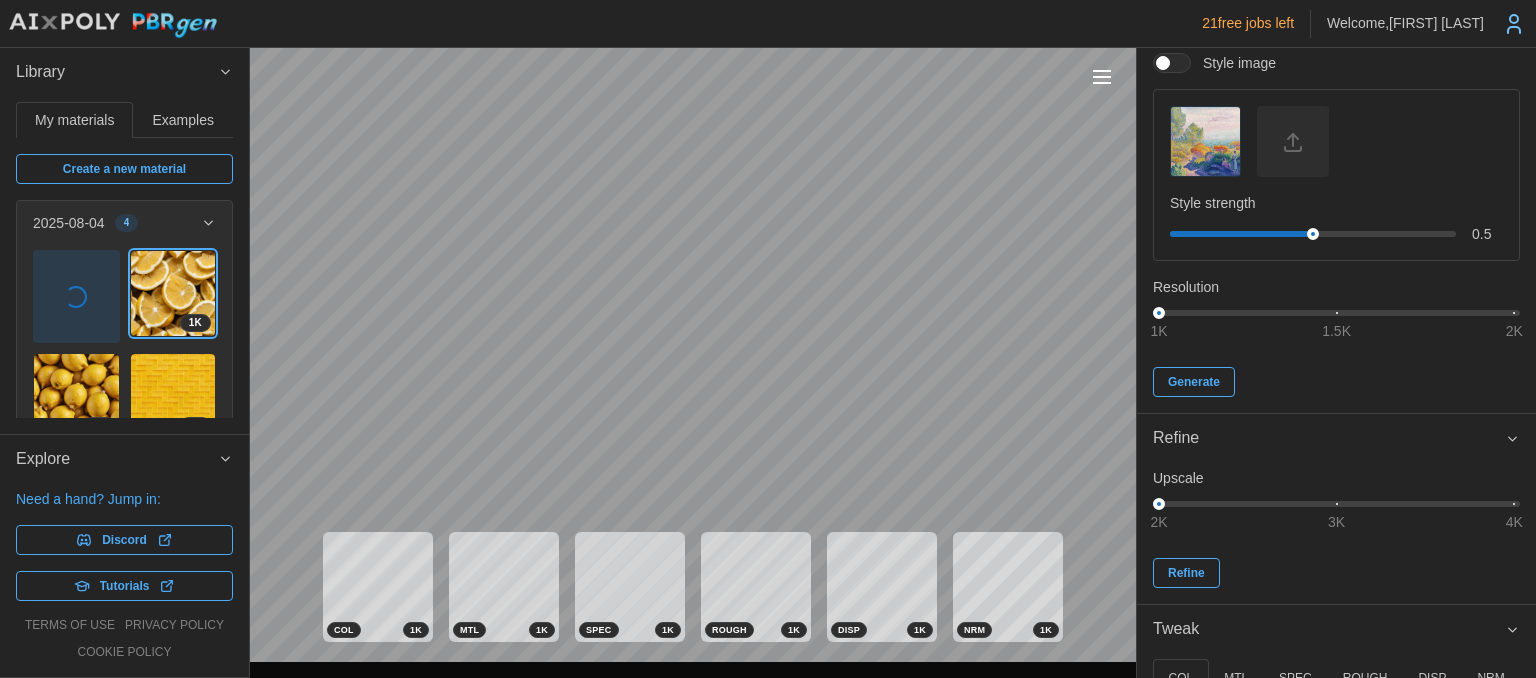 click at bounding box center [76, 297] 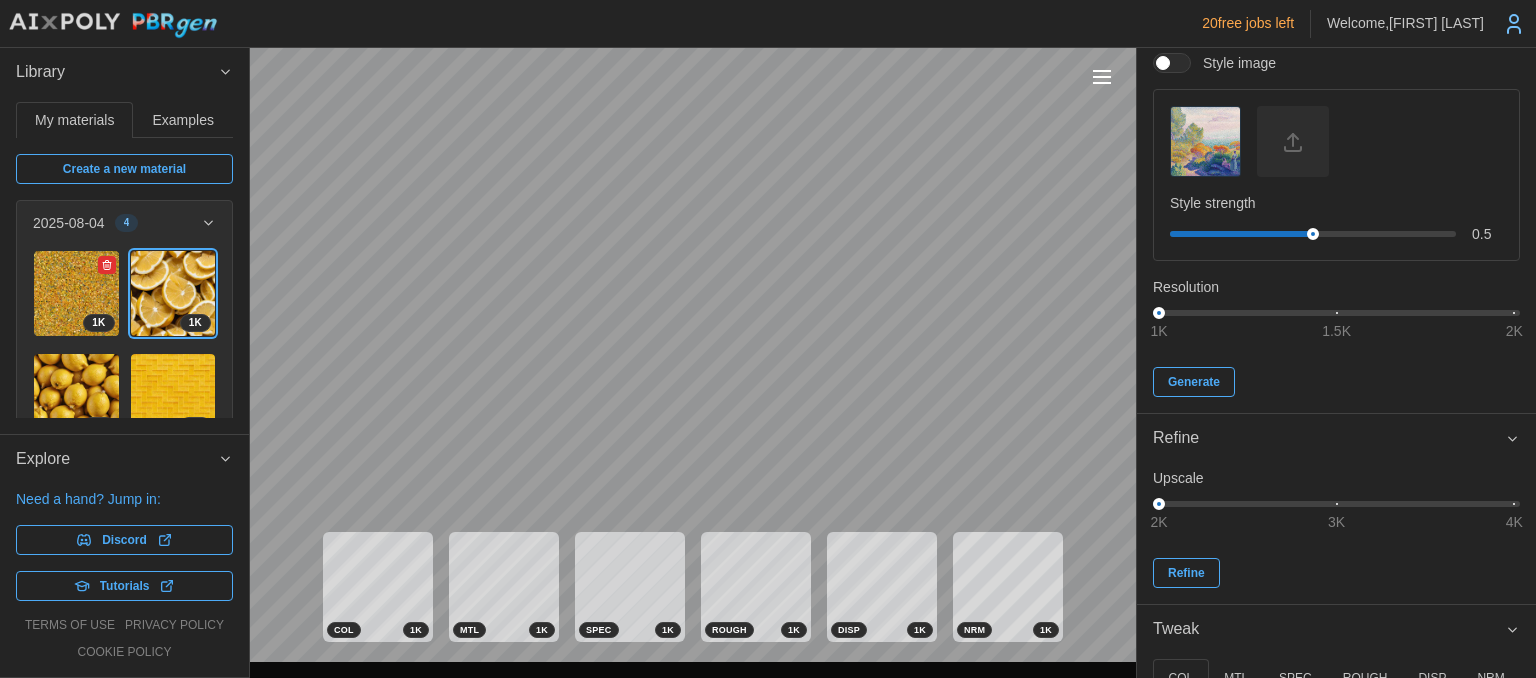 click at bounding box center [76, 293] 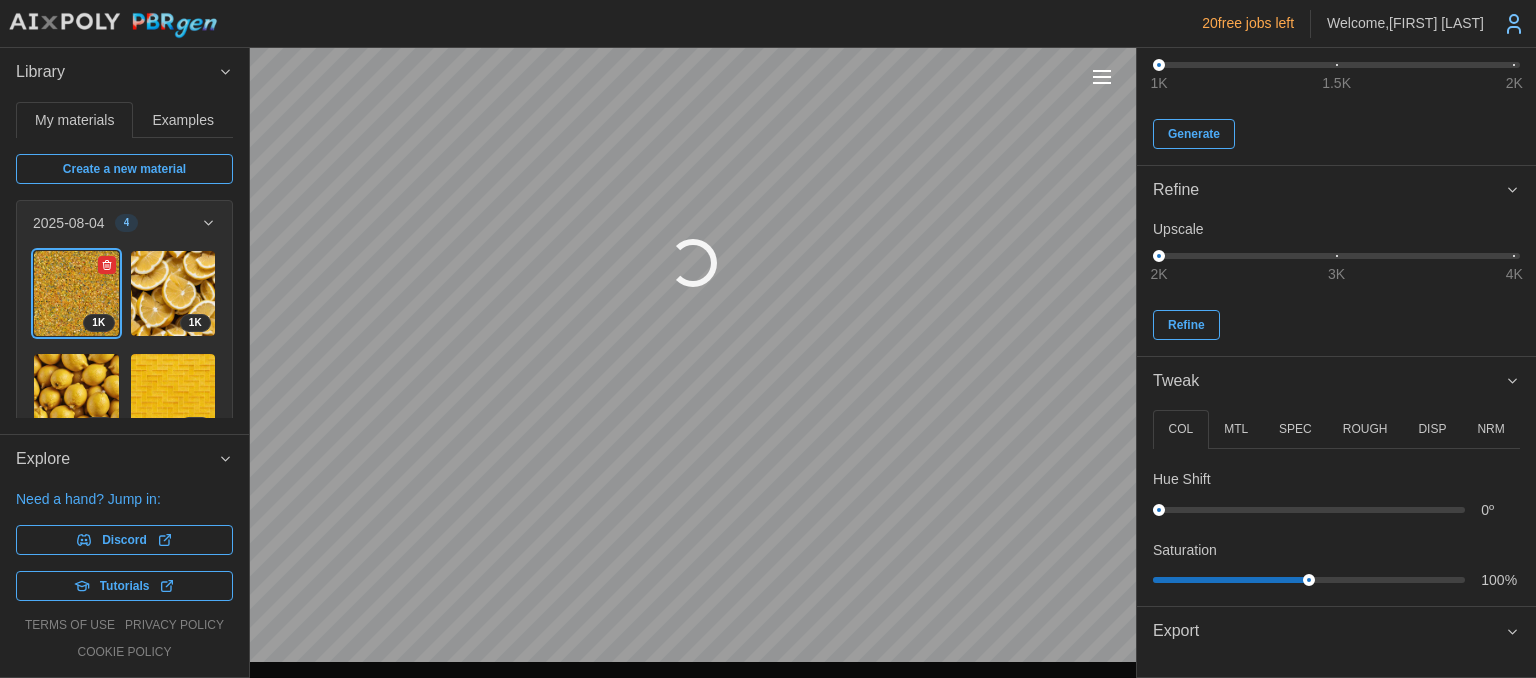 type 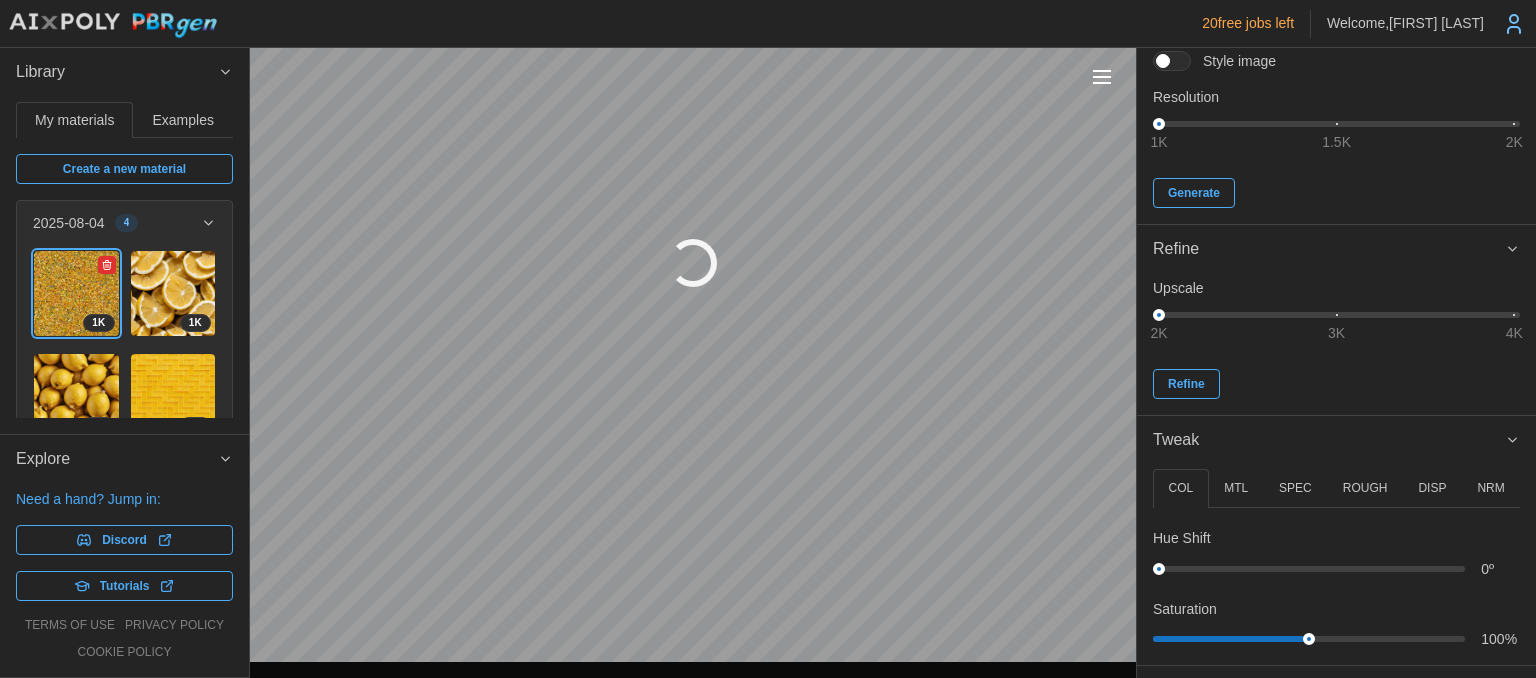type on "*" 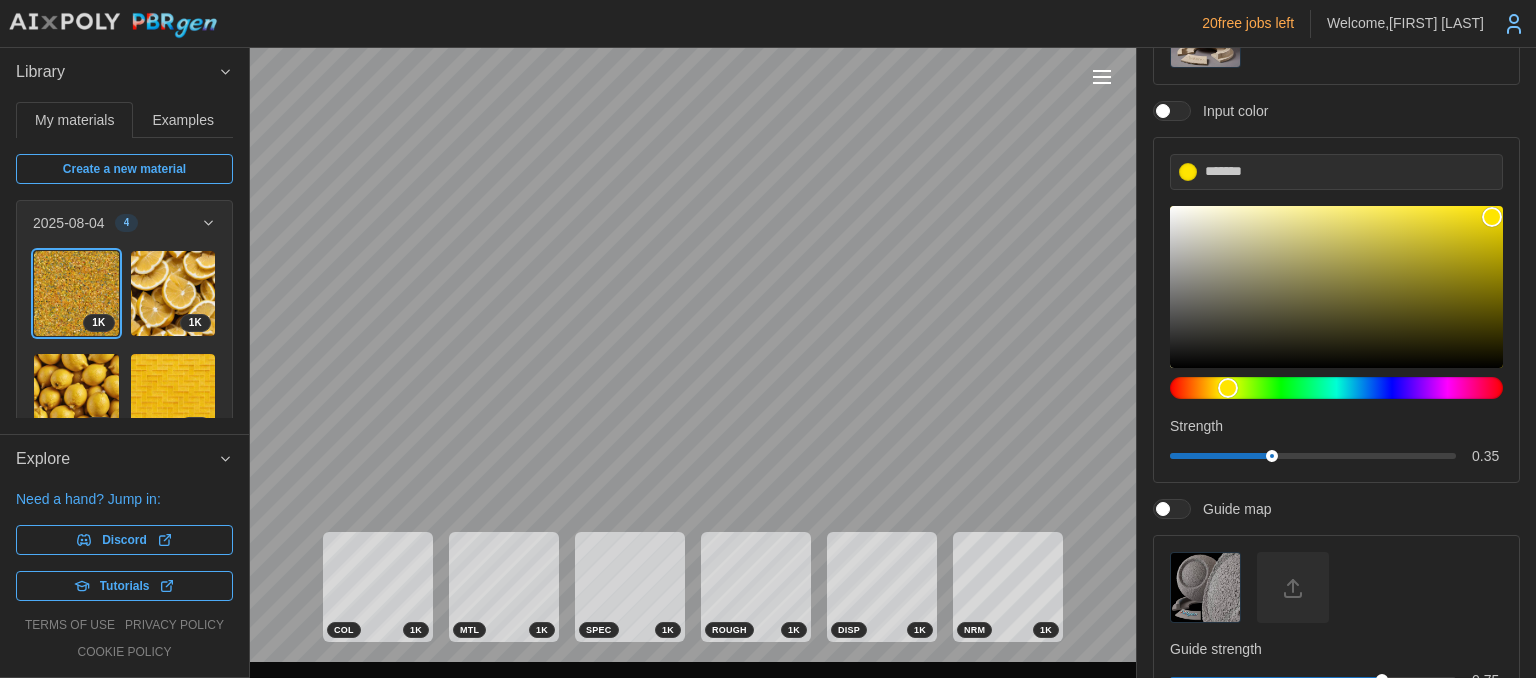 scroll, scrollTop: 1036, scrollLeft: 0, axis: vertical 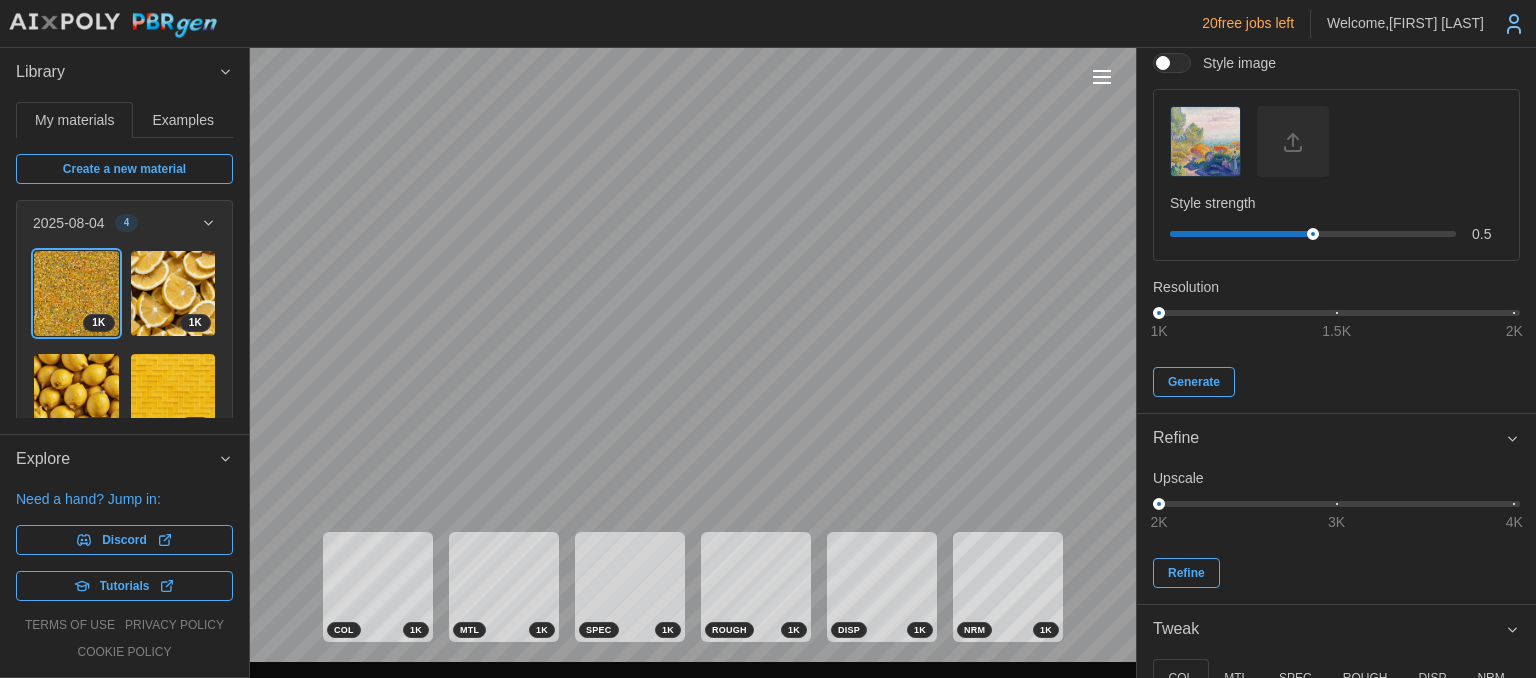 type on "*" 